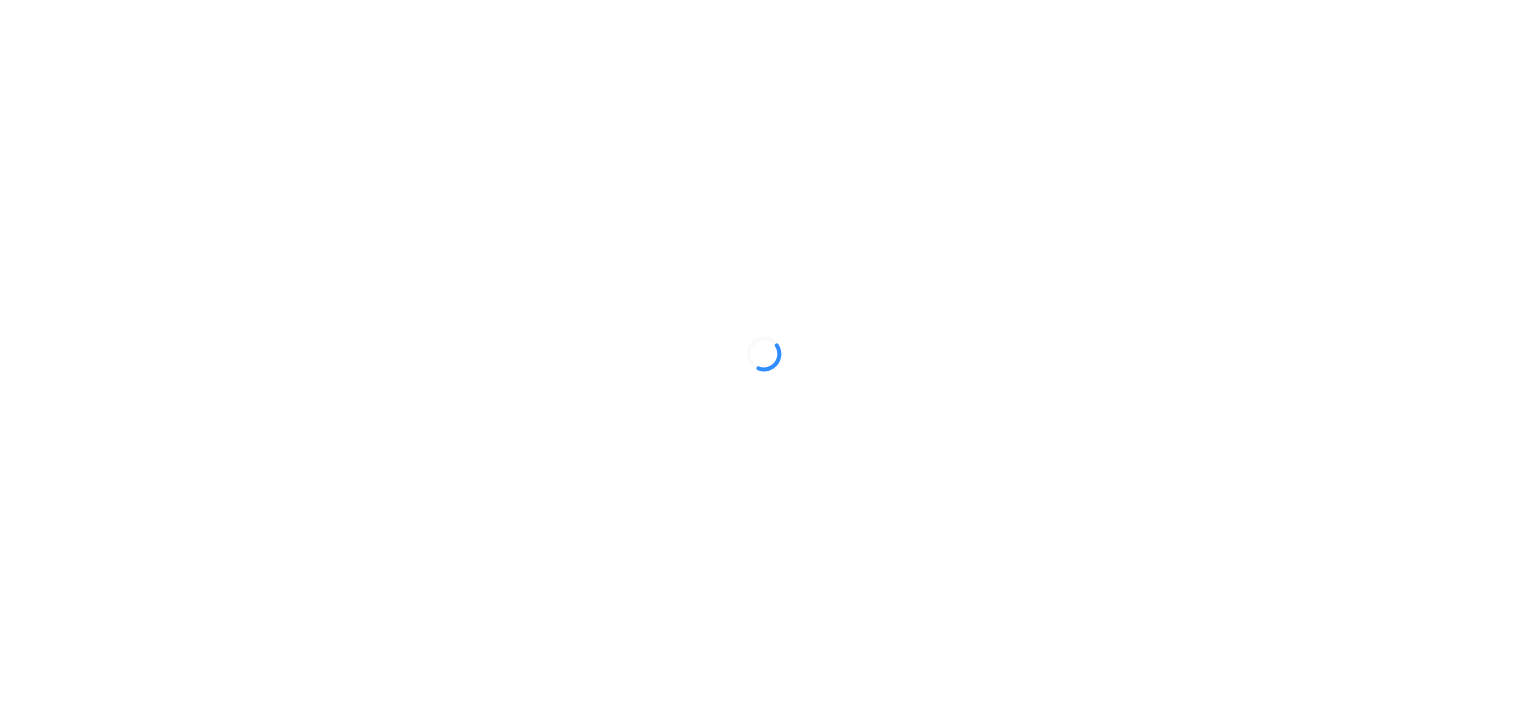 scroll, scrollTop: 0, scrollLeft: 0, axis: both 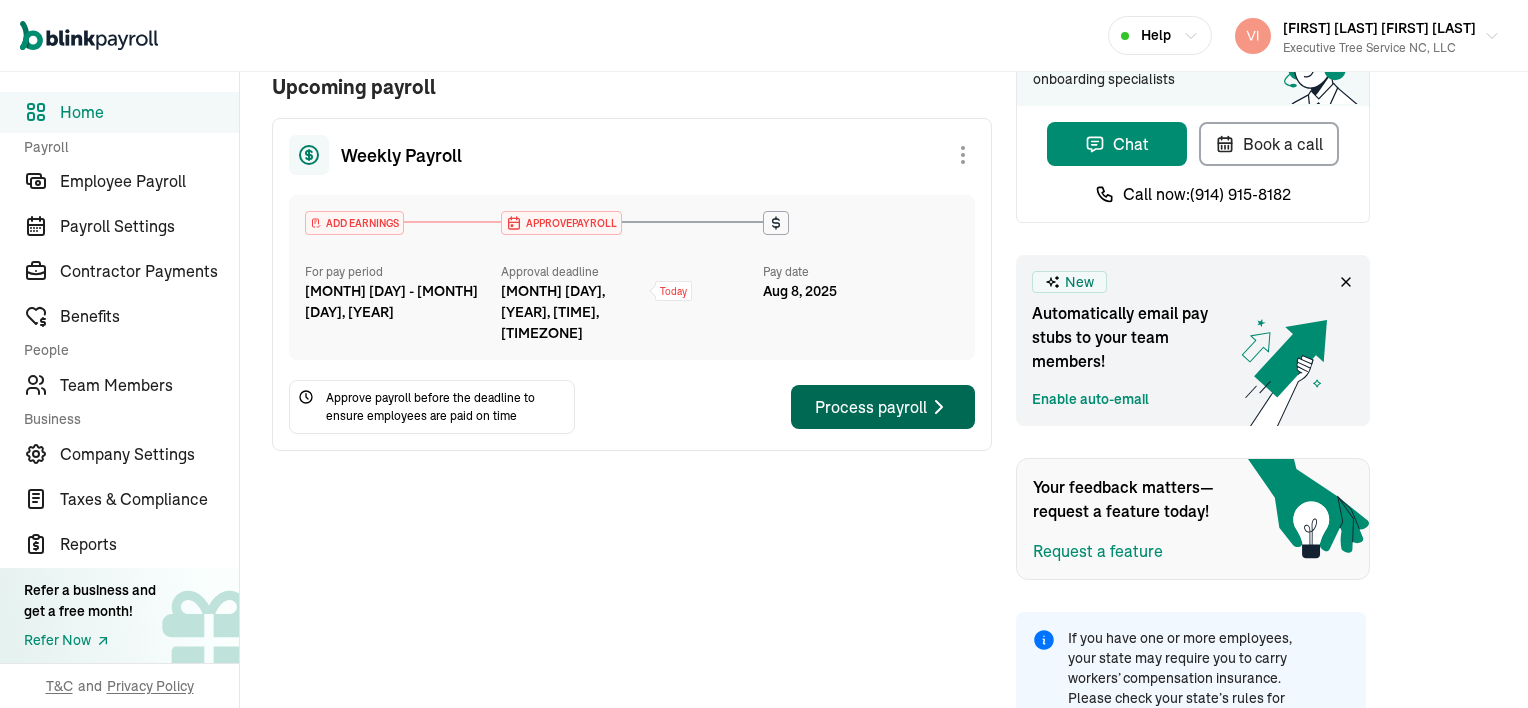 click 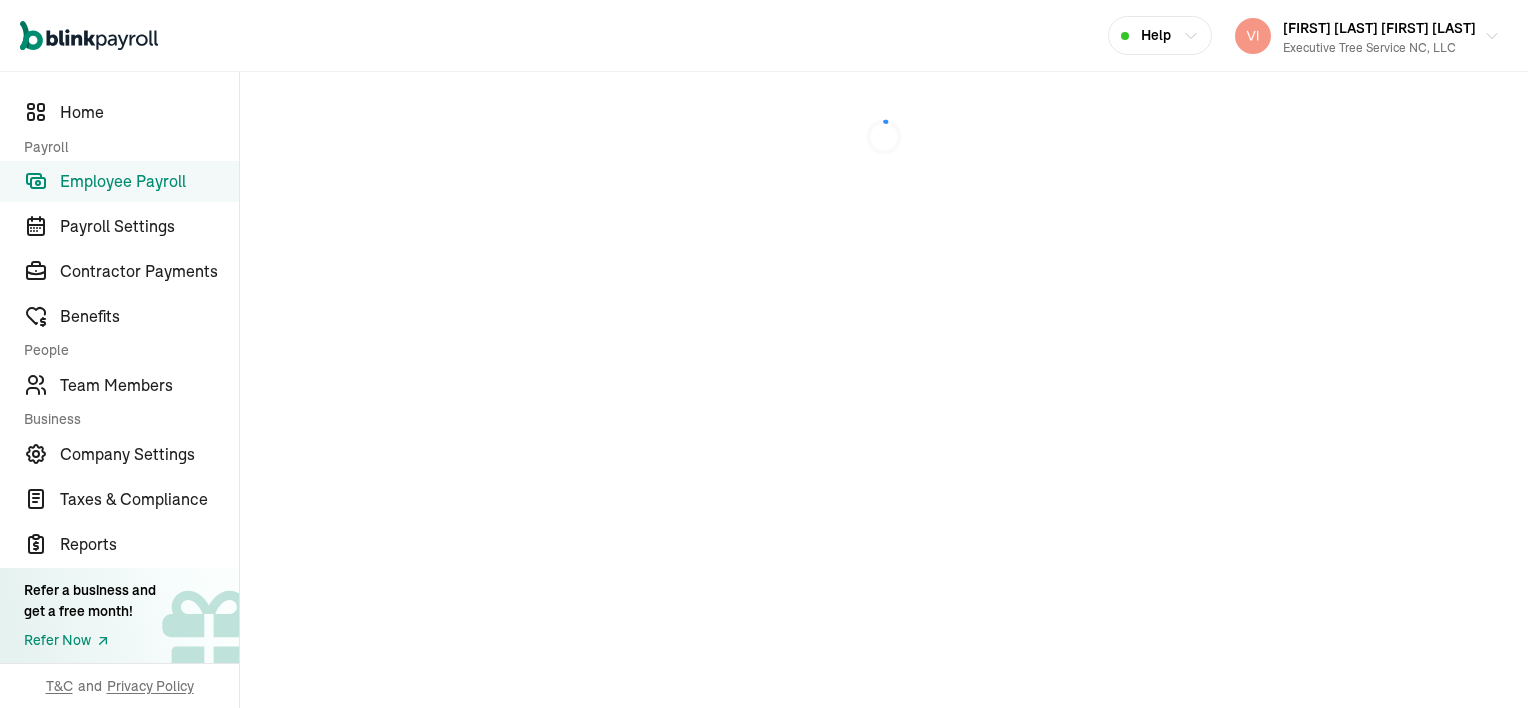 scroll, scrollTop: 0, scrollLeft: 0, axis: both 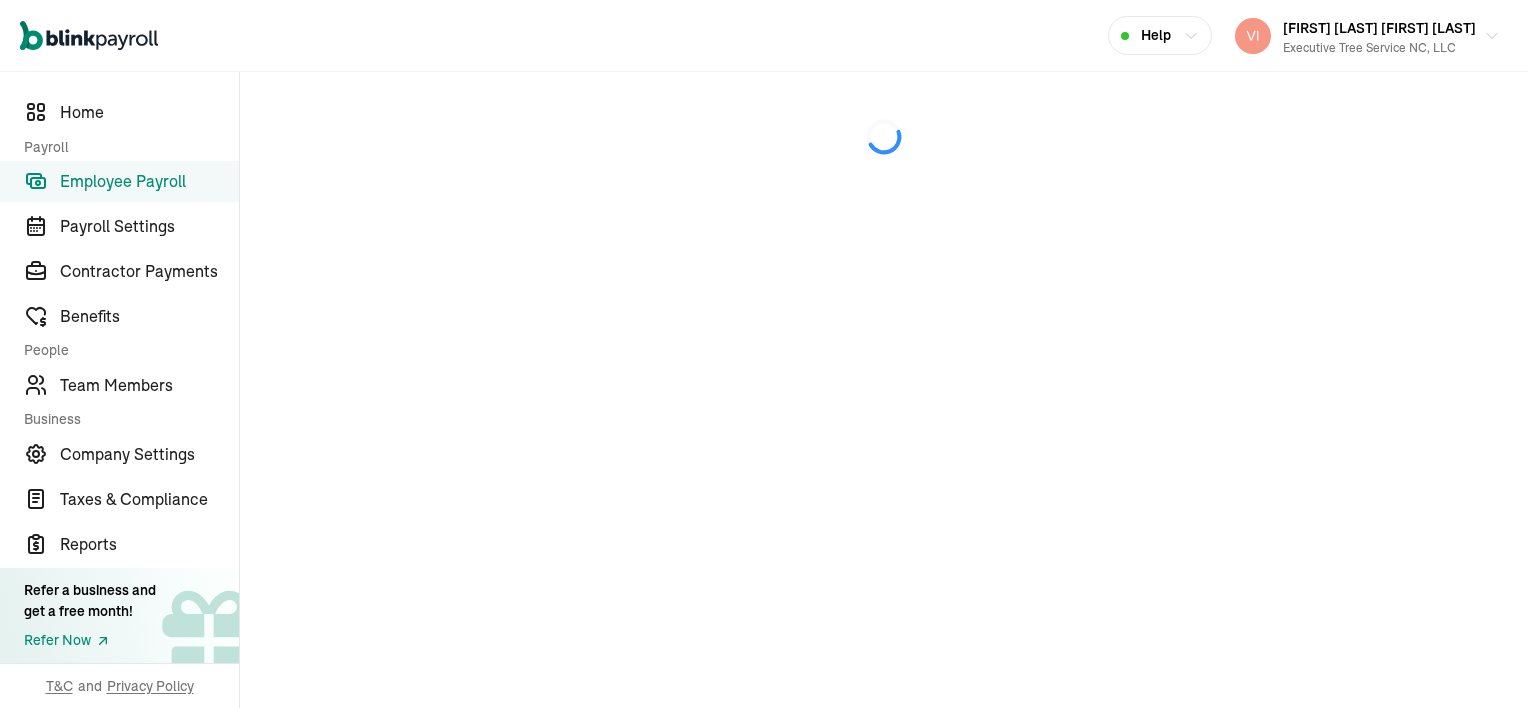 select on "direct_deposit" 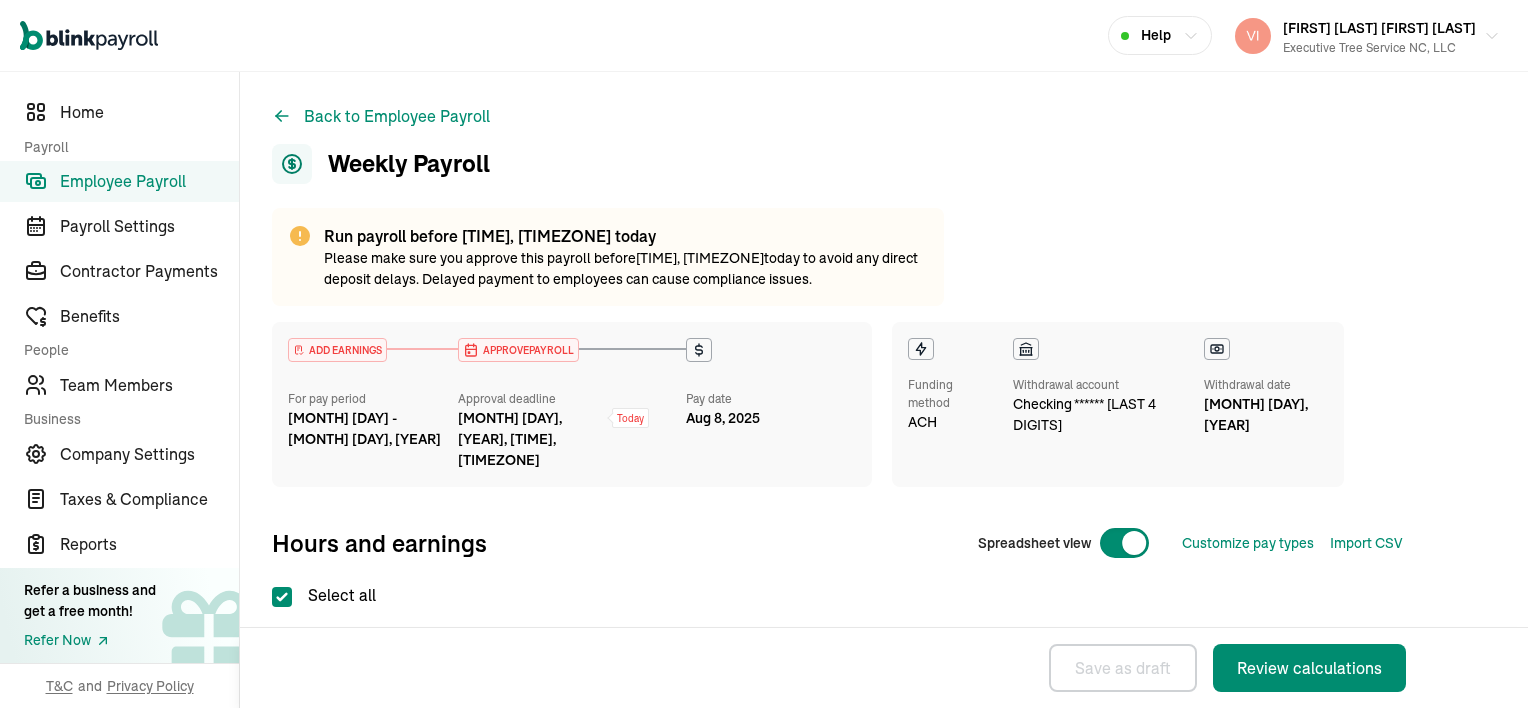 select on "direct_deposit" 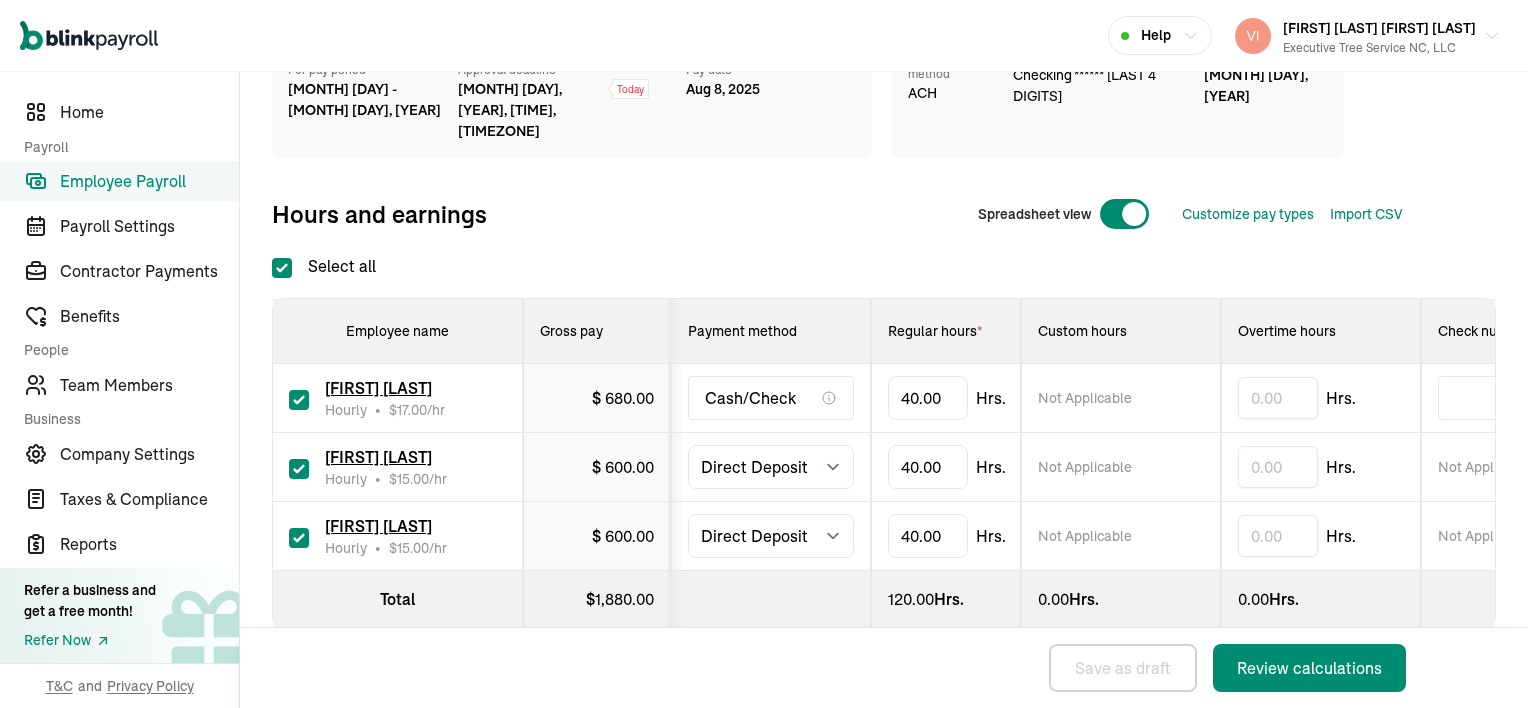 scroll, scrollTop: 353, scrollLeft: 0, axis: vertical 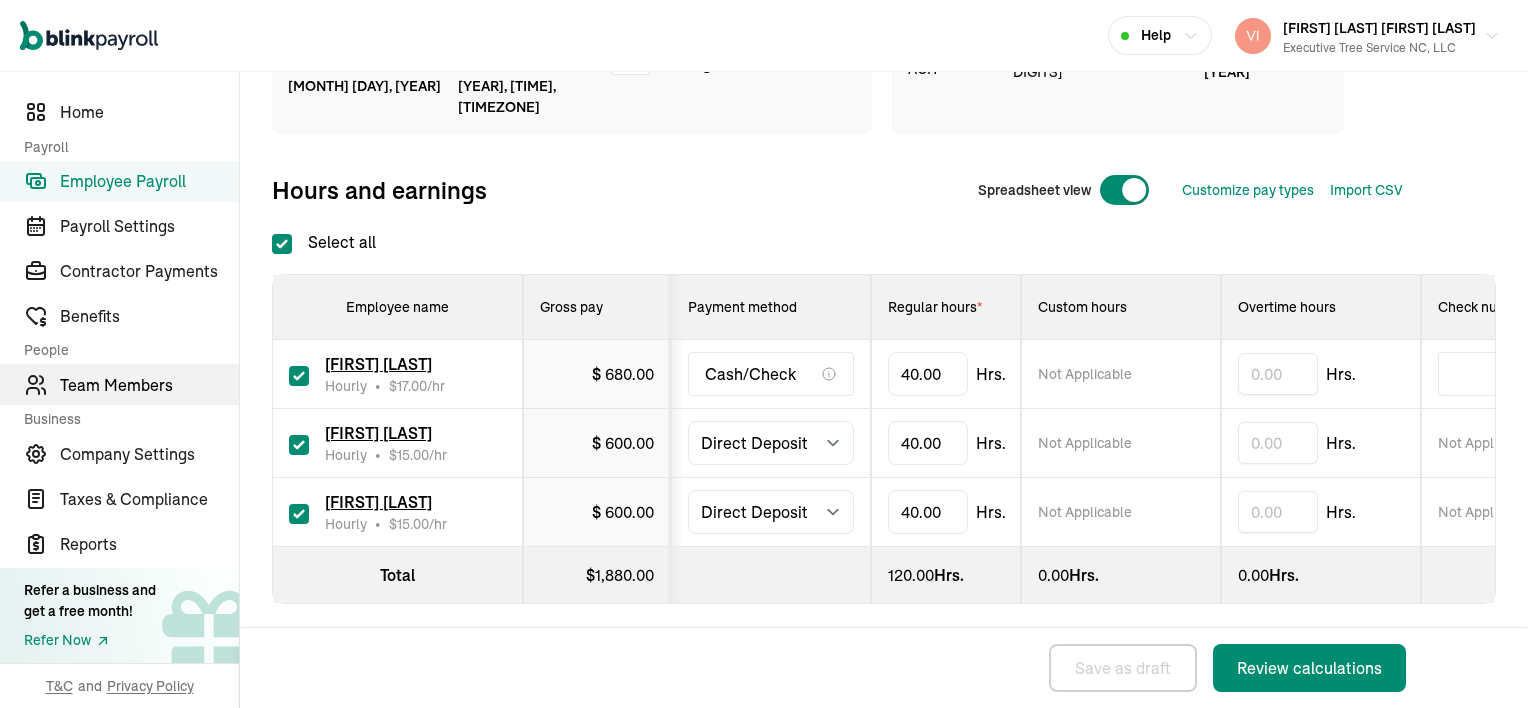 click on "Team Members" at bounding box center (149, 385) 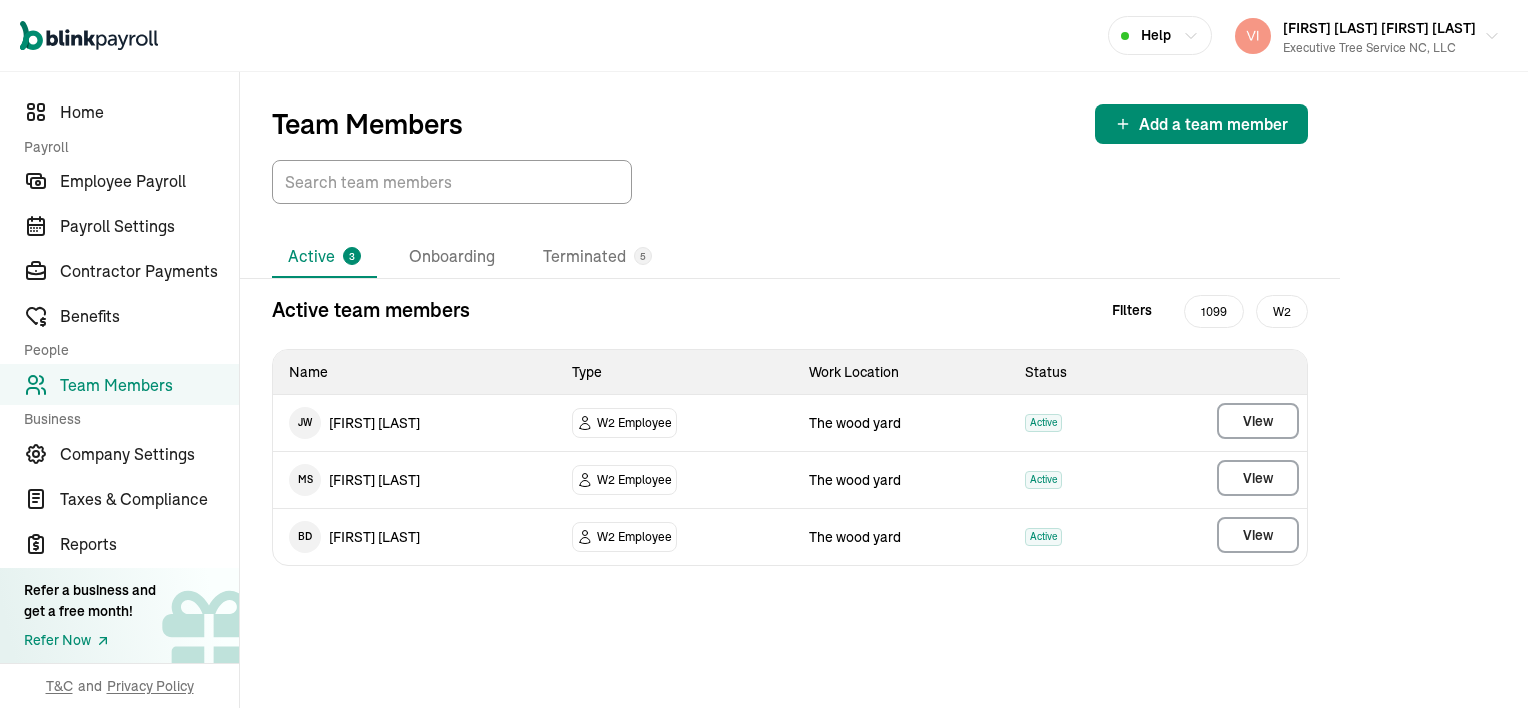 scroll, scrollTop: 0, scrollLeft: 0, axis: both 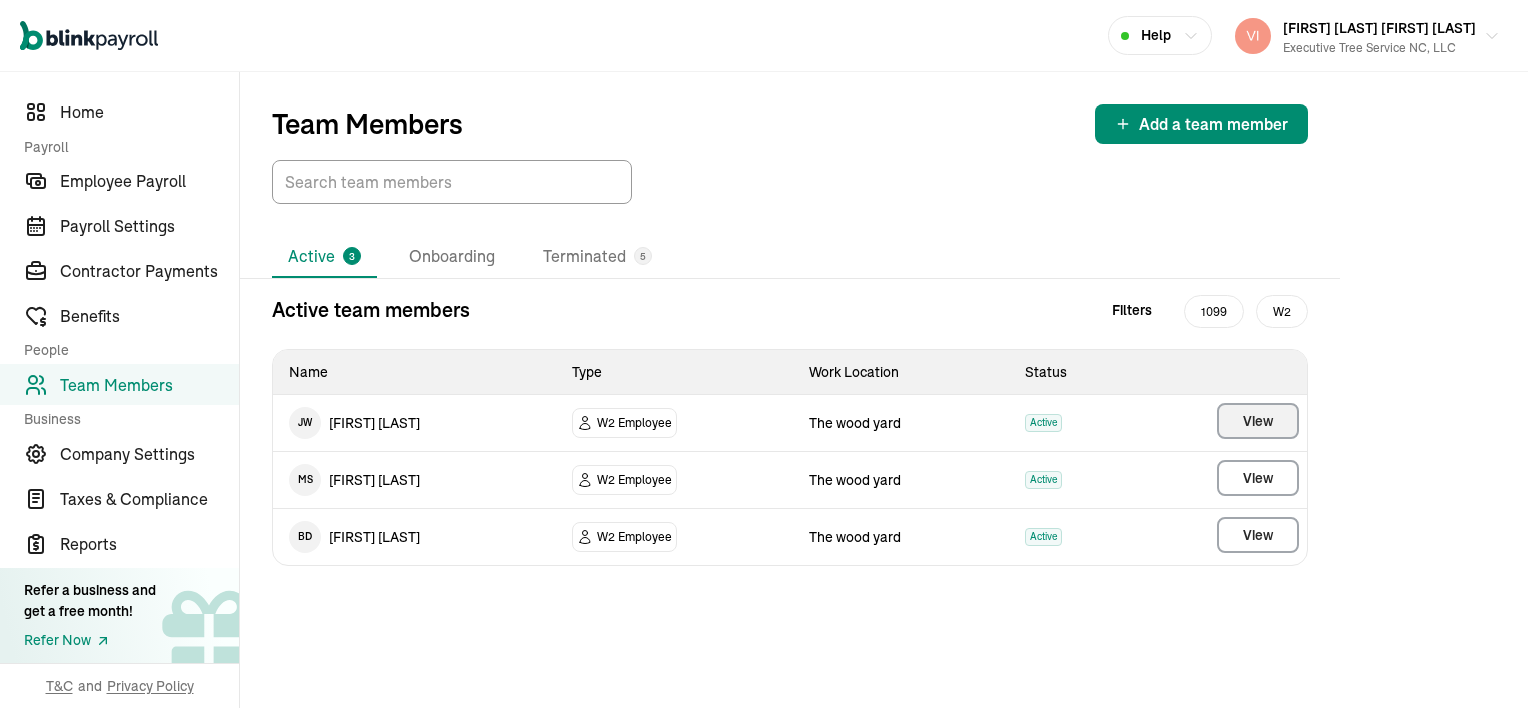 click on "View" at bounding box center [1258, 421] 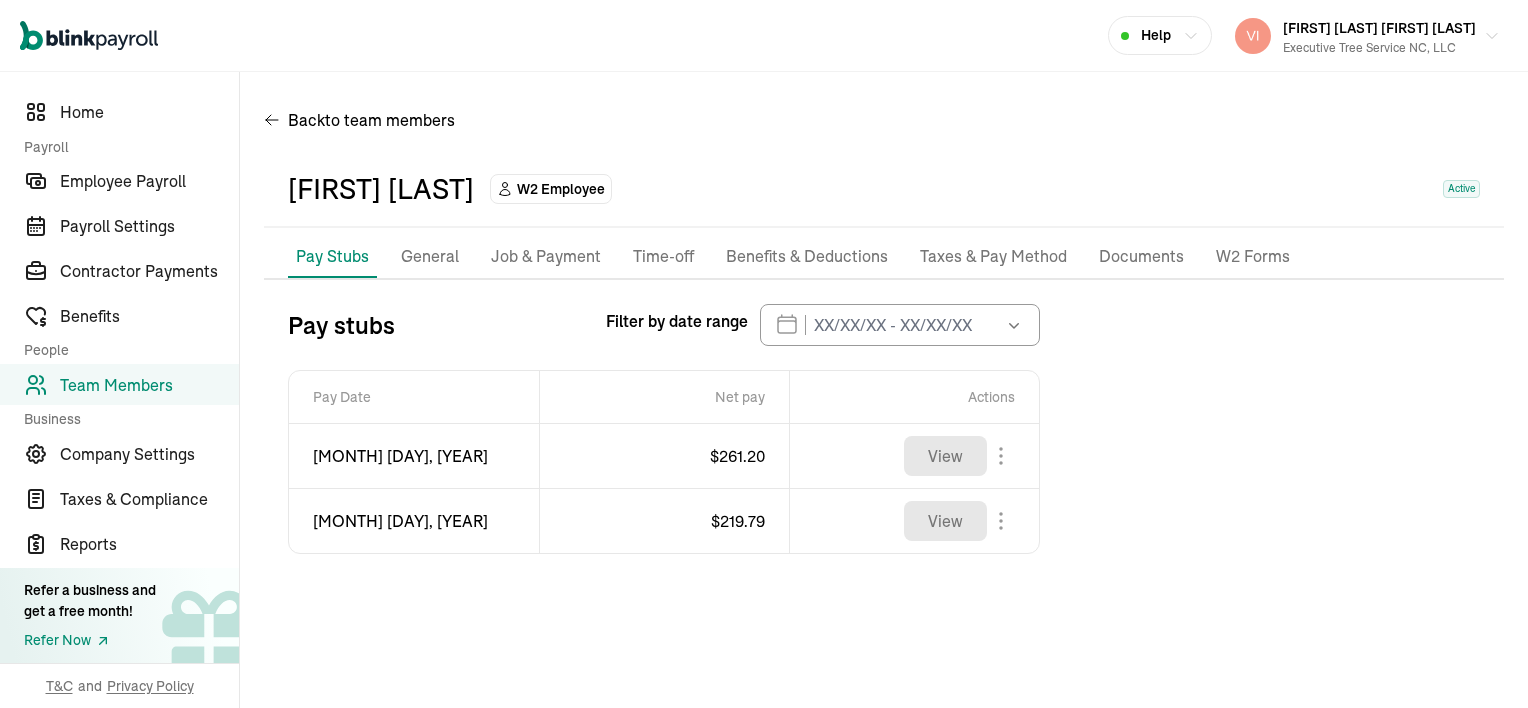 click on "Job & Payment" at bounding box center [546, 257] 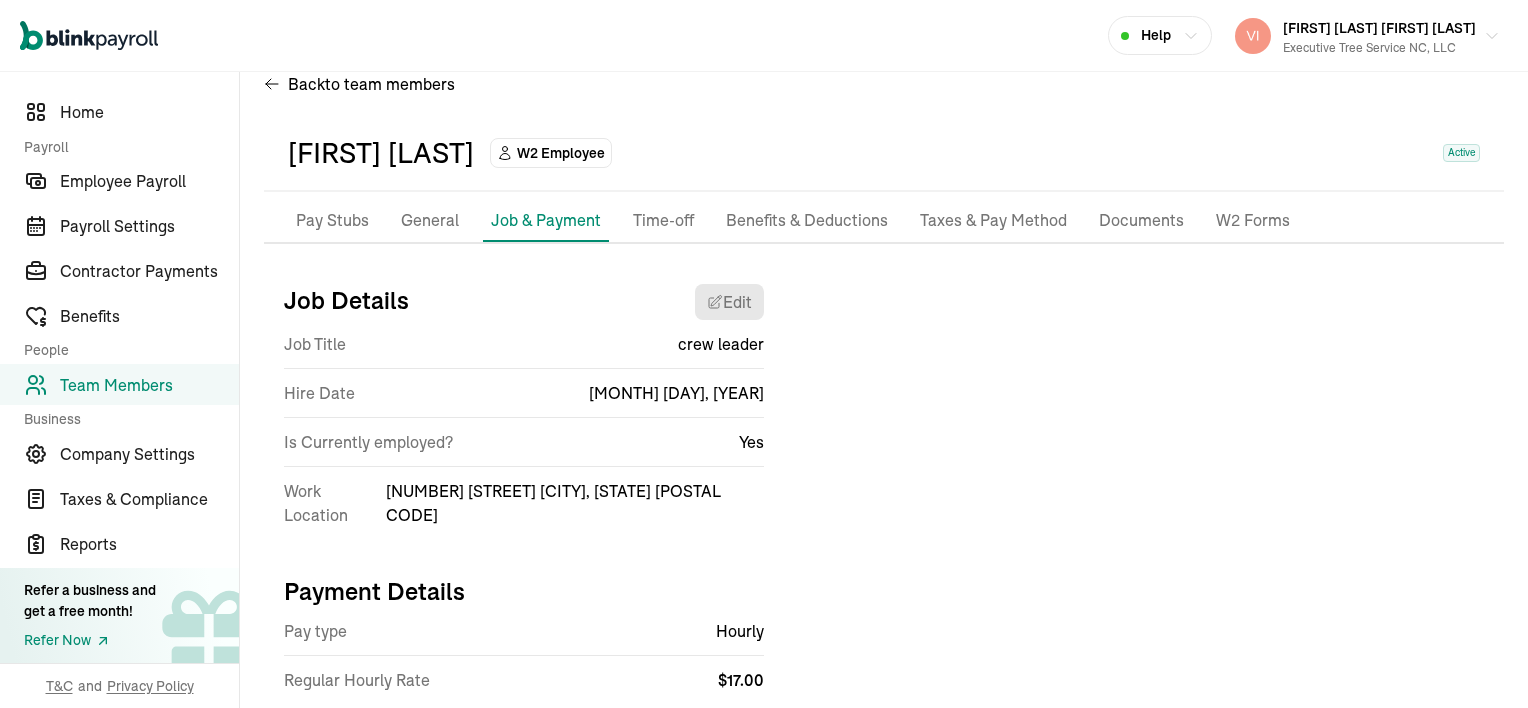 scroll, scrollTop: 70, scrollLeft: 0, axis: vertical 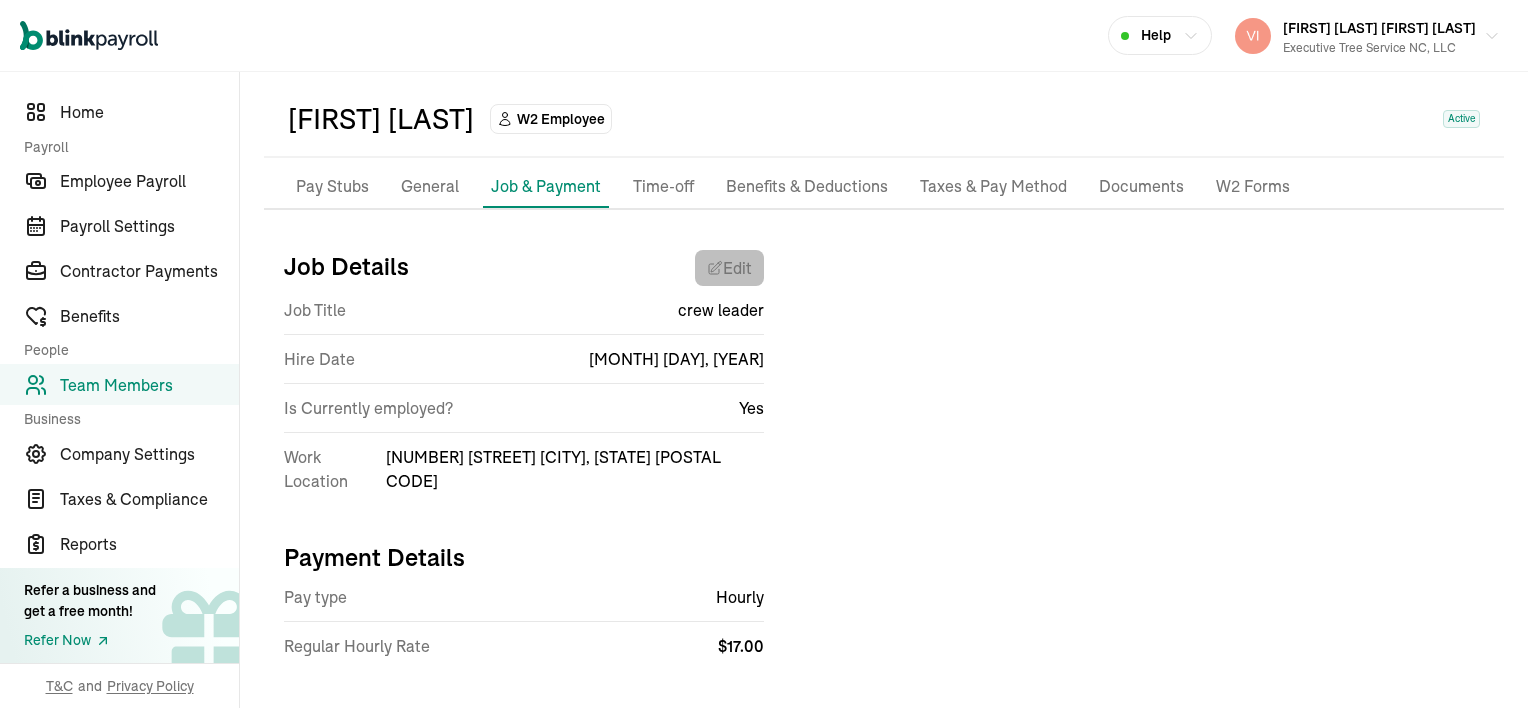 select on "[NUMBER] [STREET]" 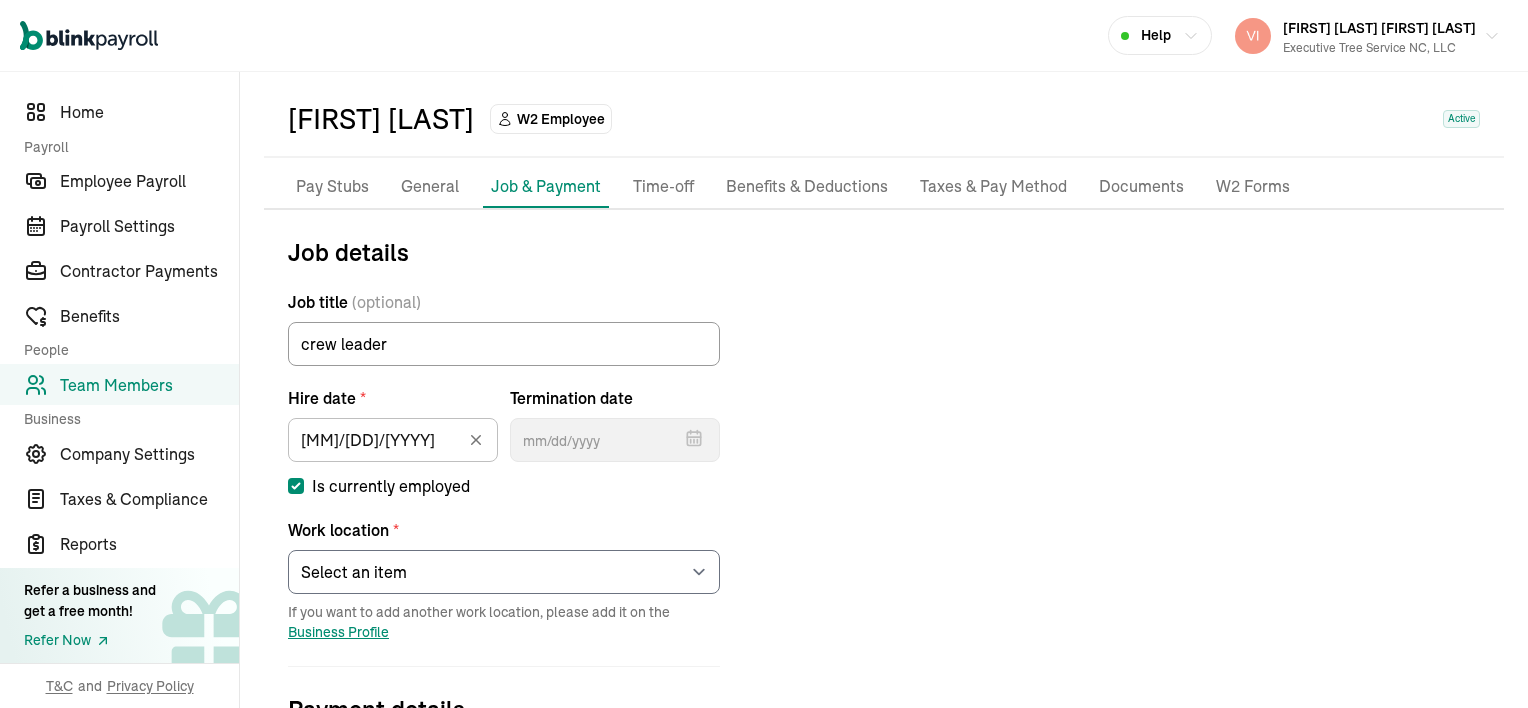 click on "Is currently employed" at bounding box center [296, 486] 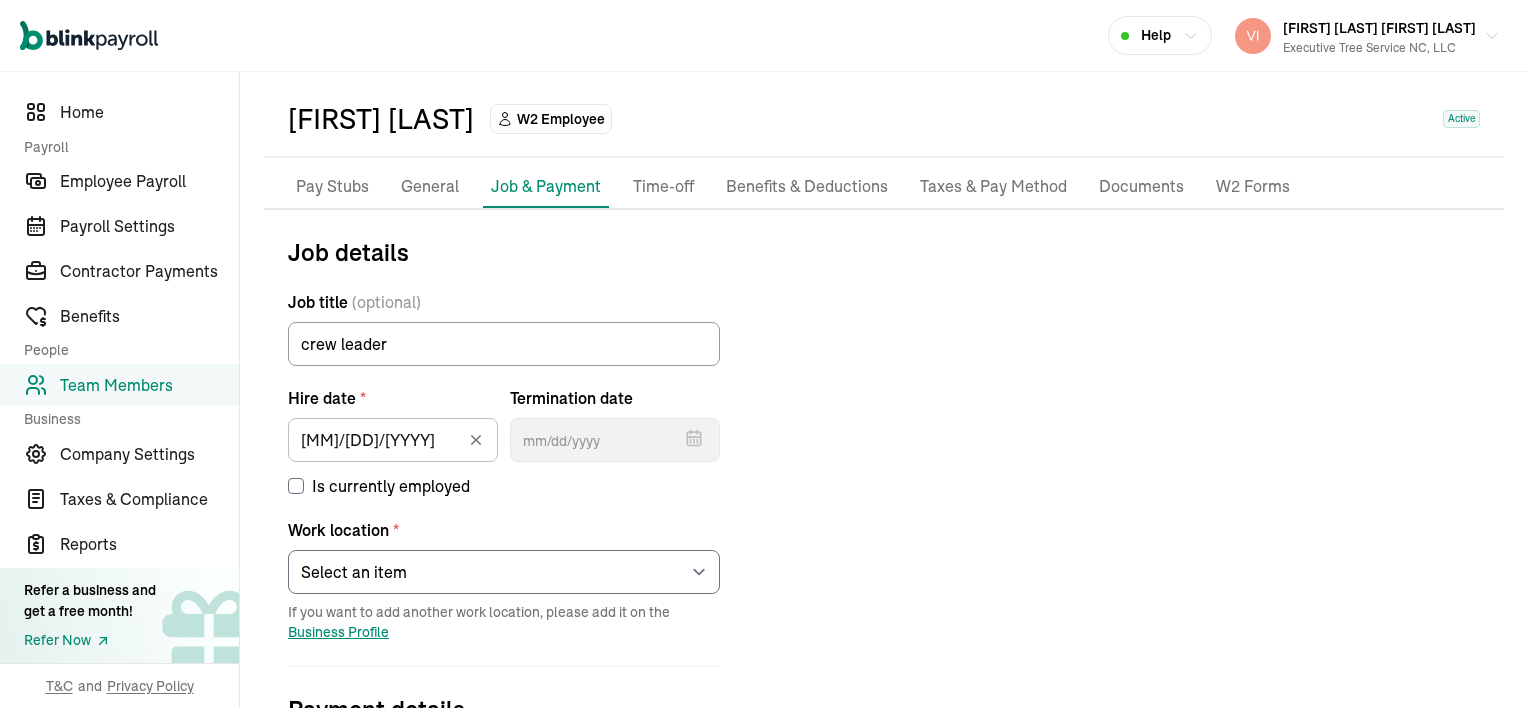 checkbox on "false" 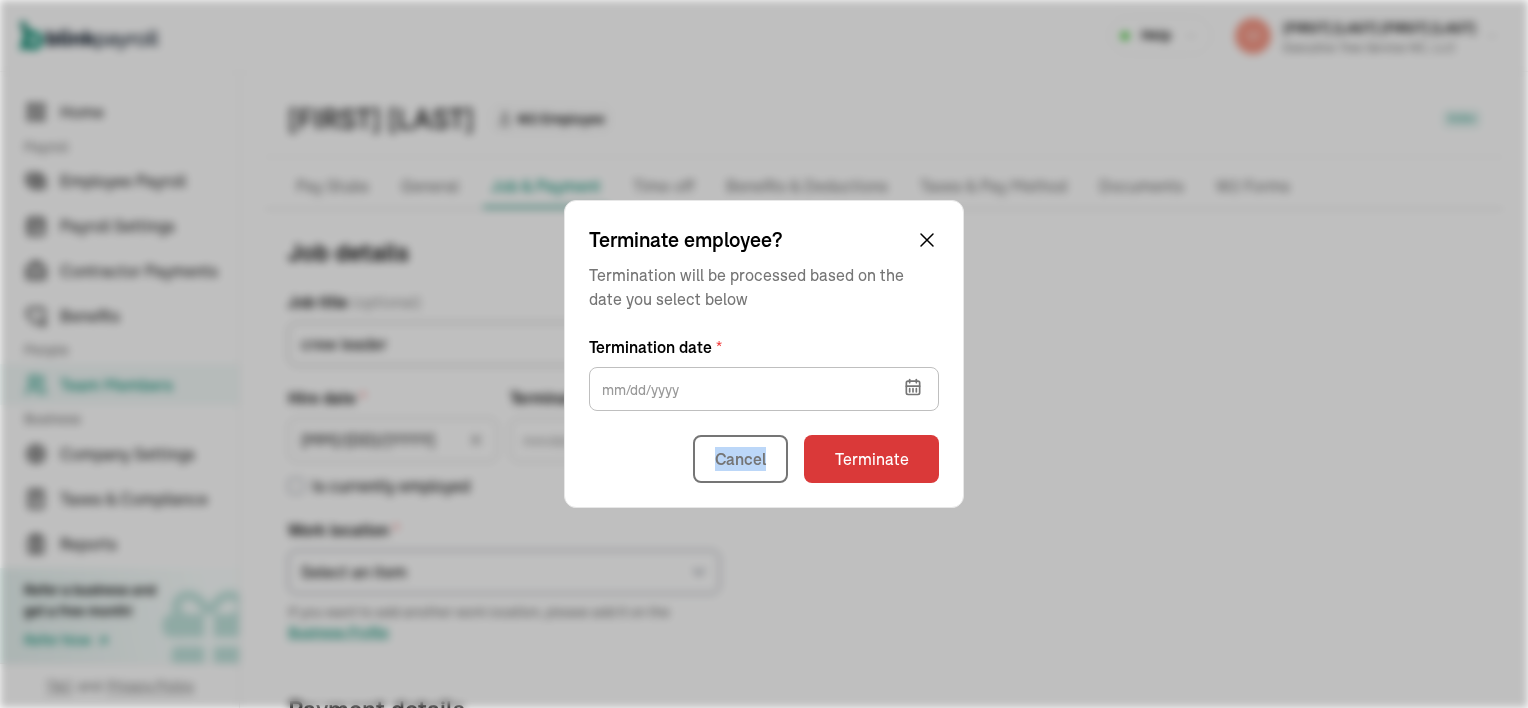 click on "Terminate employee? Termination will be processed based on the date you select below Termination date * [MONTH] [YEAR] Mon Tue Wed Thu Fri Sat Sun 28 29 30 31 1 2 3 4 5 6 7 8 9 10 11 12 13 14 15 16 17 18 19 20 21 22 23 24 25 26 27 28 29 30 31 1 2 3 4 5 6 7 Cancel Terminate" at bounding box center [764, 354] 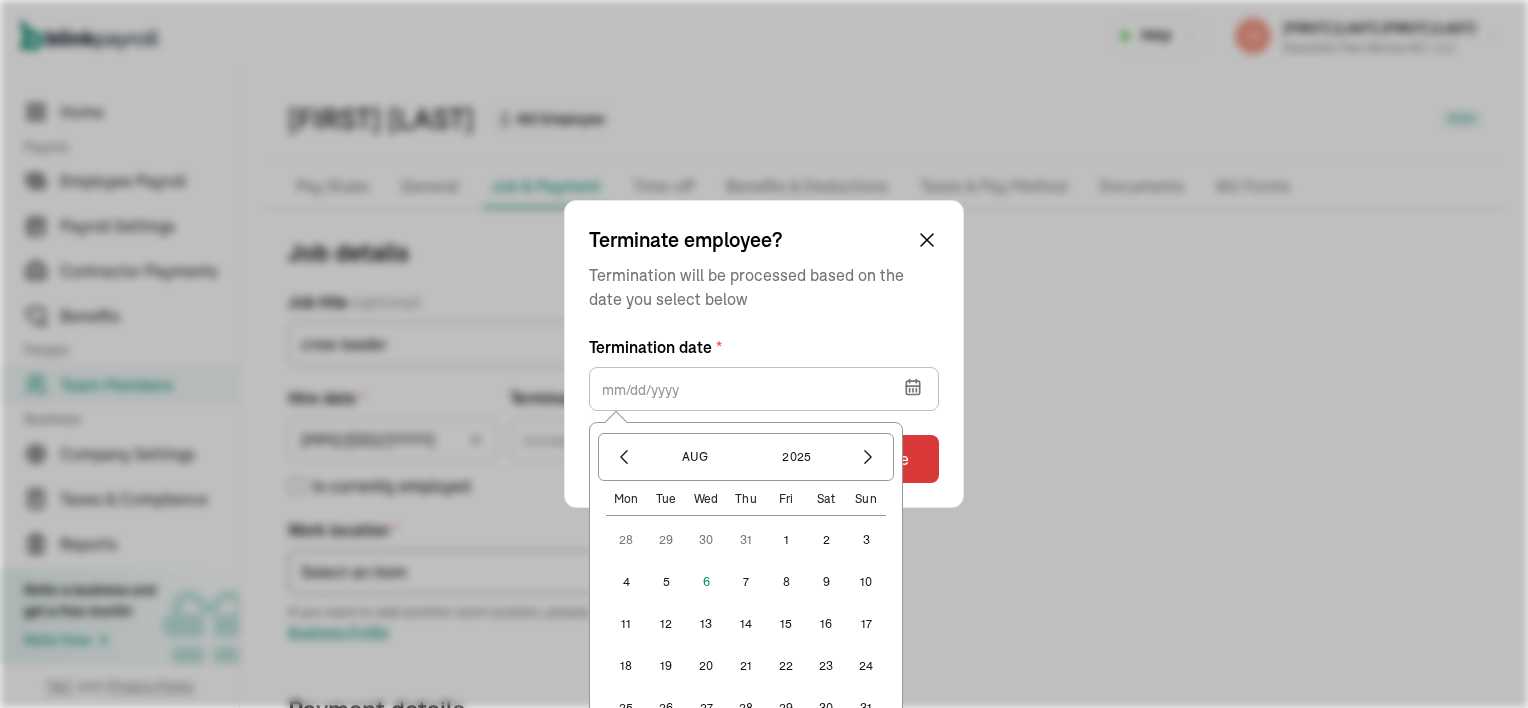 click 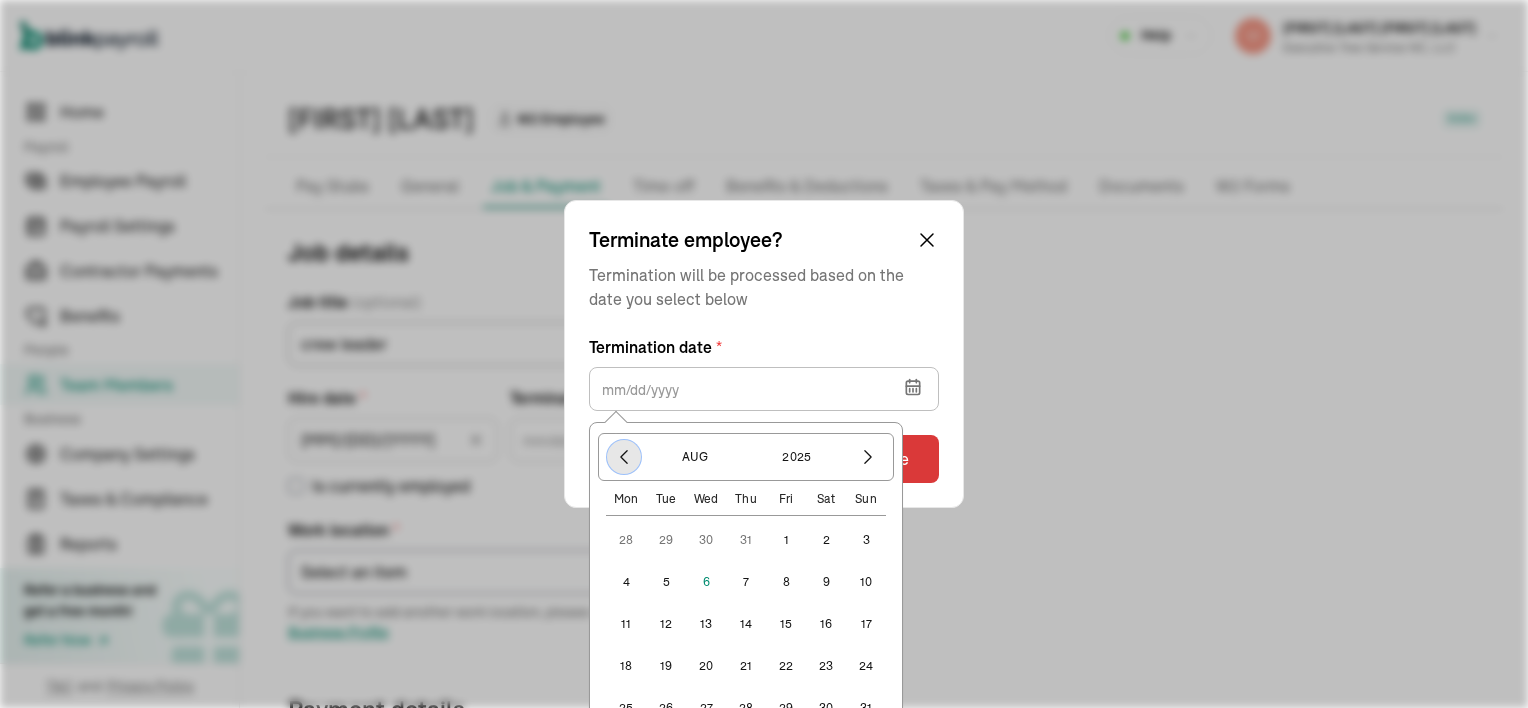 click 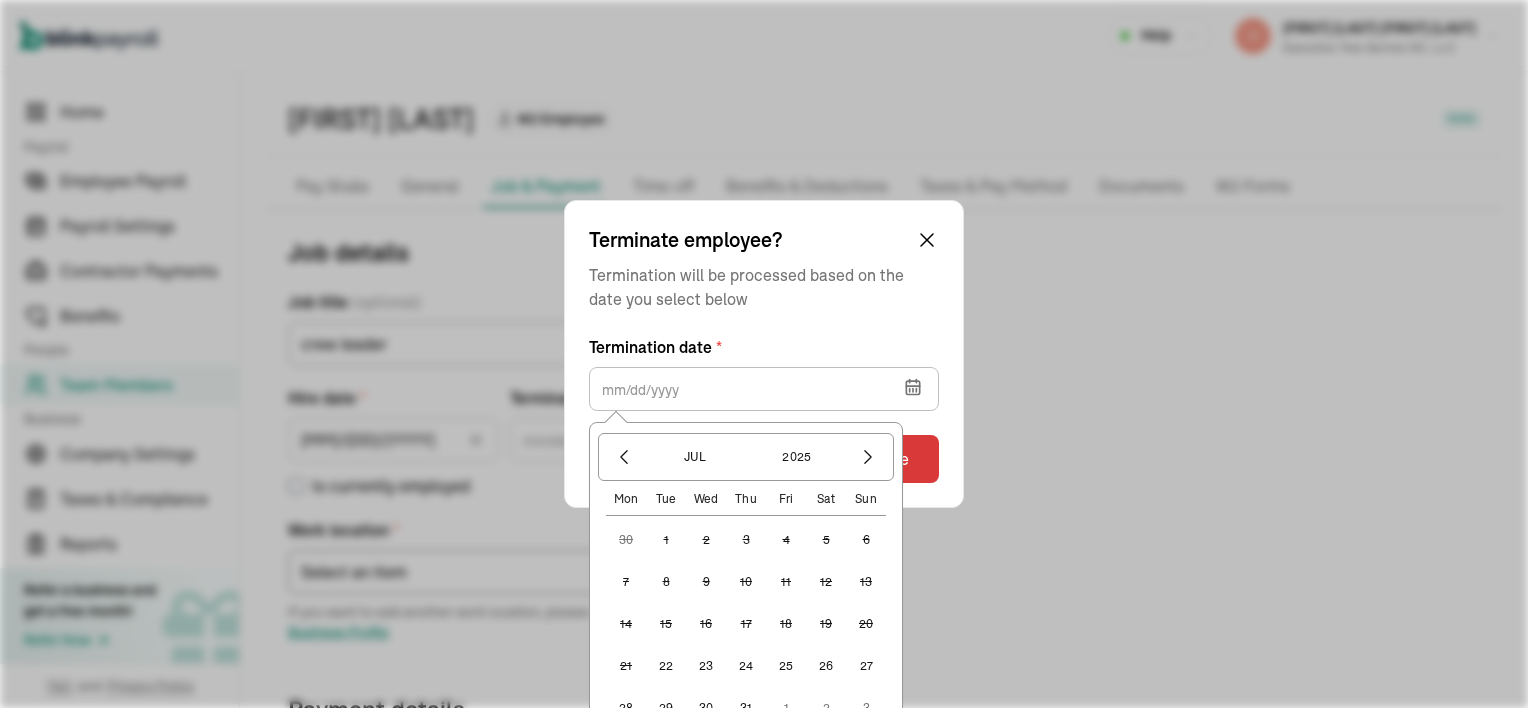 click on "30" at bounding box center [706, 708] 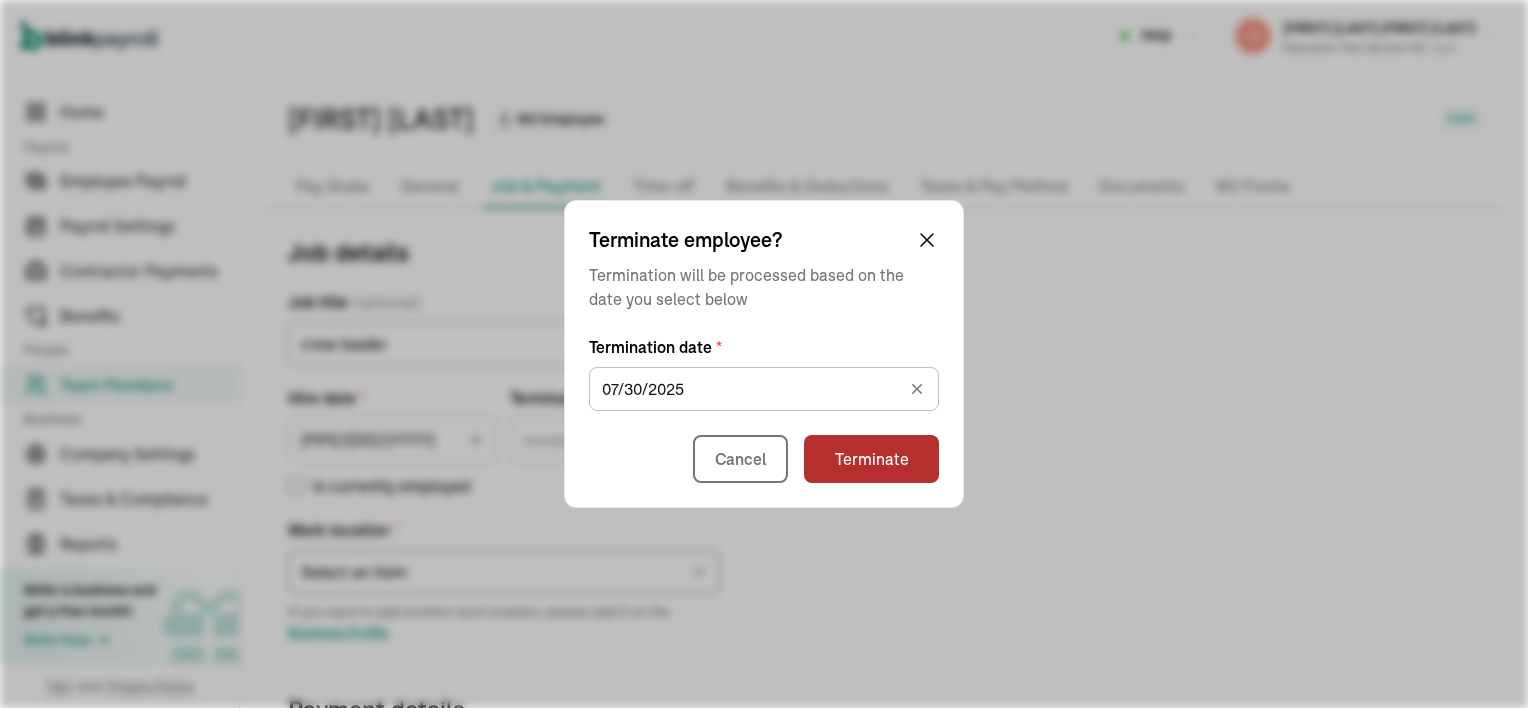 type on "07/30/2025" 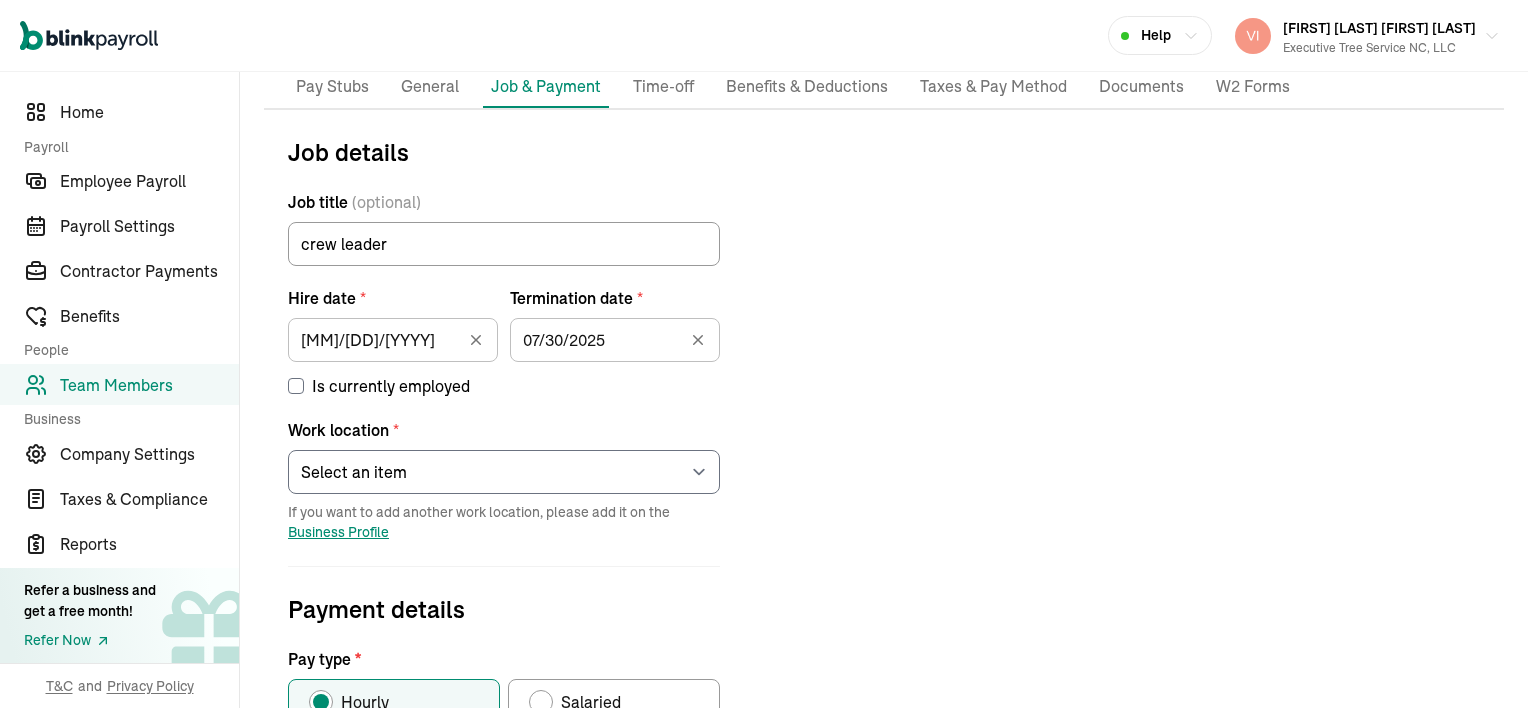 scroll, scrollTop: 0, scrollLeft: 0, axis: both 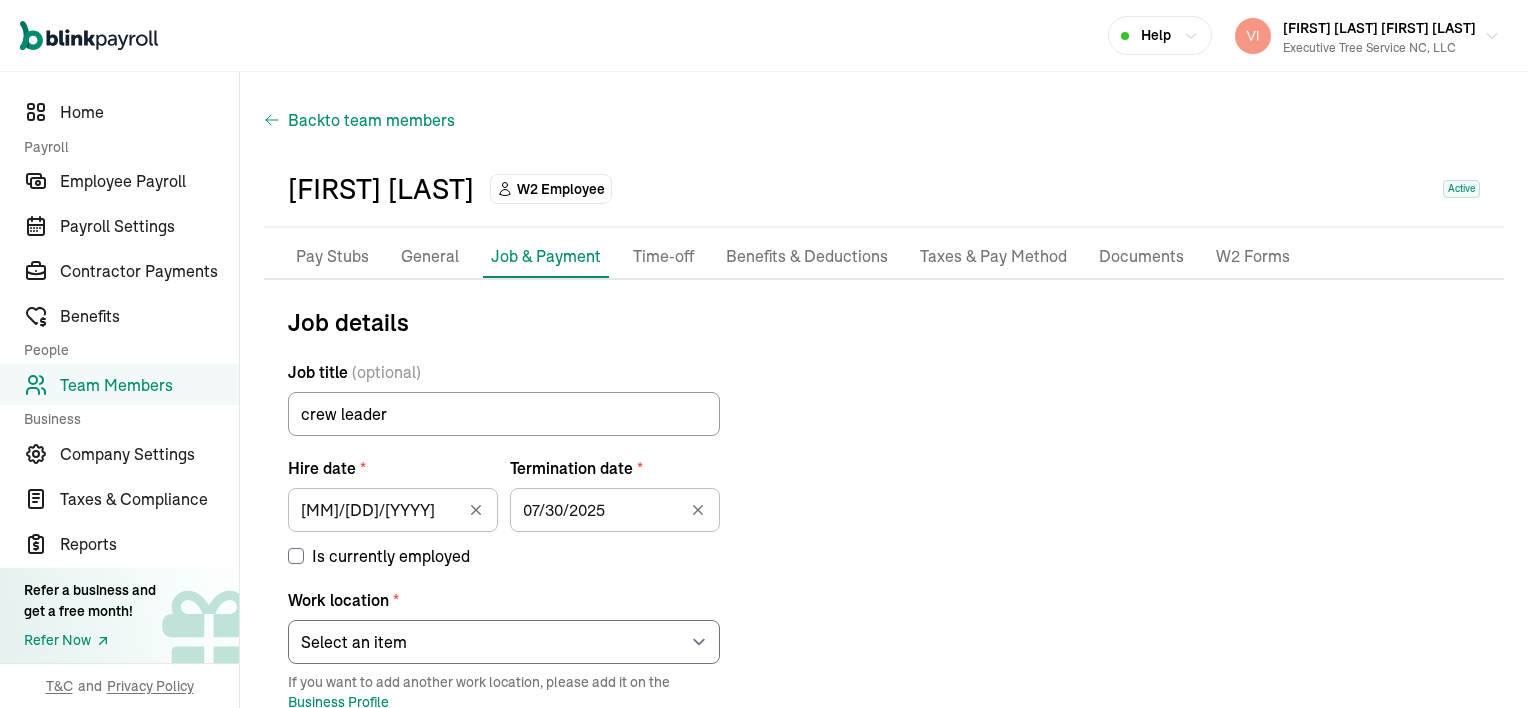 click on "Back  to team members" at bounding box center [371, 120] 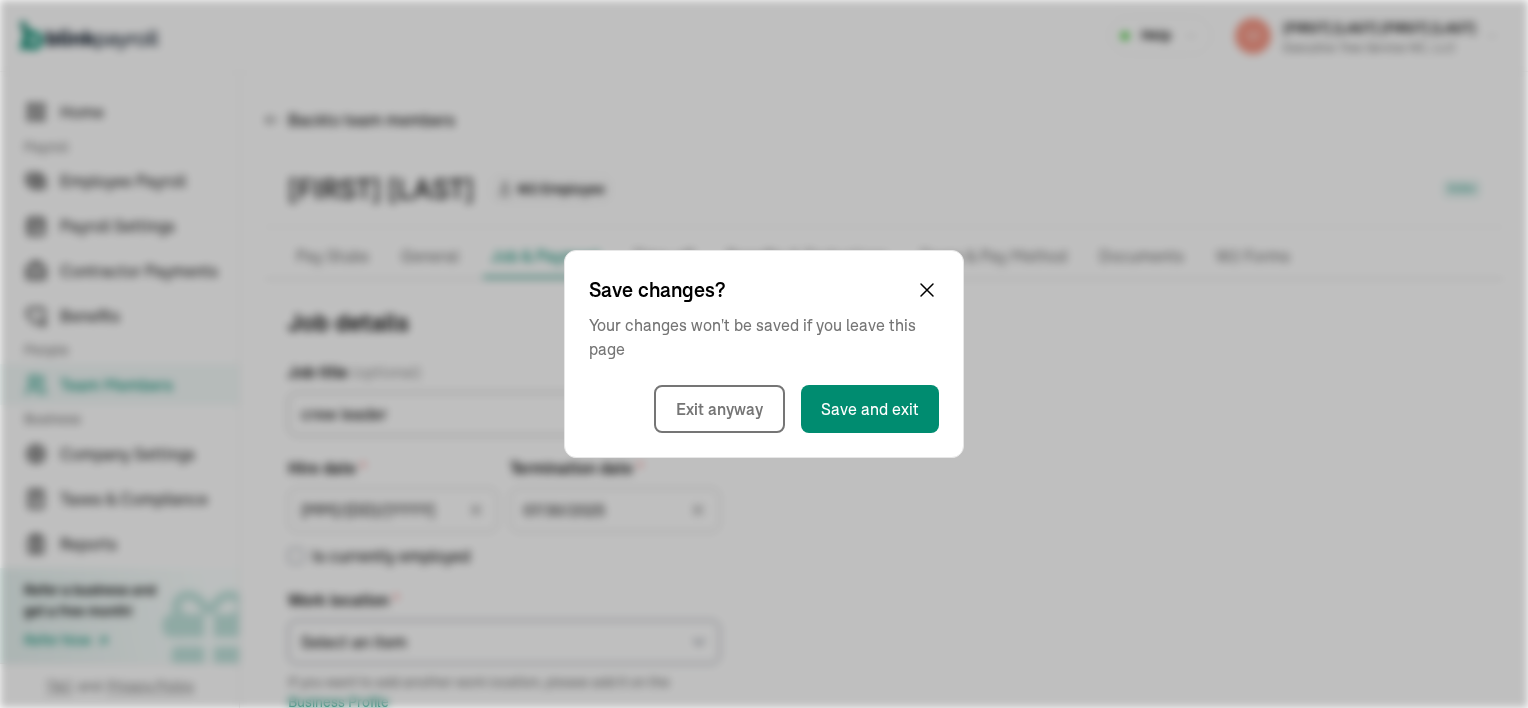 click on "Save changes? Your changes won't be saved if you leave this page Exit anyway Save and exit" at bounding box center (764, 354) 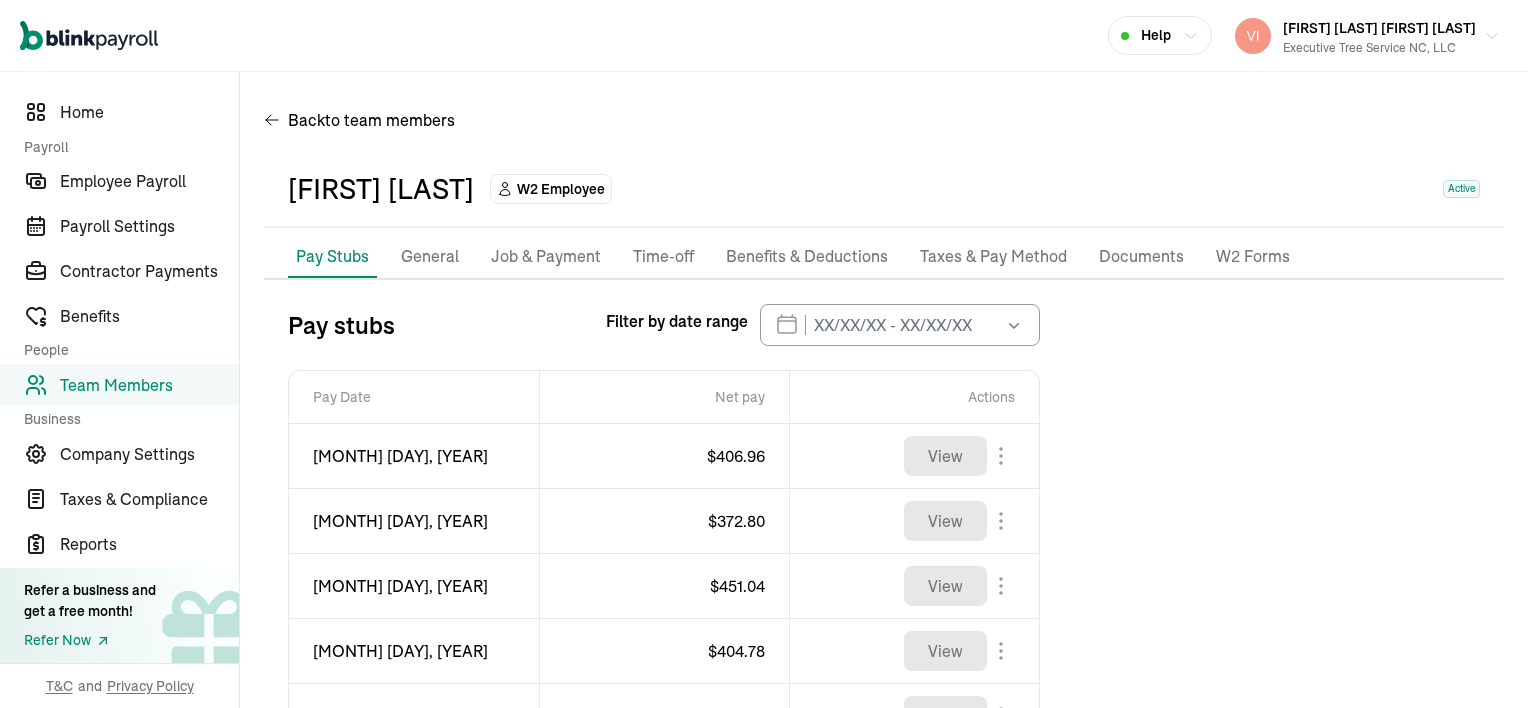 click on "Job & Payment" at bounding box center [546, 257] 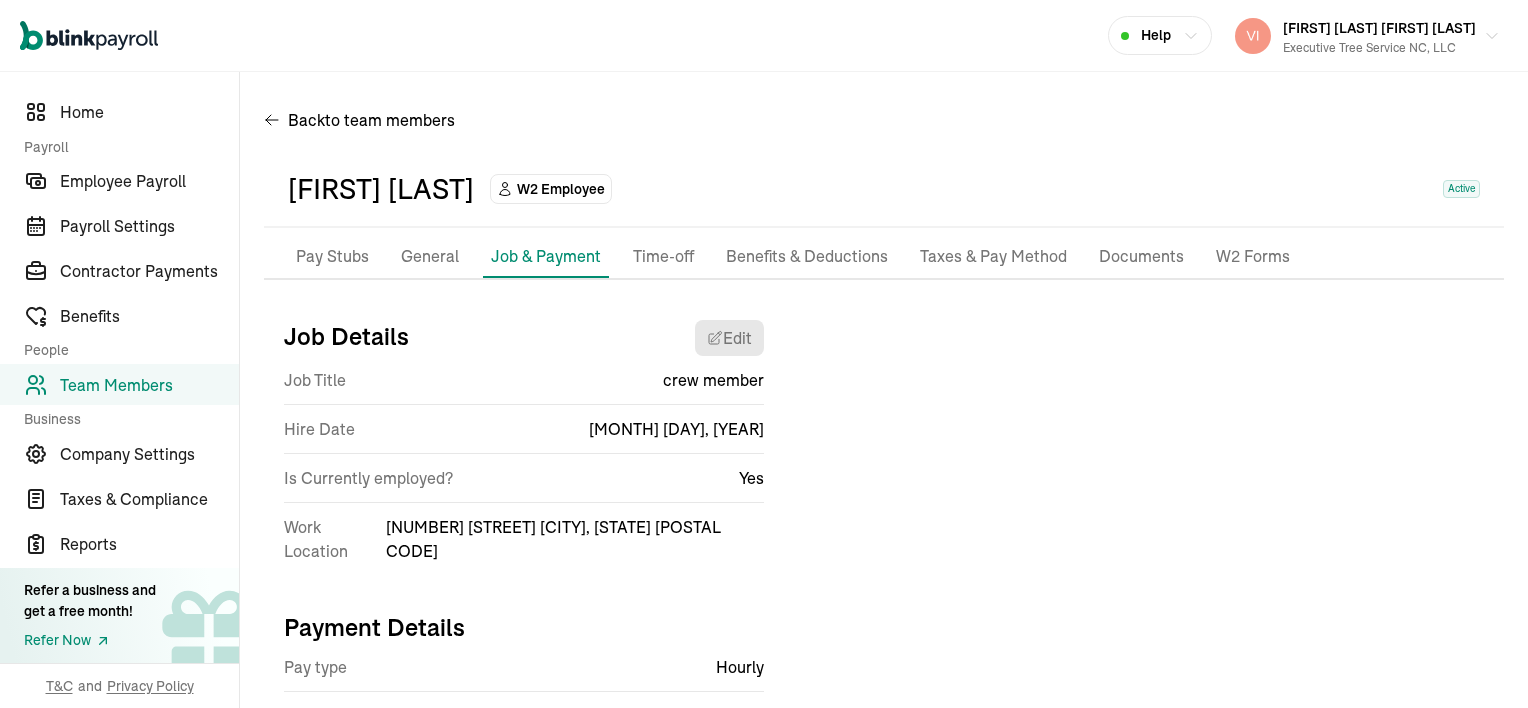 scroll, scrollTop: 70, scrollLeft: 0, axis: vertical 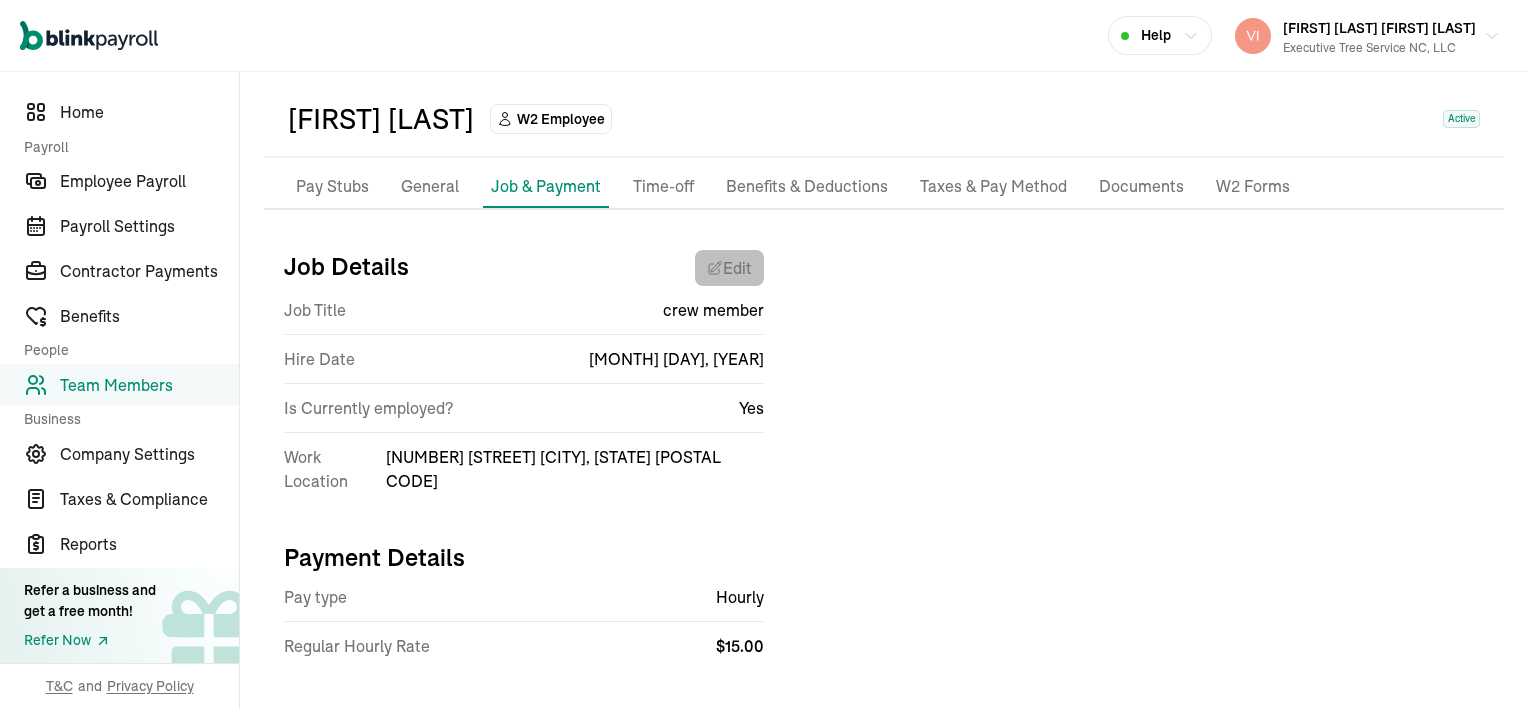 select on "[NUMBER] [STREET]" 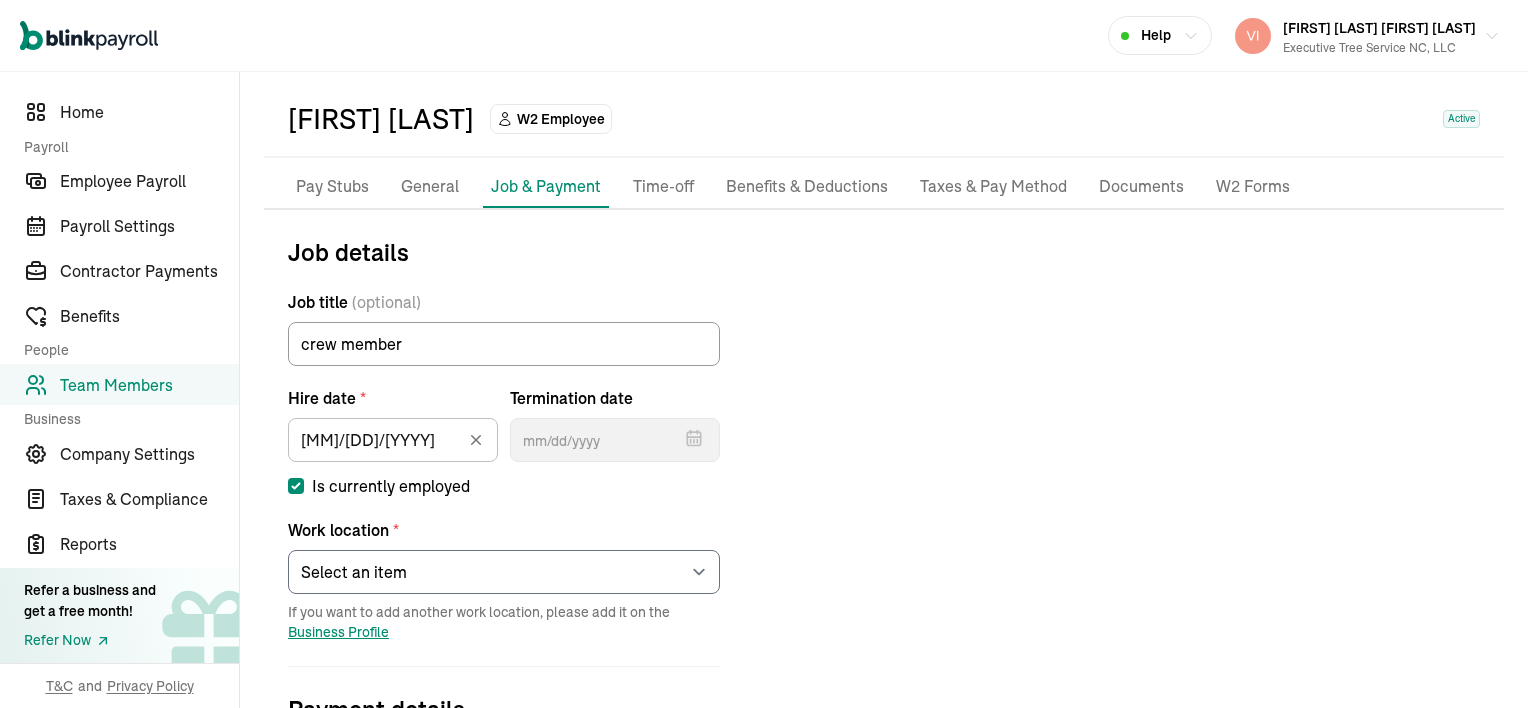 click on "Job details" at bounding box center (504, 252) 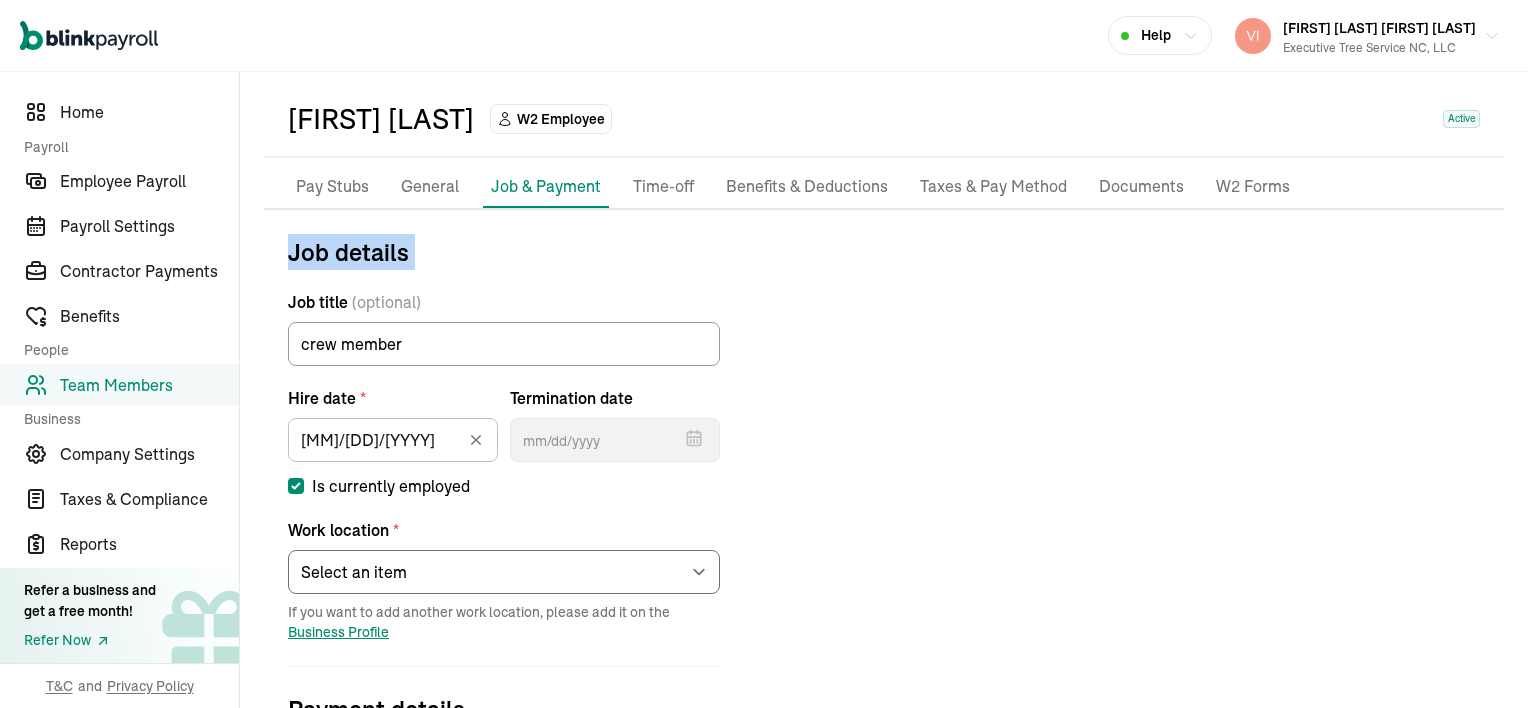 click on "Is currently employed" at bounding box center [296, 486] 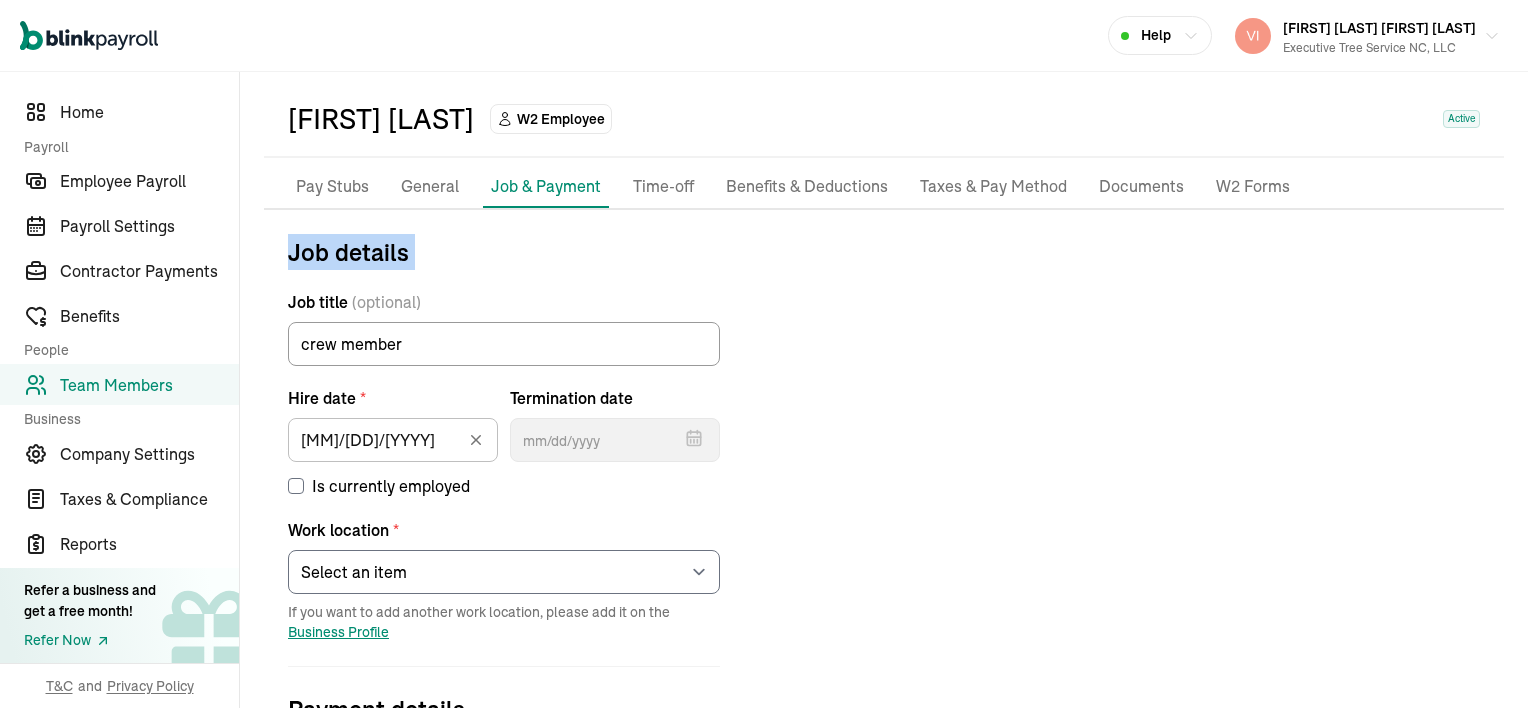 checkbox on "false" 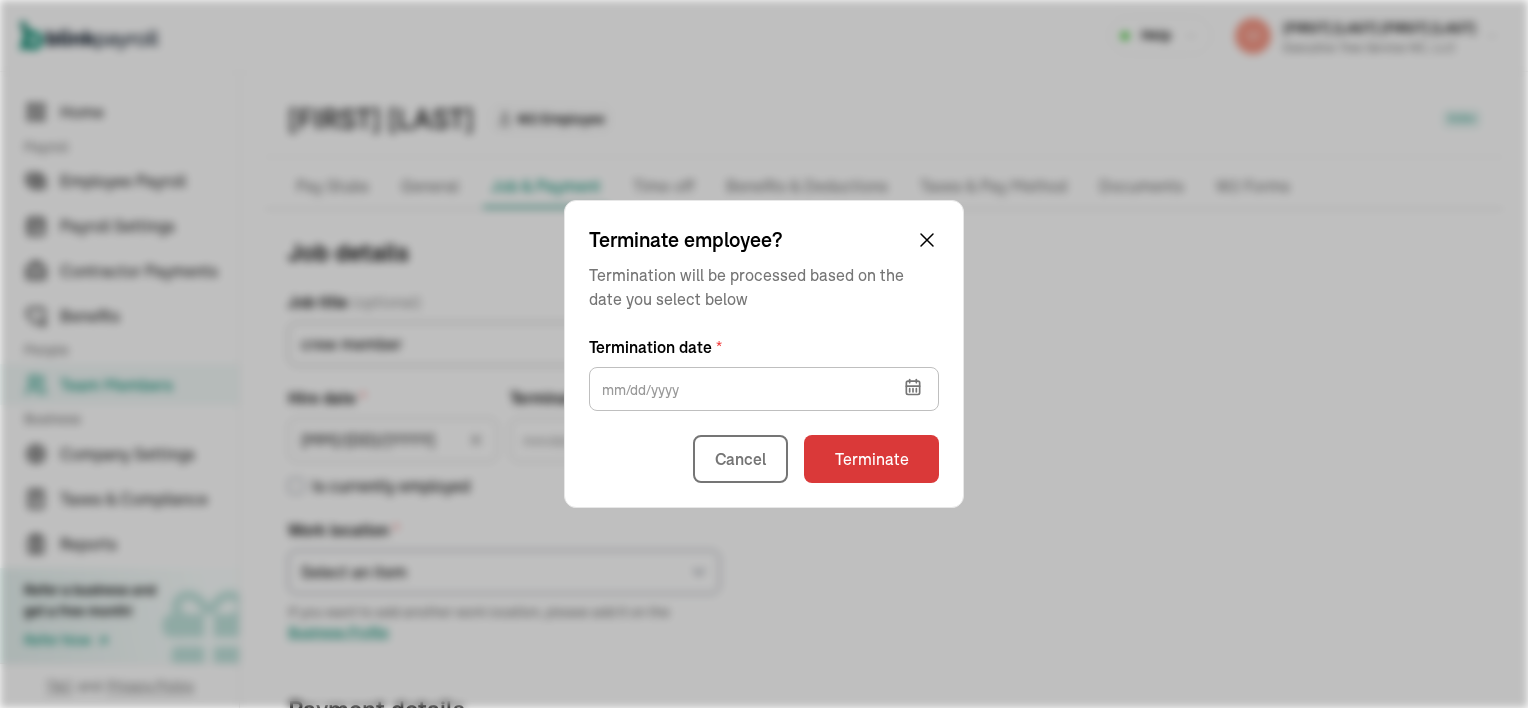 click 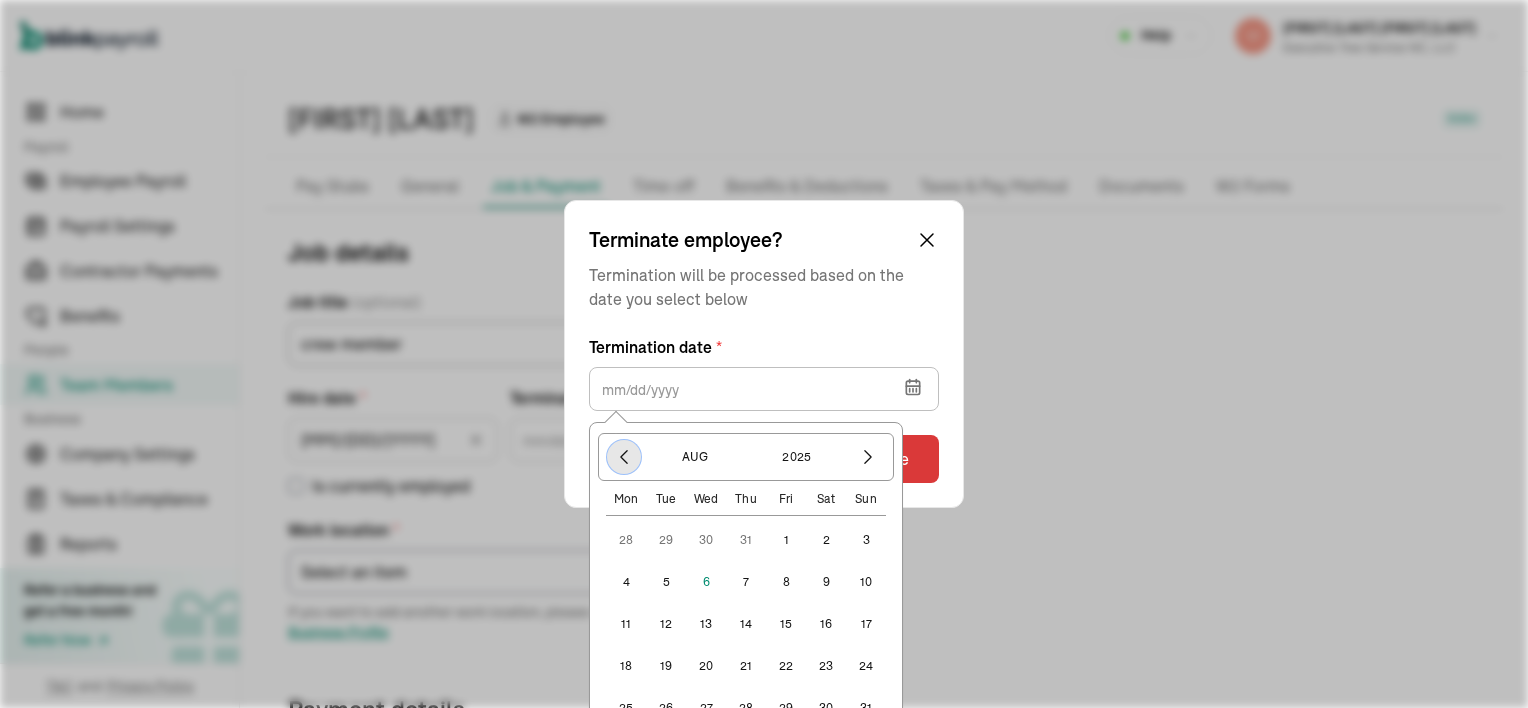 click 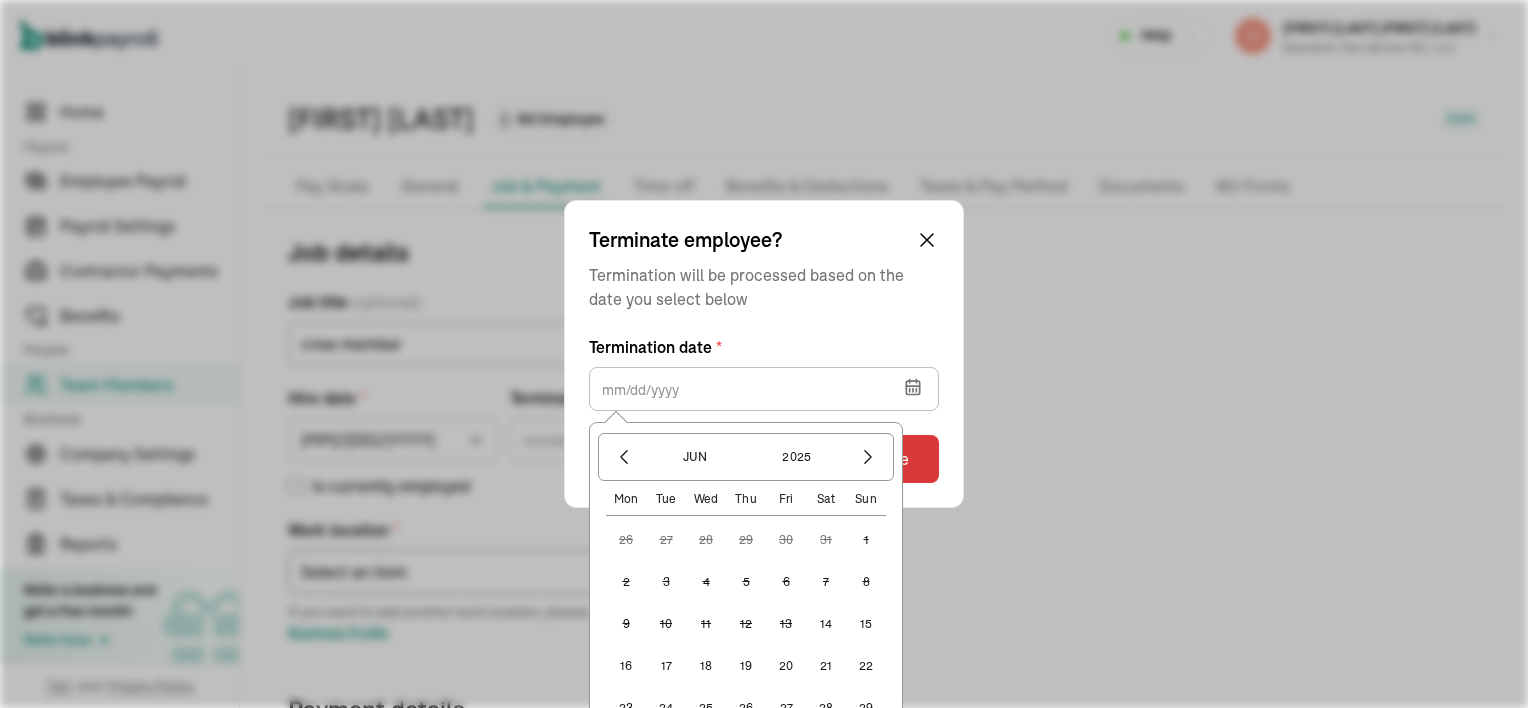 click on "25" at bounding box center [706, 708] 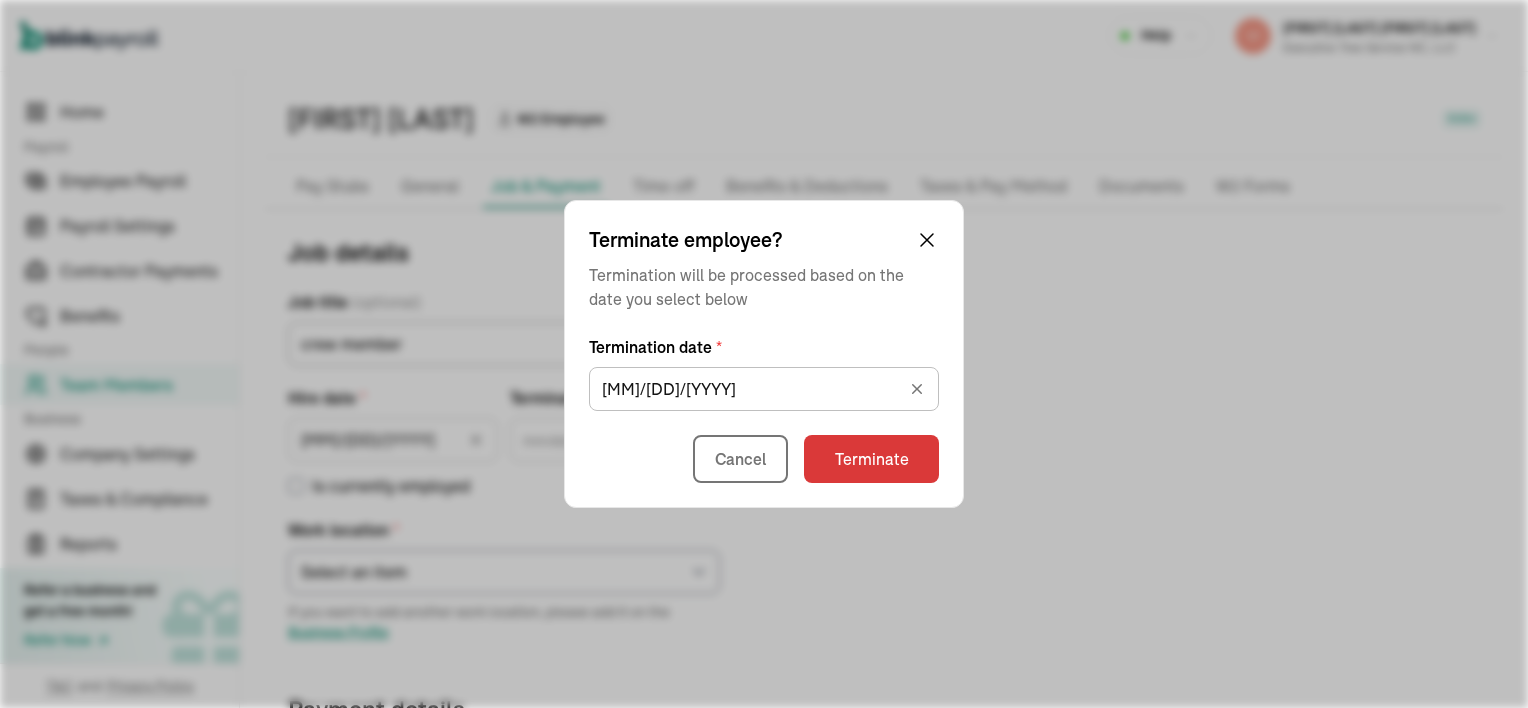 click on "25" at bounding box center [706, 724] 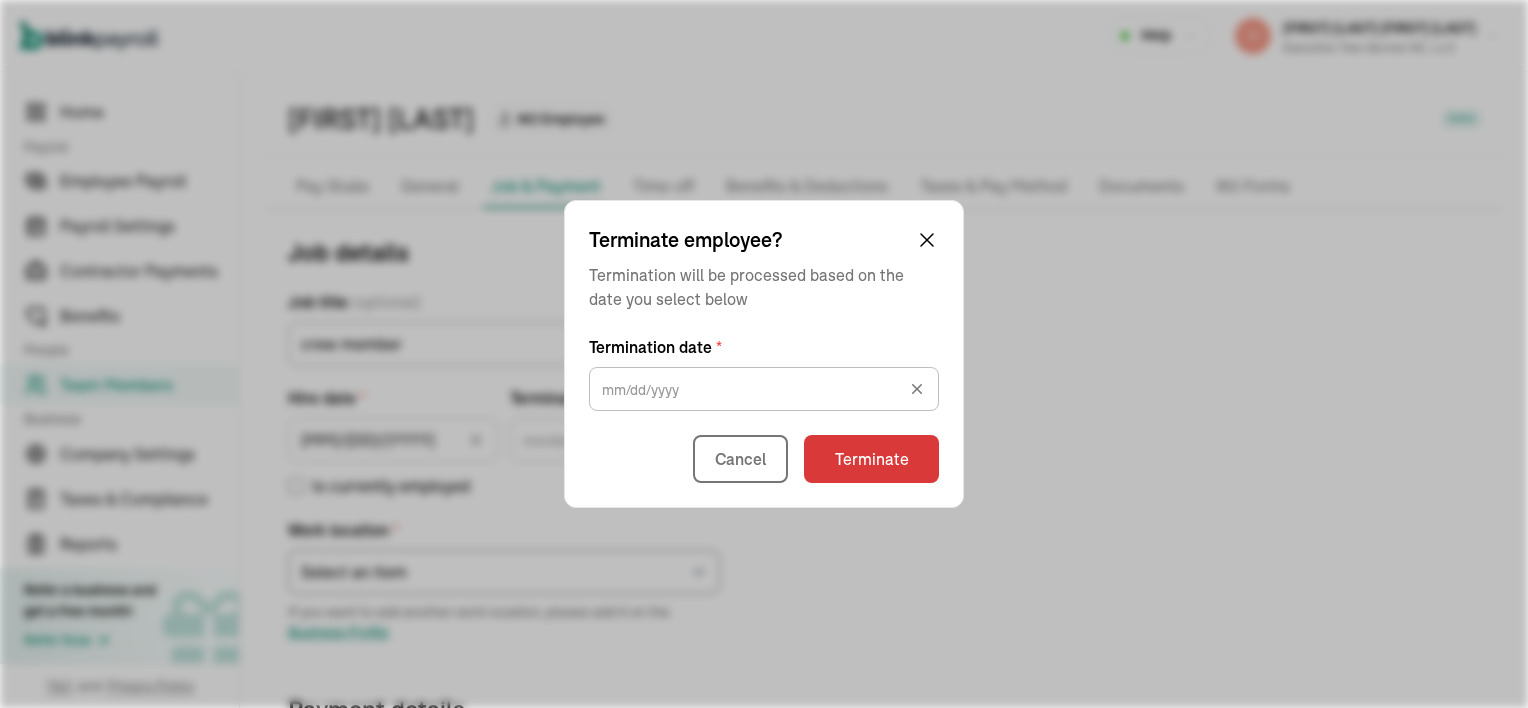 click at bounding box center (927, 385) 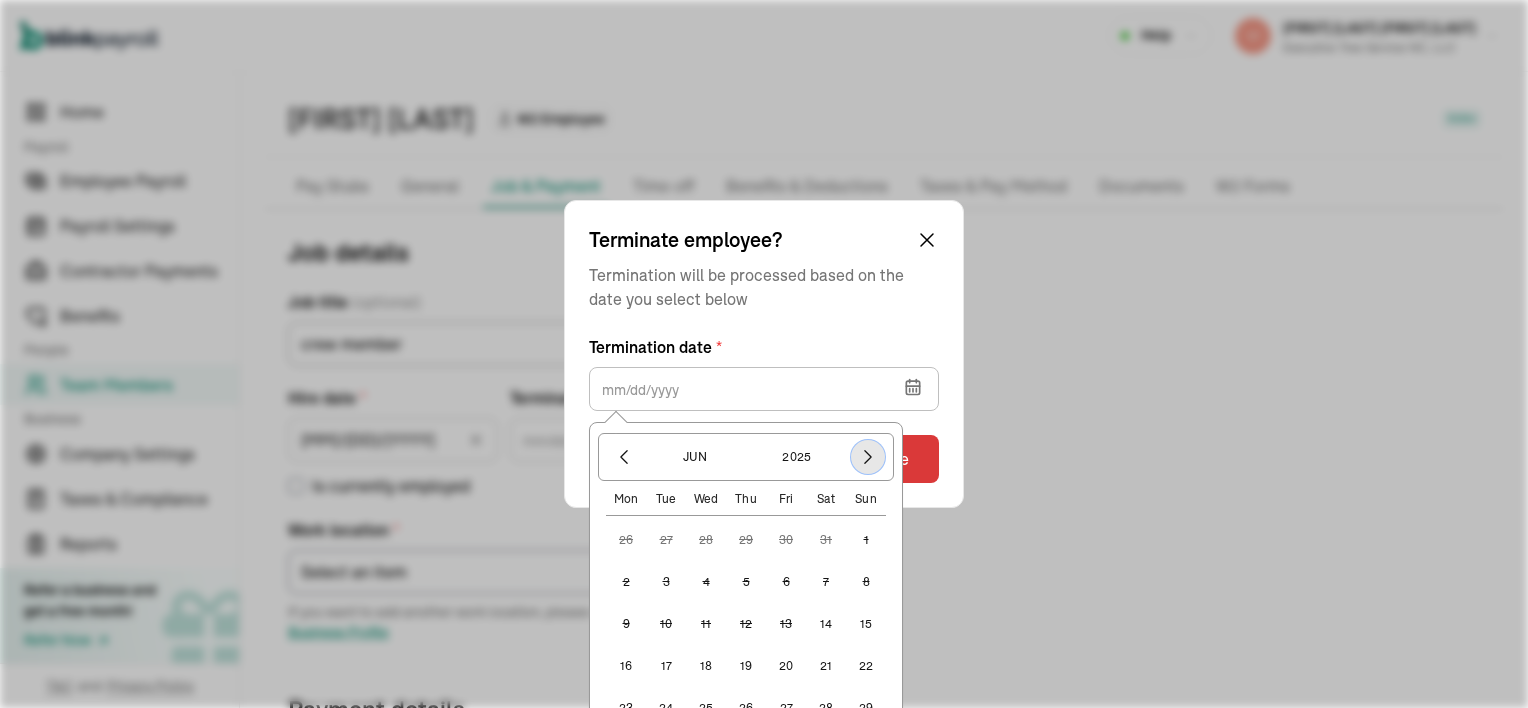click 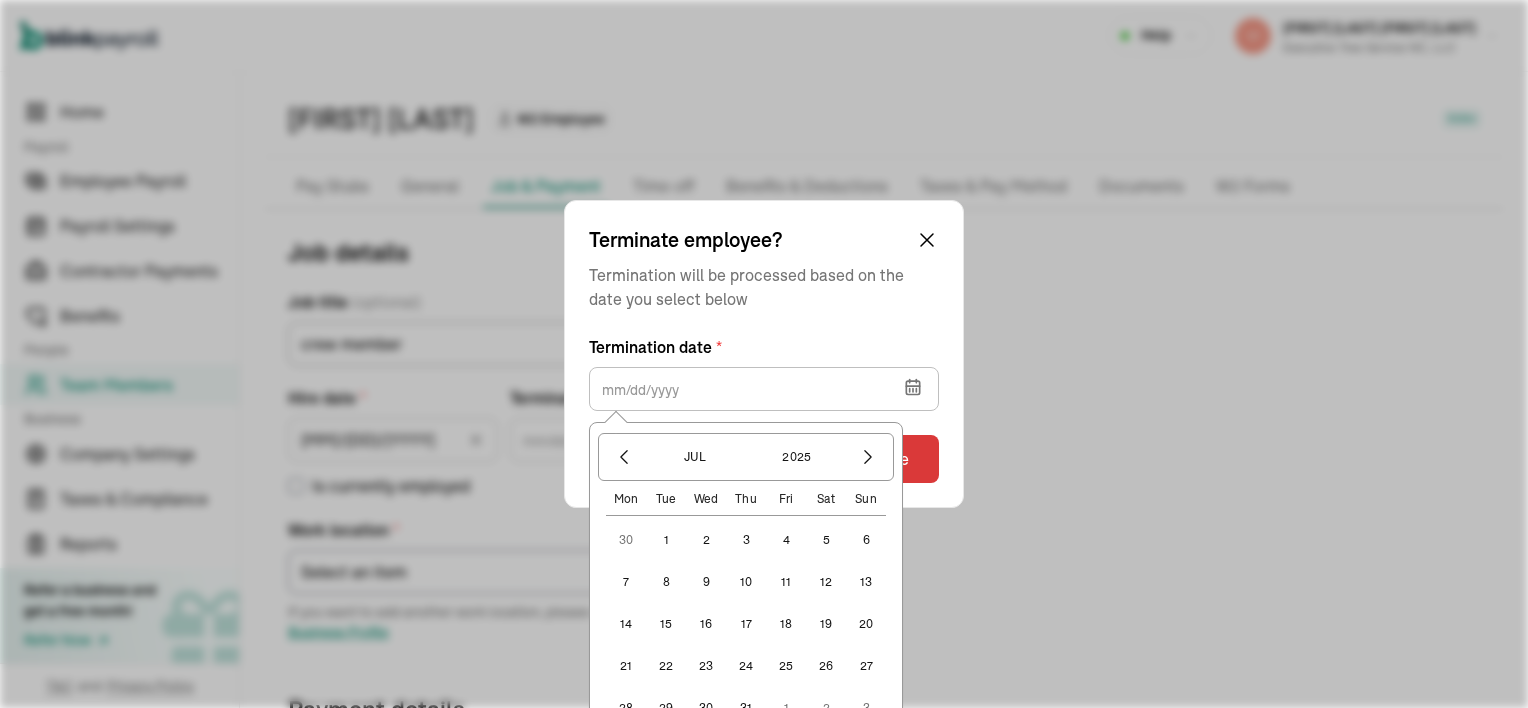 click on "25" at bounding box center [786, 666] 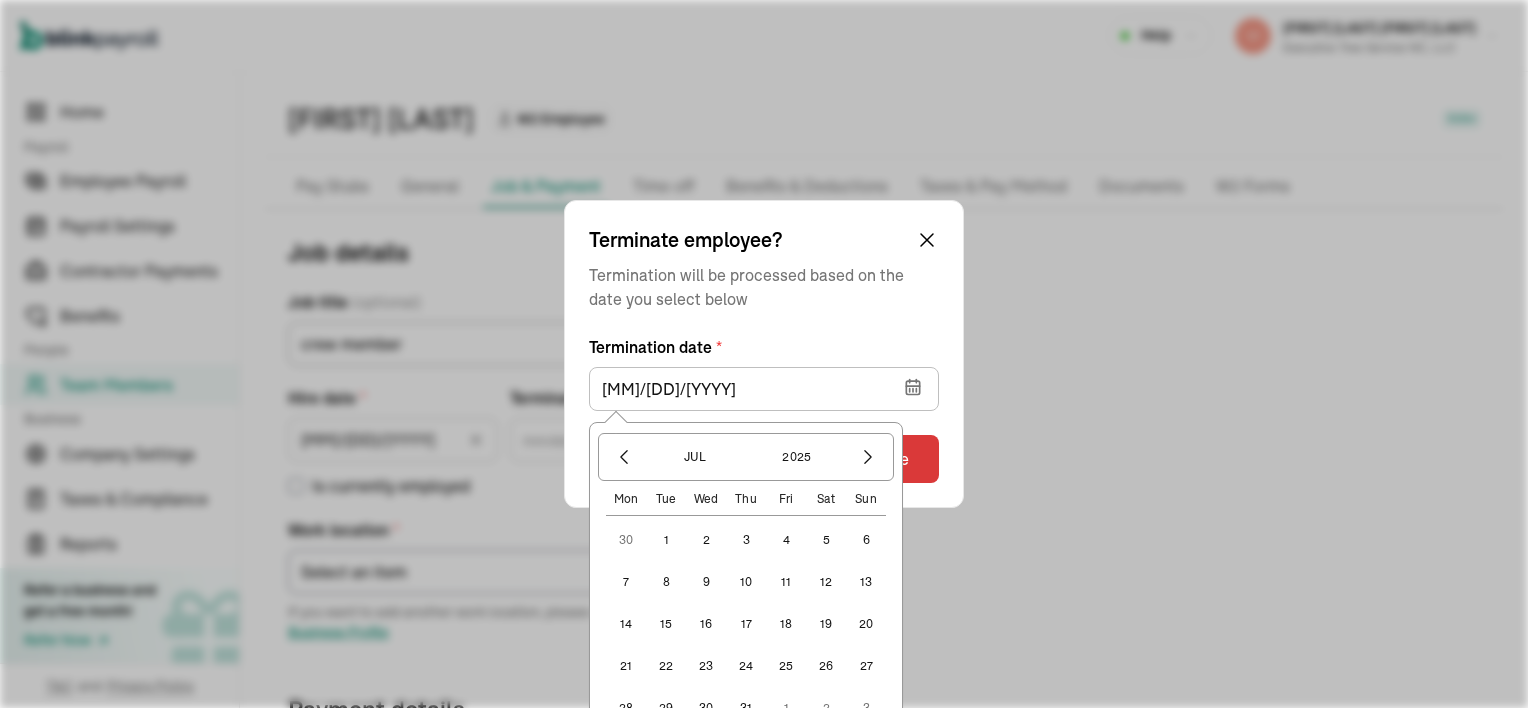 click on "25" at bounding box center [786, 666] 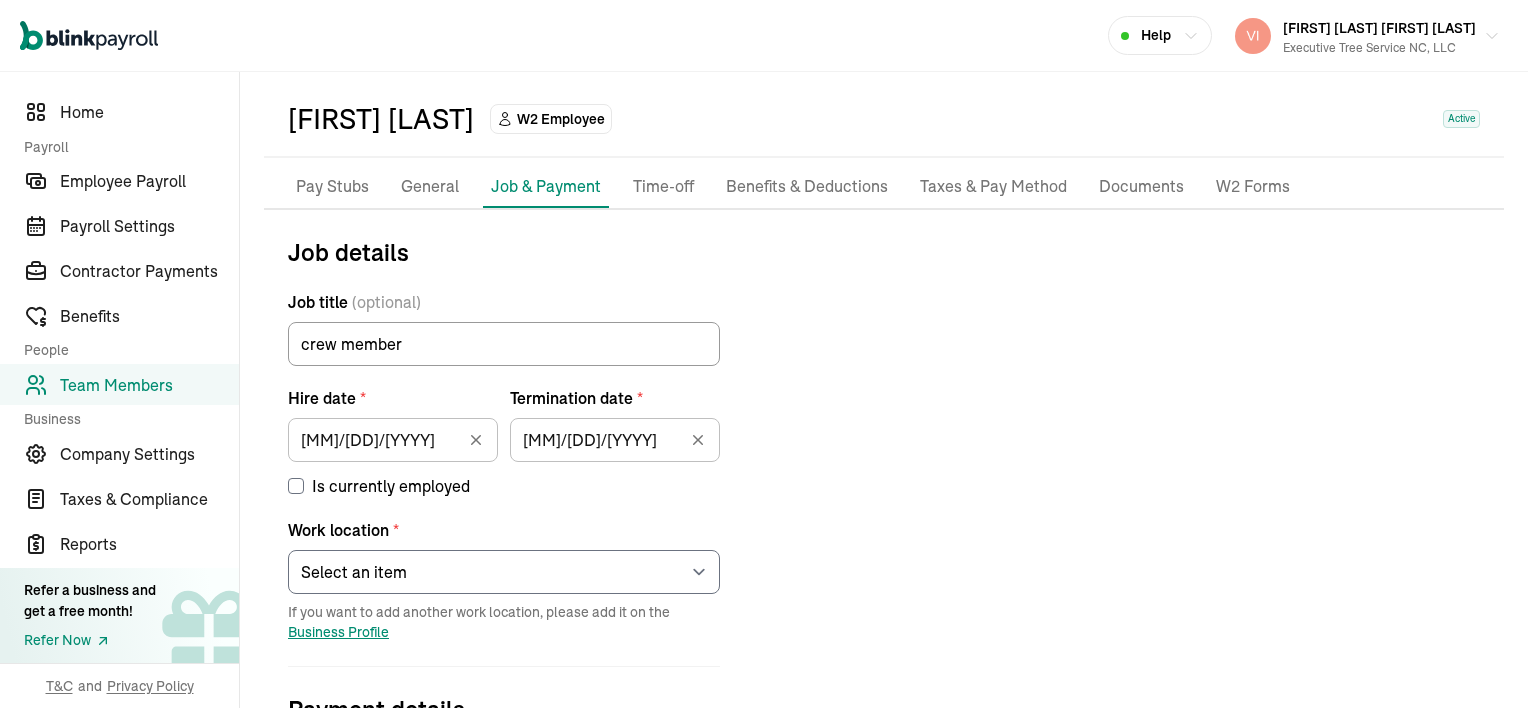 type on "[MM]/[DD]/[YYYY]" 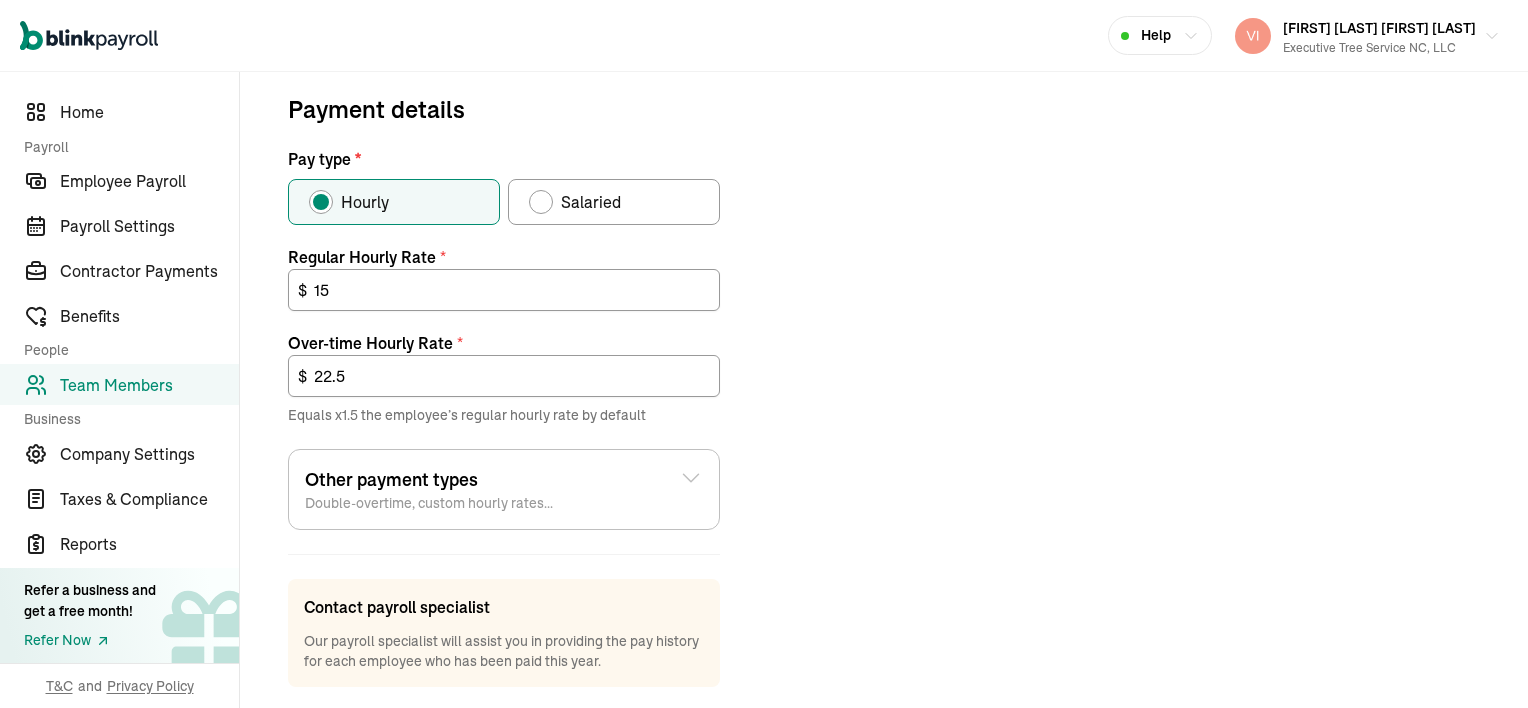 scroll, scrollTop: 787, scrollLeft: 0, axis: vertical 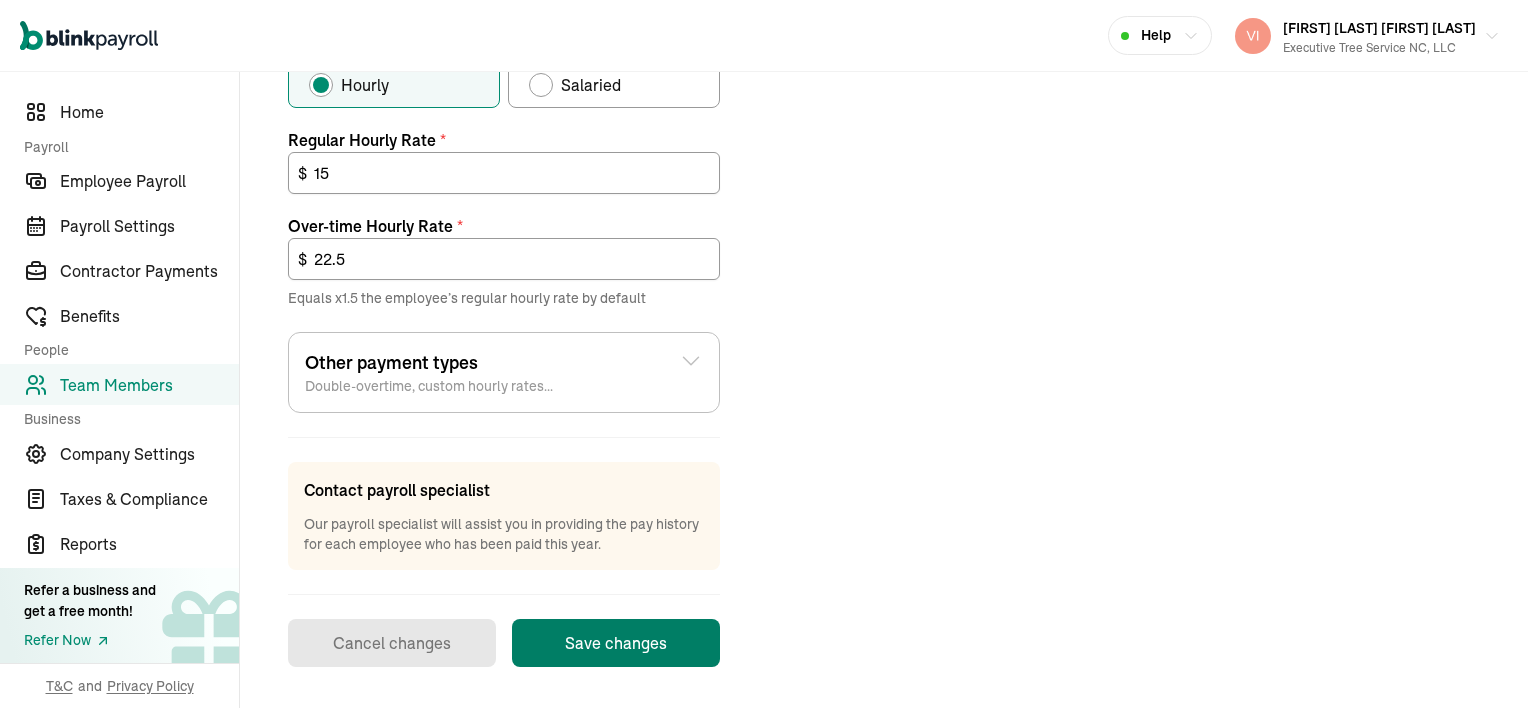 click on "Save changes" at bounding box center [616, 643] 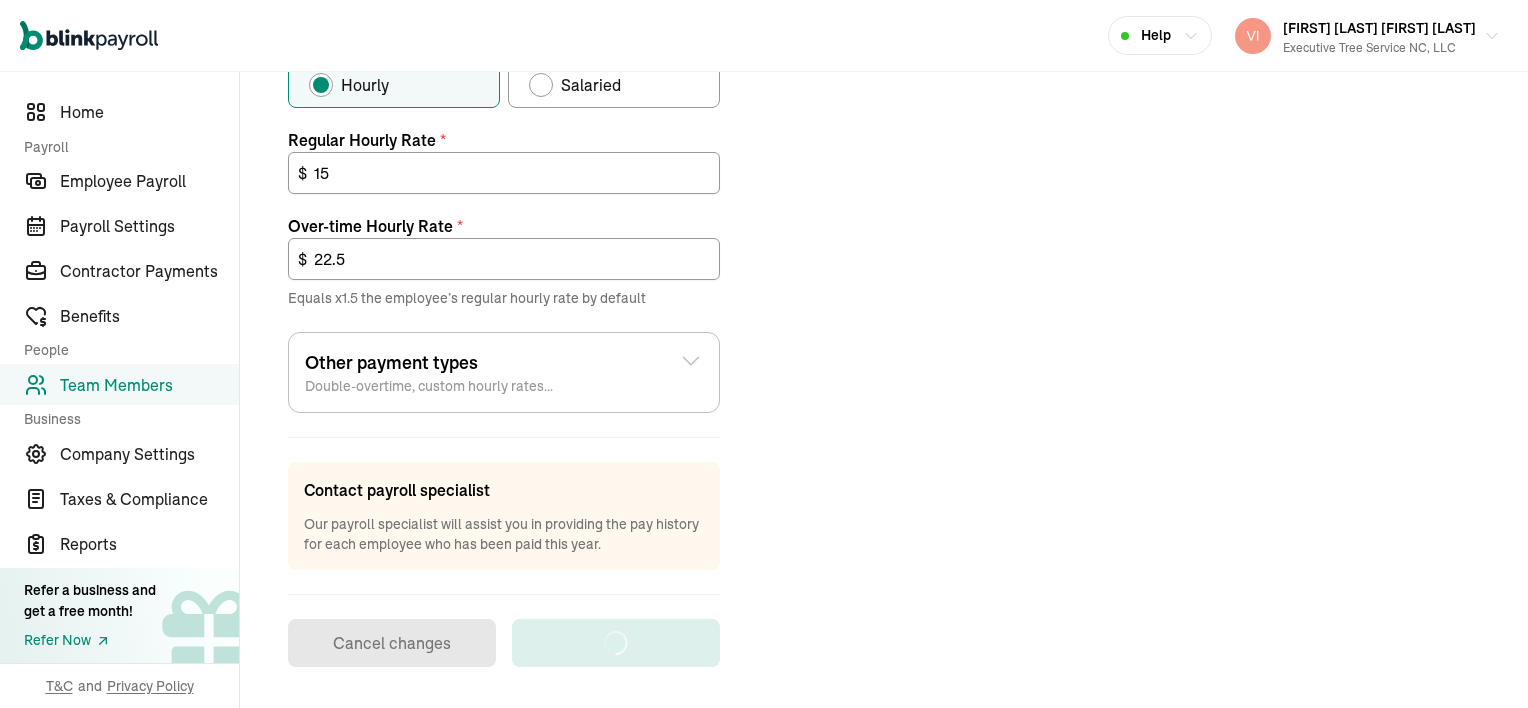 scroll, scrollTop: 70, scrollLeft: 0, axis: vertical 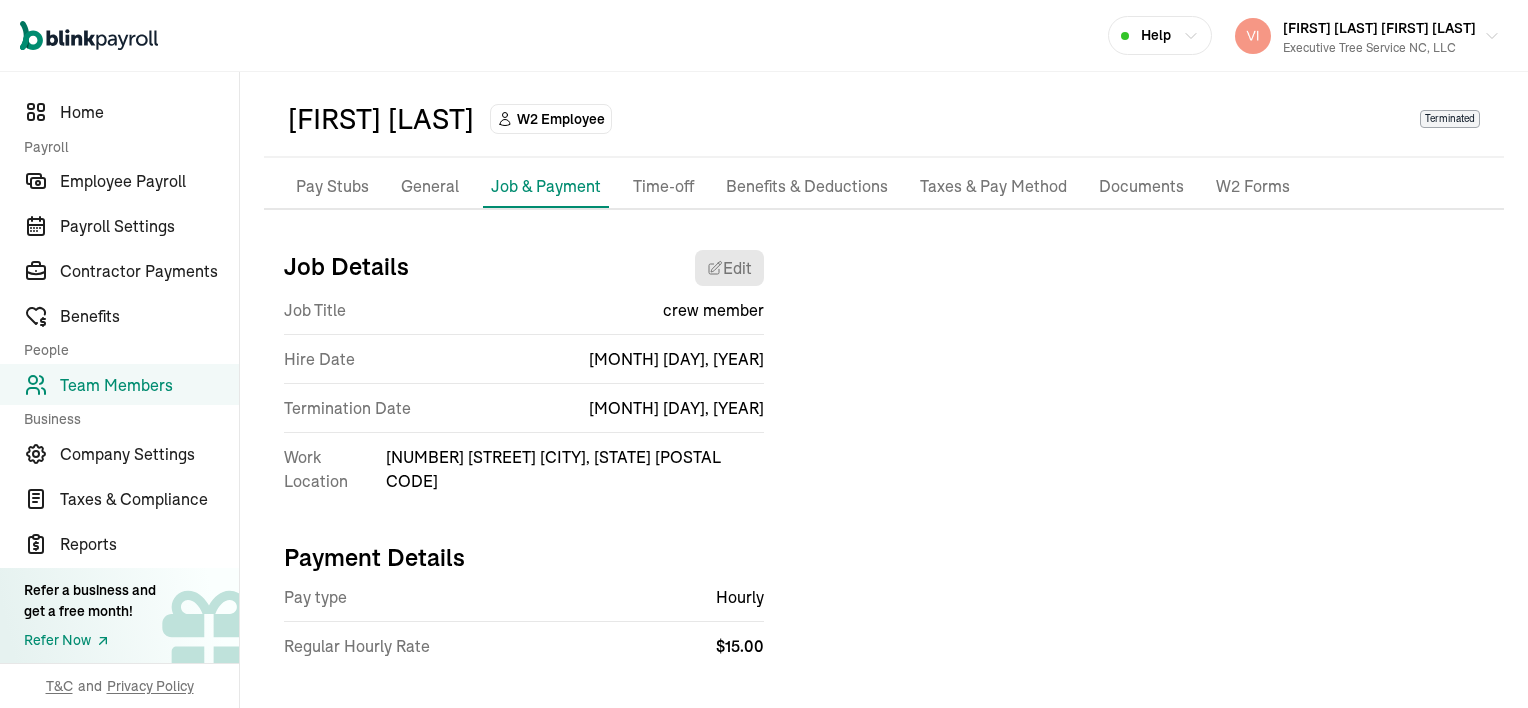 click on "Team Members" at bounding box center [149, 385] 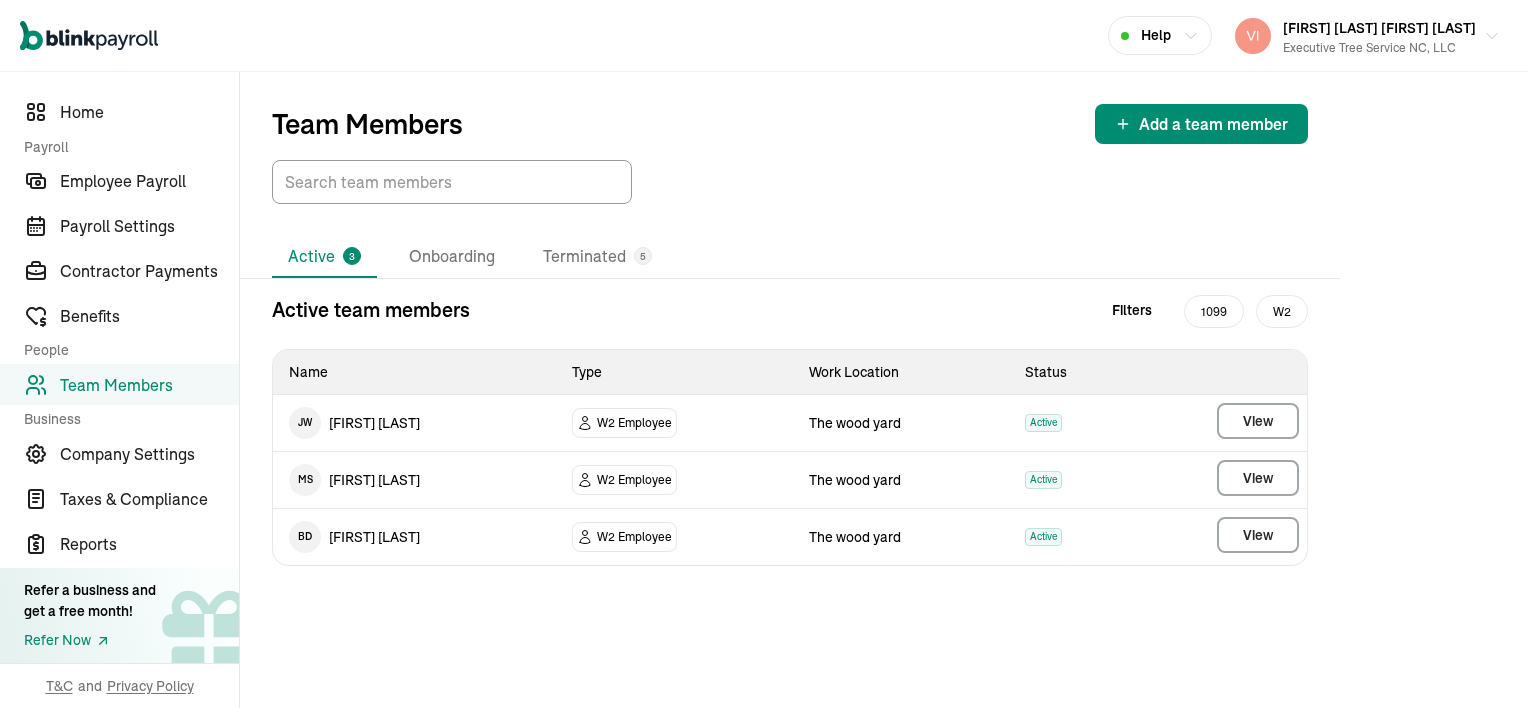 scroll, scrollTop: 0, scrollLeft: 0, axis: both 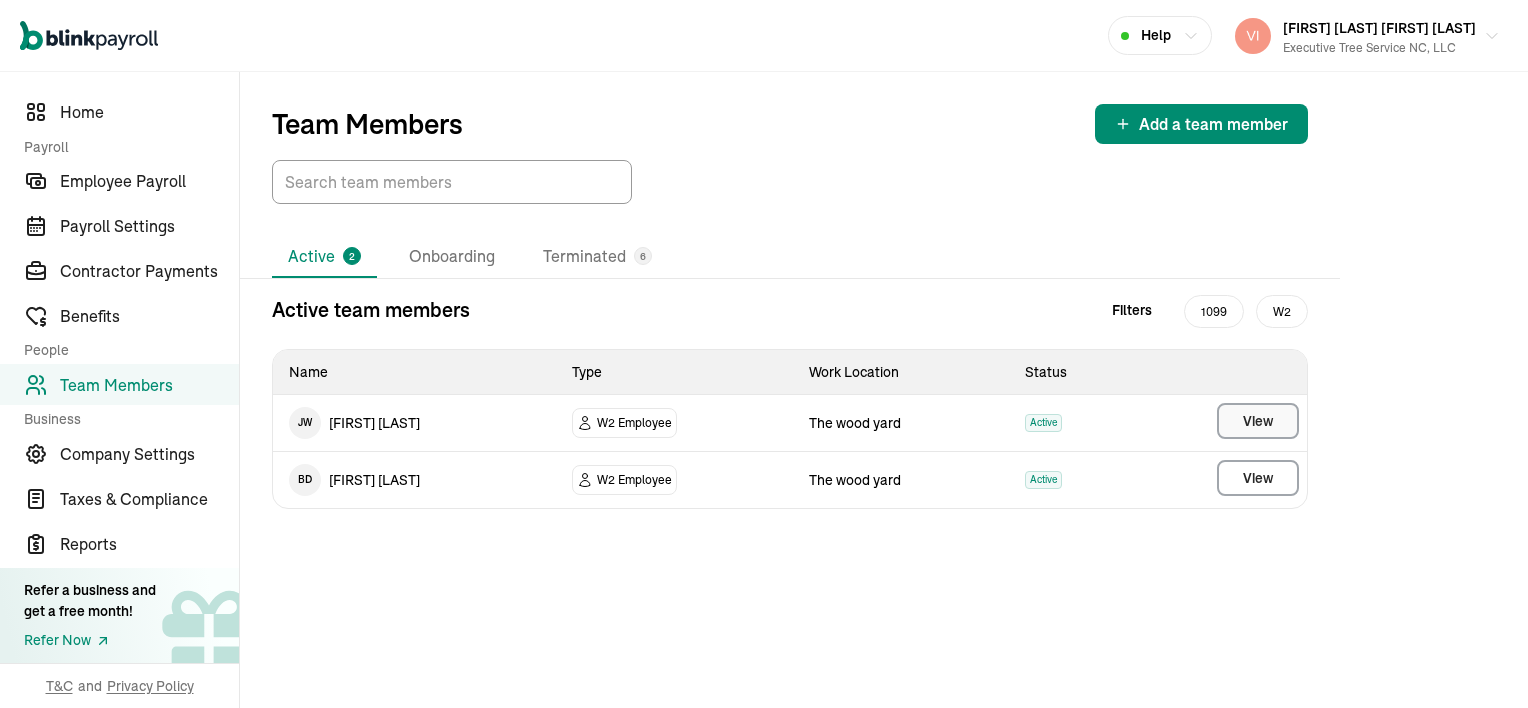 click on "Team Members Add a team member Active 2 Onboarding Terminated 6 Active team members Filters 1099 W2 Name Type Work Location Status J W [FIRST] [LAST] W2 Employee The wood yard Active   View B D [FIRST] [LAST] W2 Employee The wood yard Active   View J W [FIRST] [LAST] Type W2 Employee Work Location The wood yard Status Active   View B D [FIRST] [LAST] Type W2 Employee Work Location The wood yard Status Active   View Add a team member" at bounding box center (884, 390) 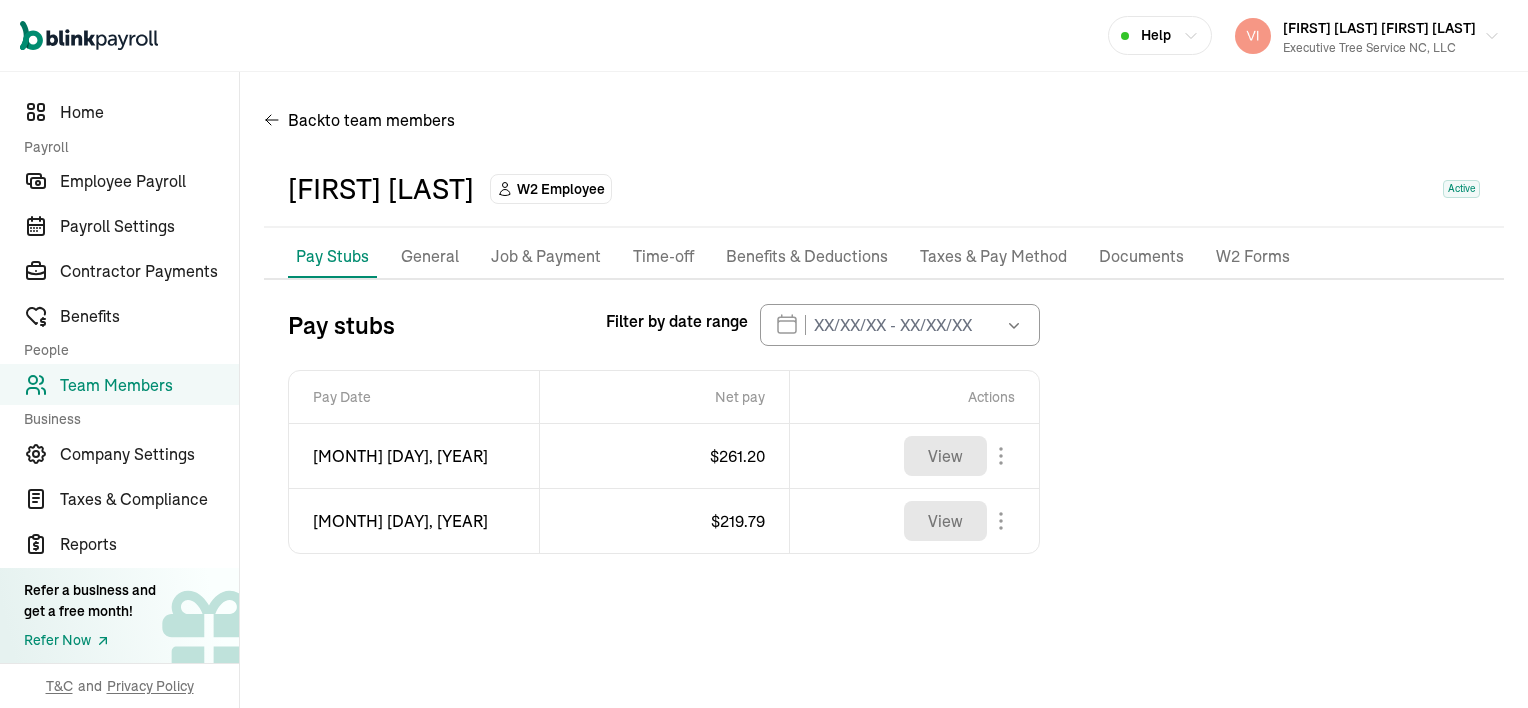 click on "Back  to team members [FIRST] [LAST] W2 Employee Active   Pay Stubs General Job & Payment Time-off Benefits & Deductions Taxes & Pay Method Documents Pay History W2 Forms Pay stubs Filter by date range [MONTH] [YEAR] Mon Tue Wed Thu Fri Sat Sun 28 29 30 31 1 2 3 4 5 6 7 8 9 10 11 12 13 14 15 16 17 18 19 20 21 22 23 24 25 26 27 28 29 30 31 1 2 3 4 5 6 7 [MONTH] [DAY],[YEAR] Hourly  $ 0 /hr Net pay (what to pay employees) $ 261.20 View [MONTH] [DAY],[YEAR] Hourly  $ 0 /hr Net pay (what to pay employees) $ 219.79 View Pay Date Net pay Actions [MONTH] [DAY],[YEAR] $ 261.20 View [MONTH] [DAY],[YEAR] $ 219.79 View" at bounding box center [884, 386] 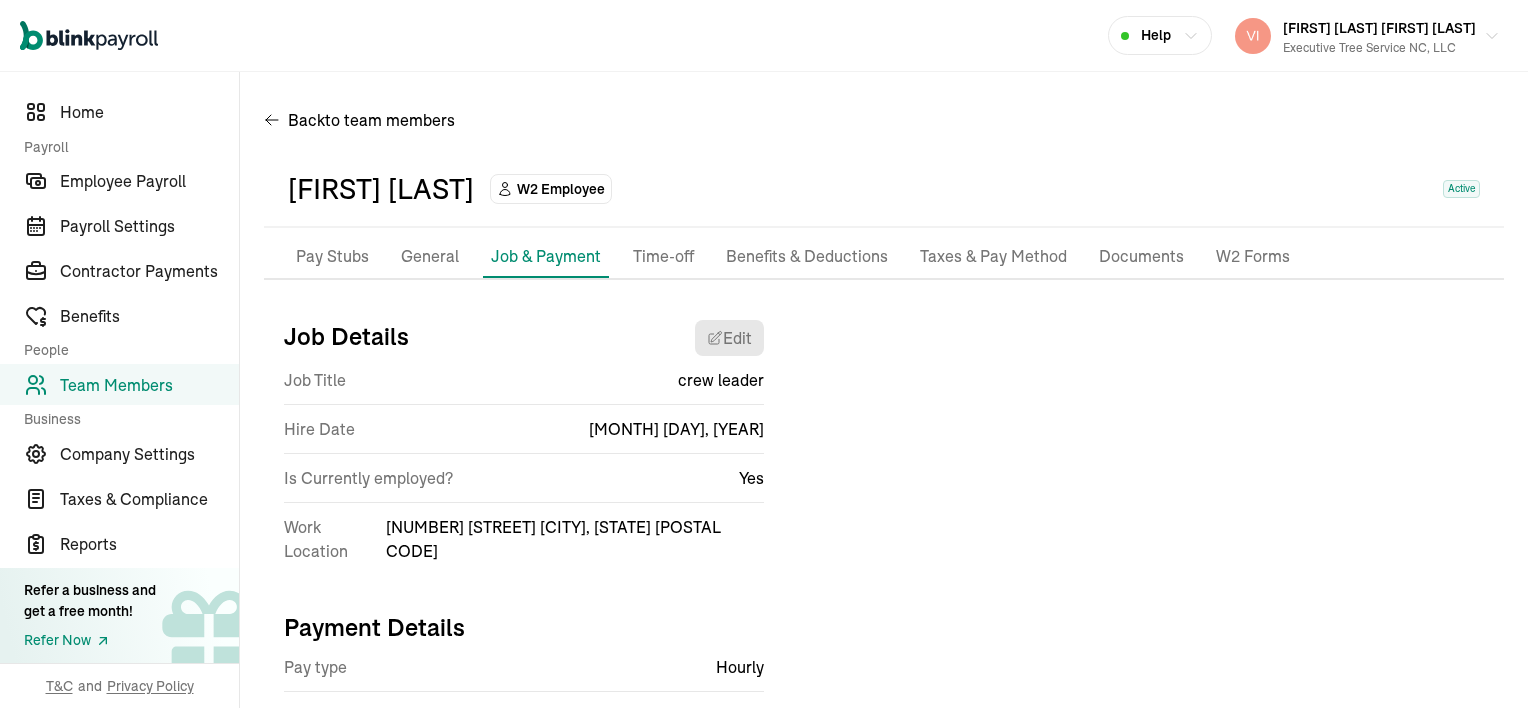 scroll, scrollTop: 70, scrollLeft: 0, axis: vertical 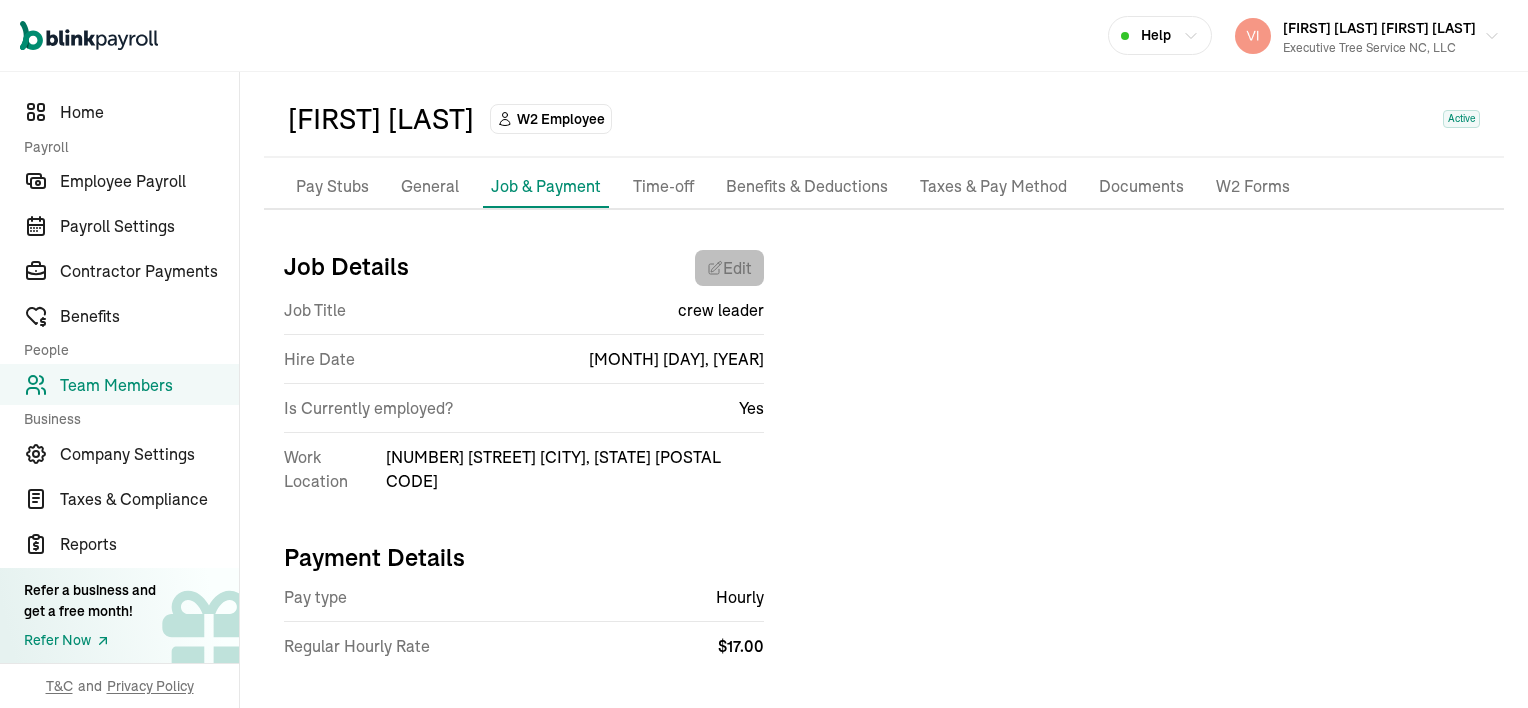 select on "[NUMBER] [STREET]" 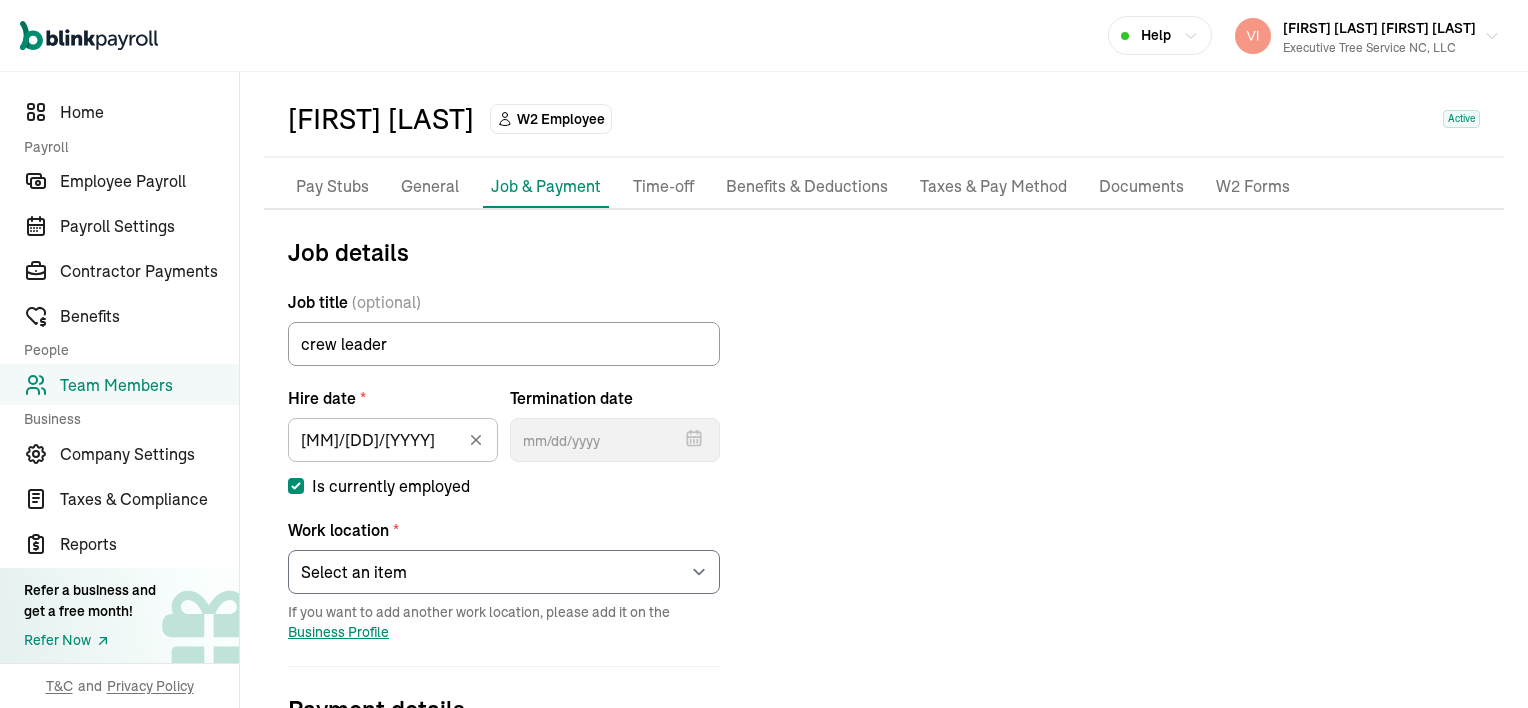 click on "Is currently employed" at bounding box center (296, 486) 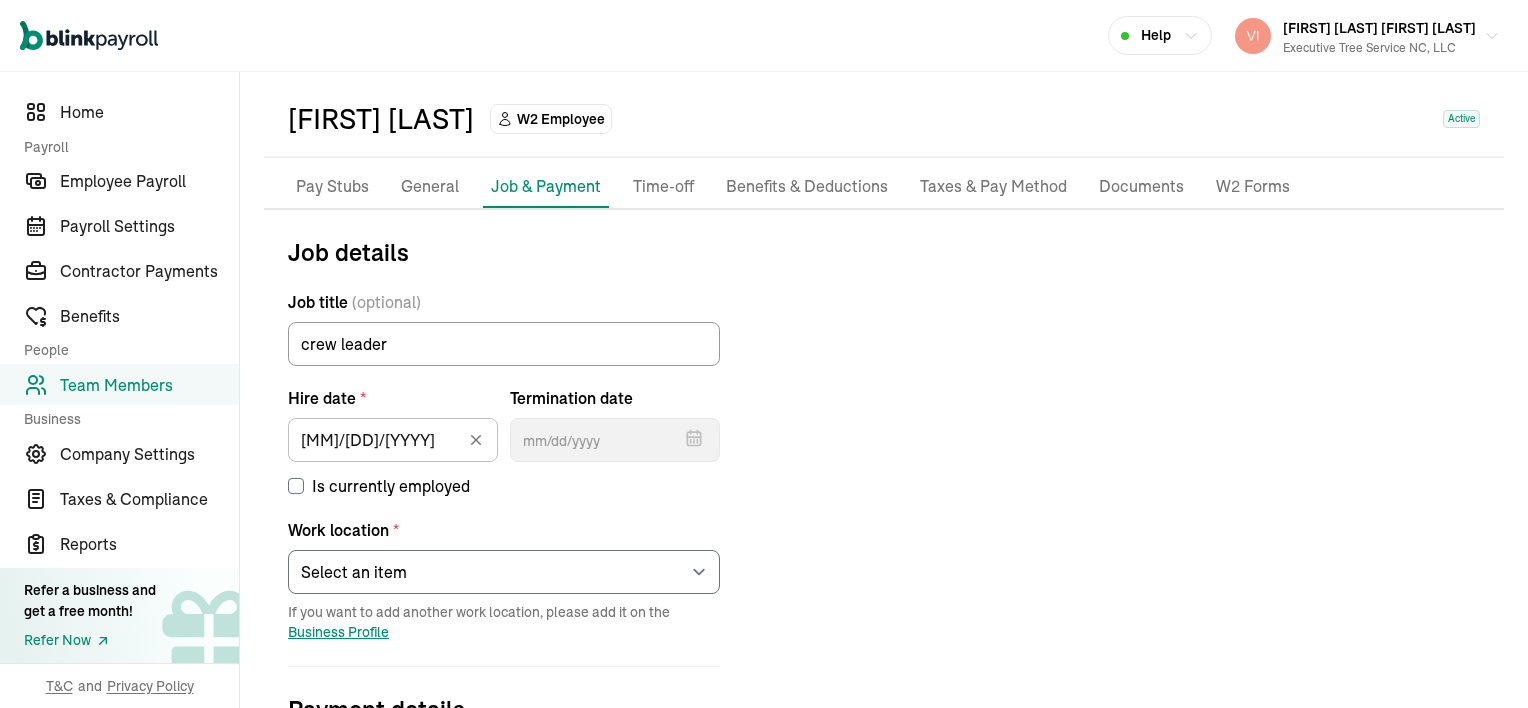 checkbox on "false" 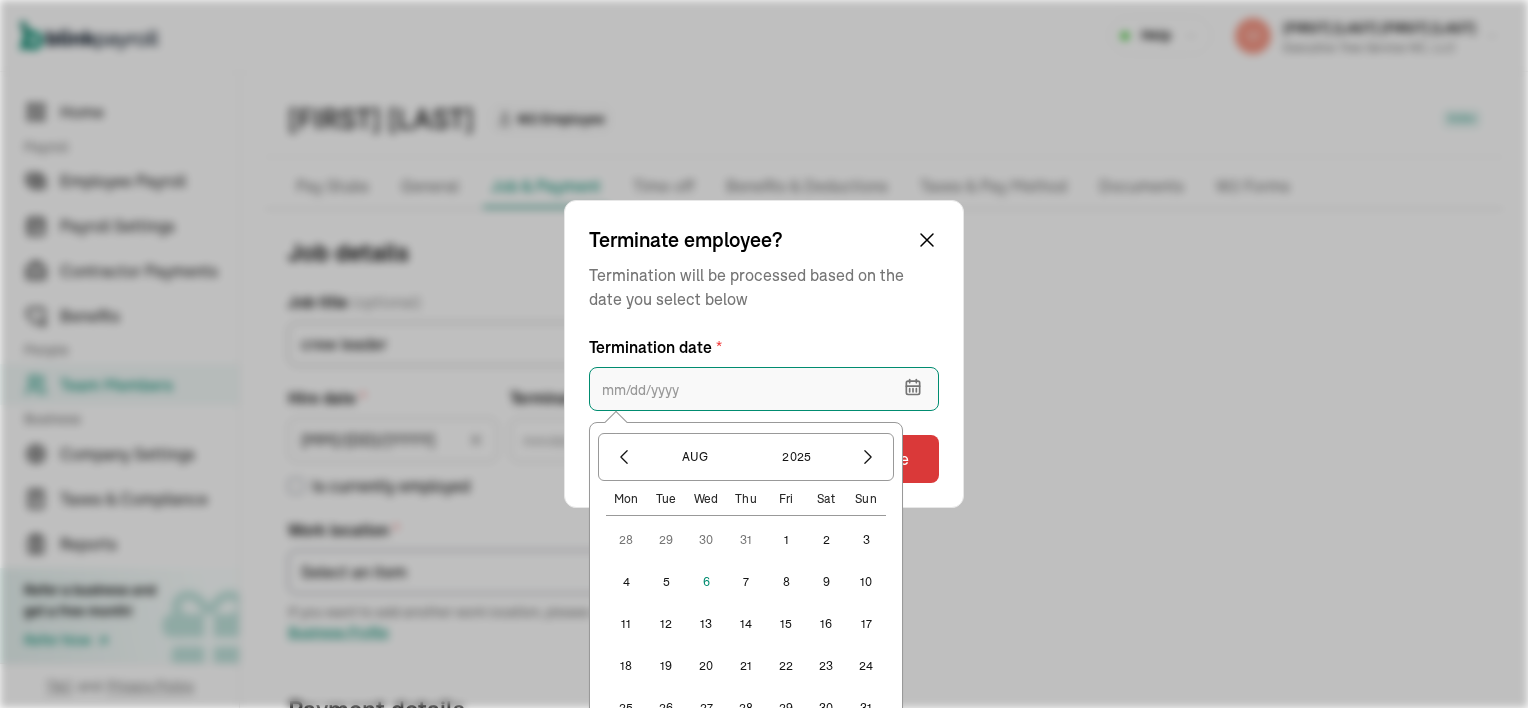 click at bounding box center [764, 389] 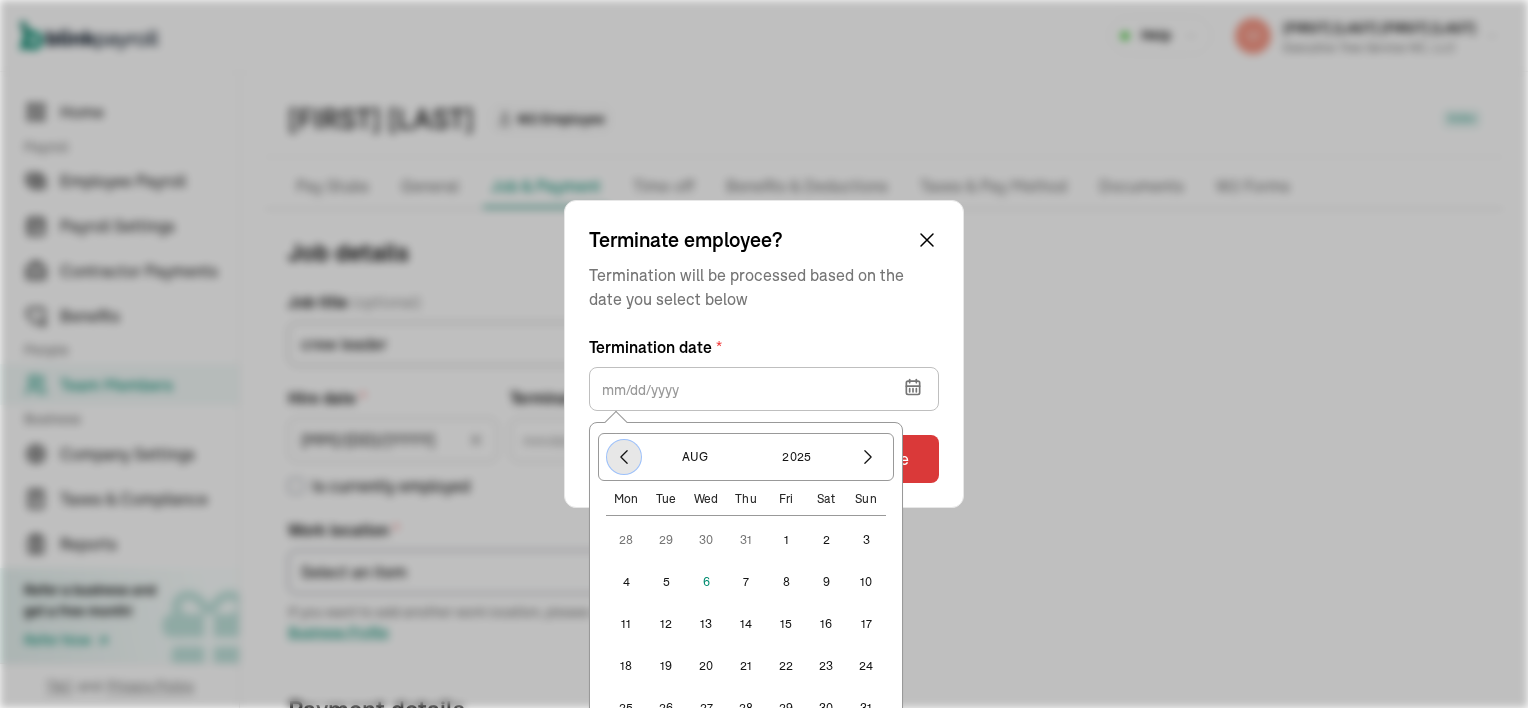 click 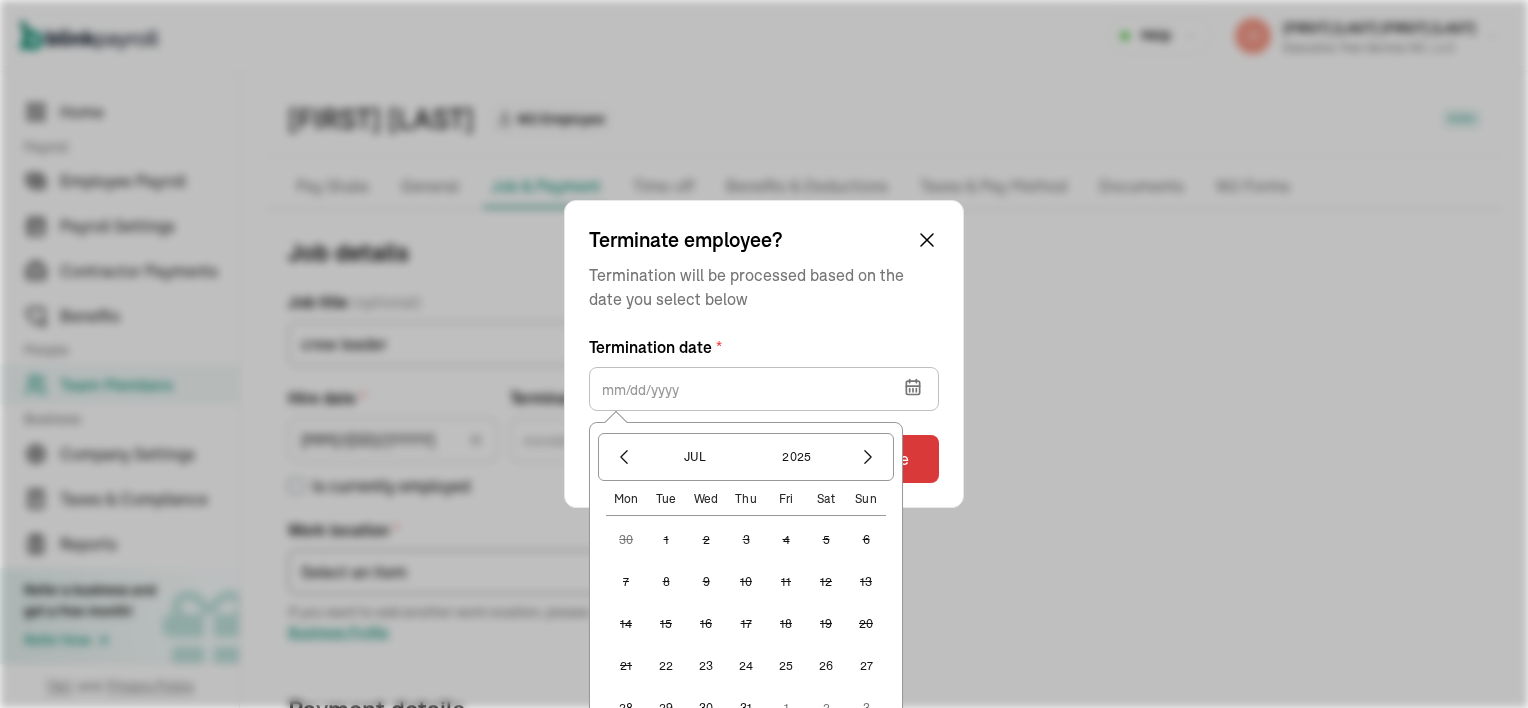 click on "30" at bounding box center (706, 708) 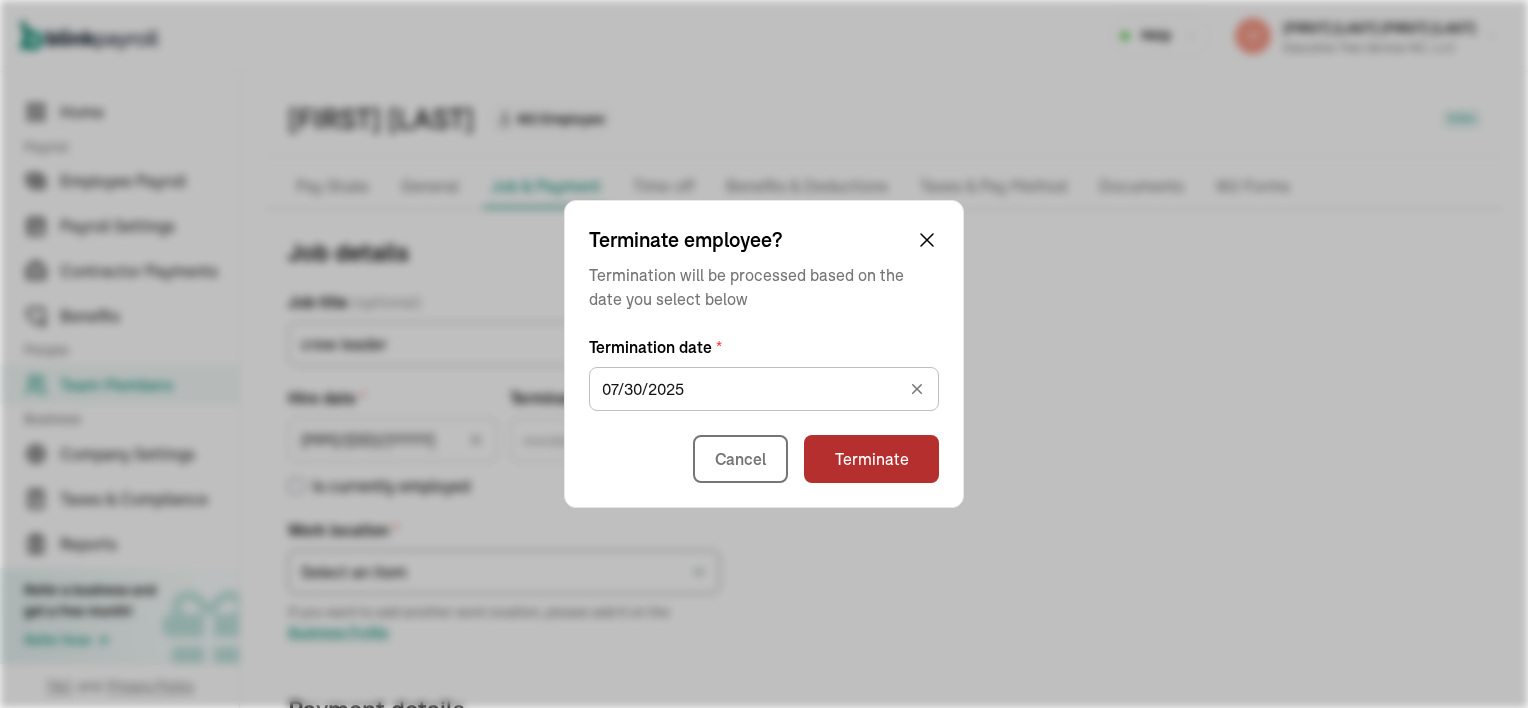 type on "07/30/2025" 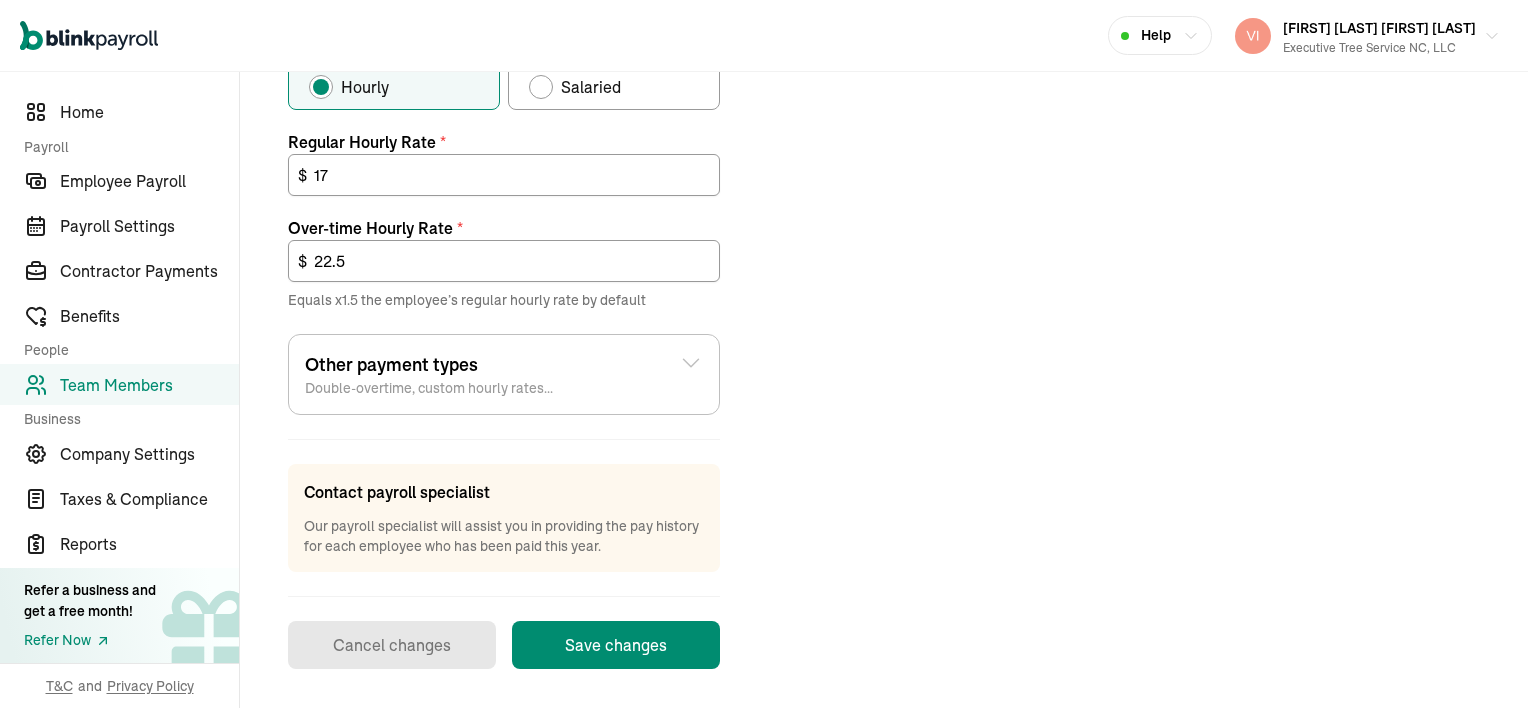 scroll, scrollTop: 787, scrollLeft: 0, axis: vertical 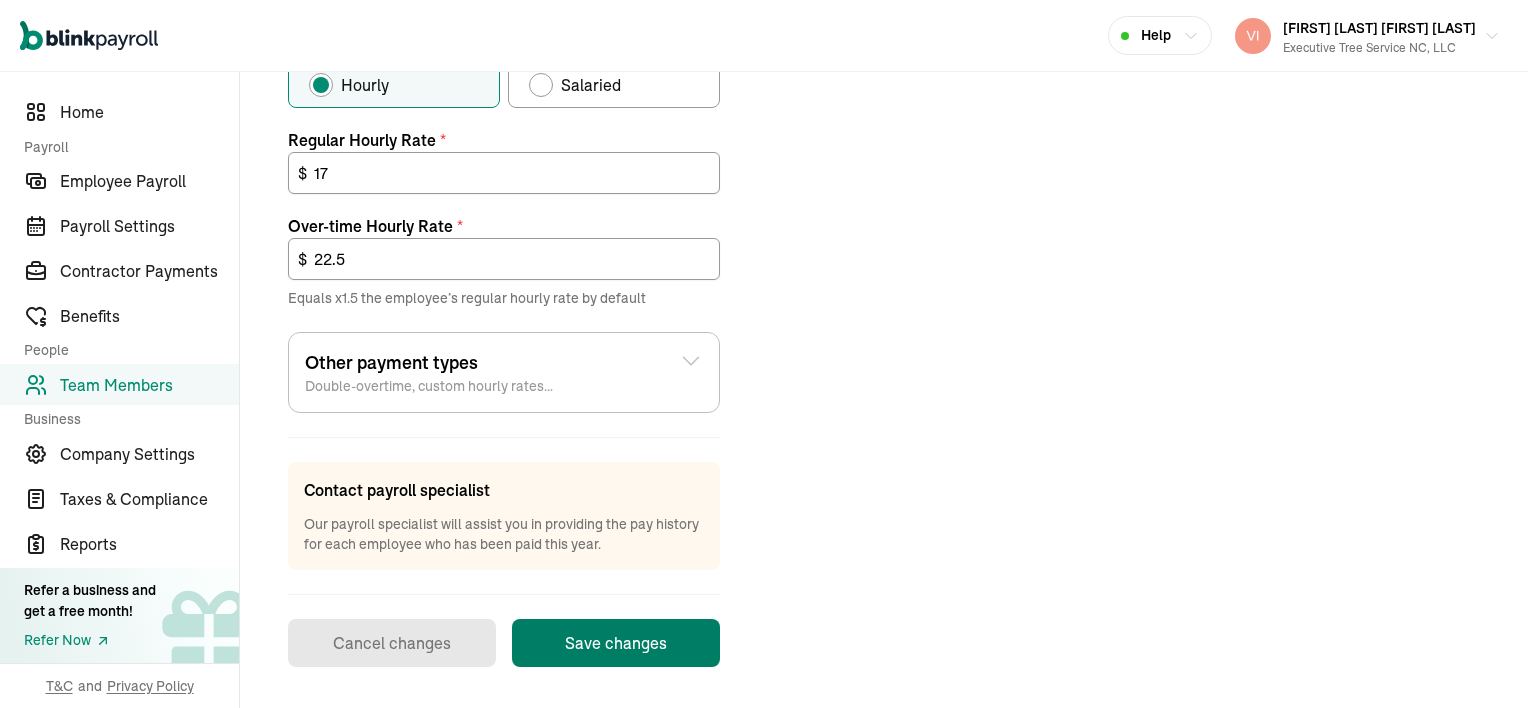 click on "Save changes" at bounding box center (616, 643) 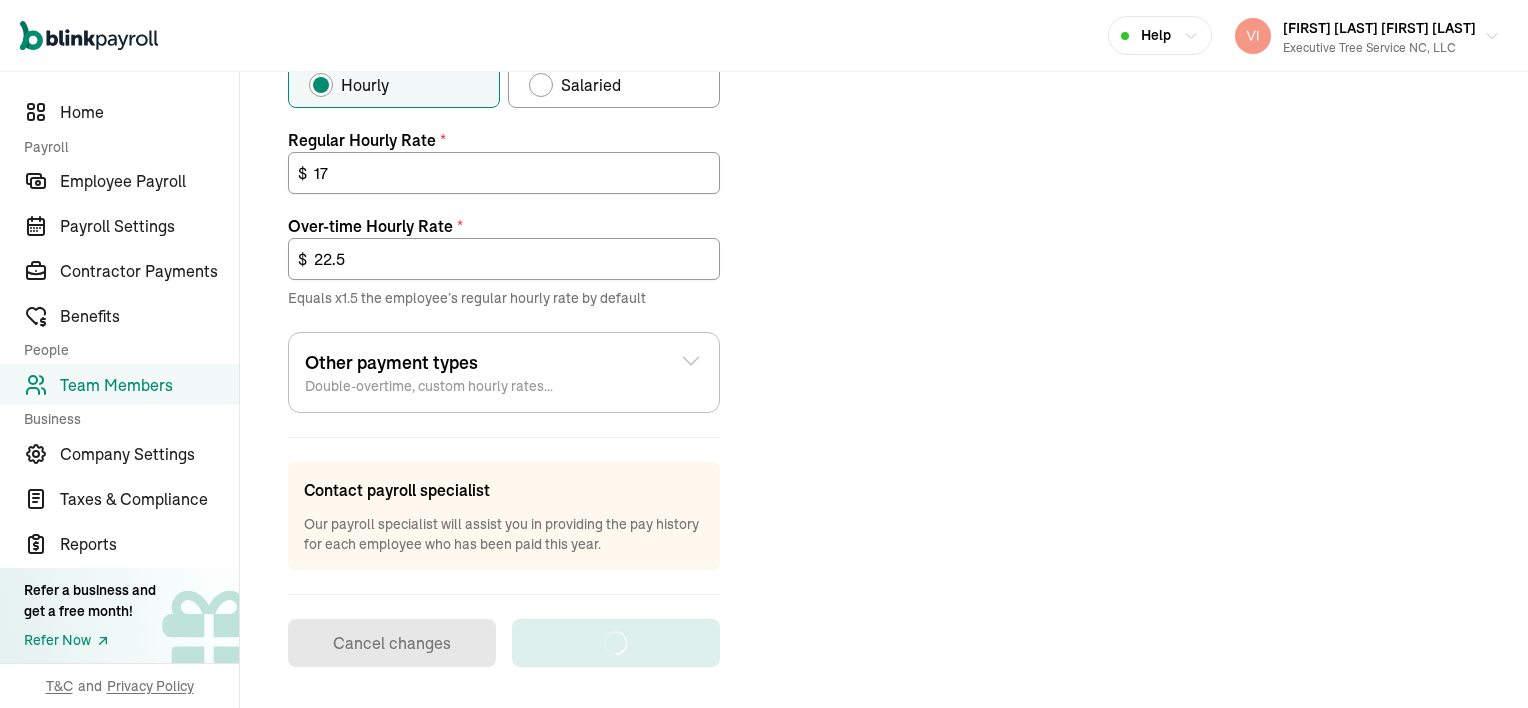 scroll, scrollTop: 70, scrollLeft: 0, axis: vertical 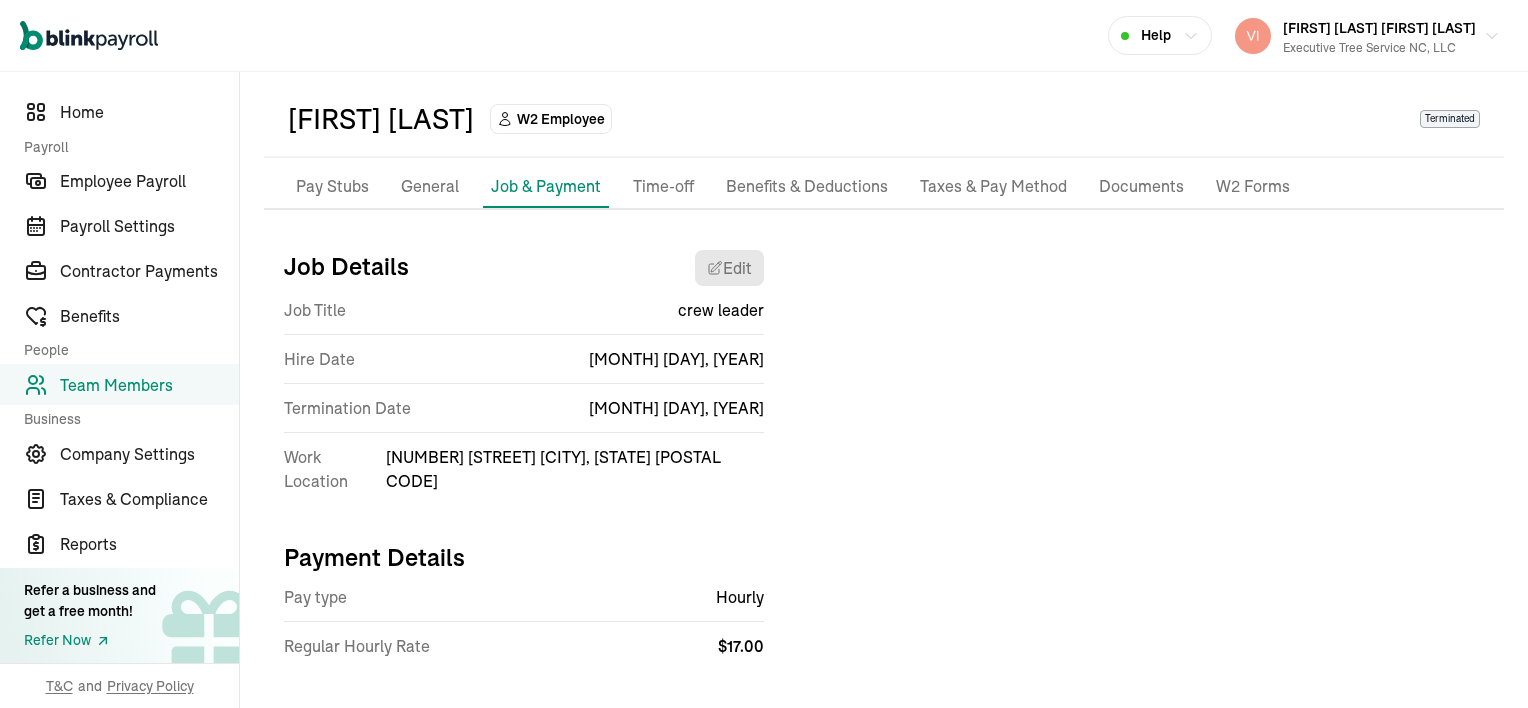 click on "Team Members" at bounding box center (149, 385) 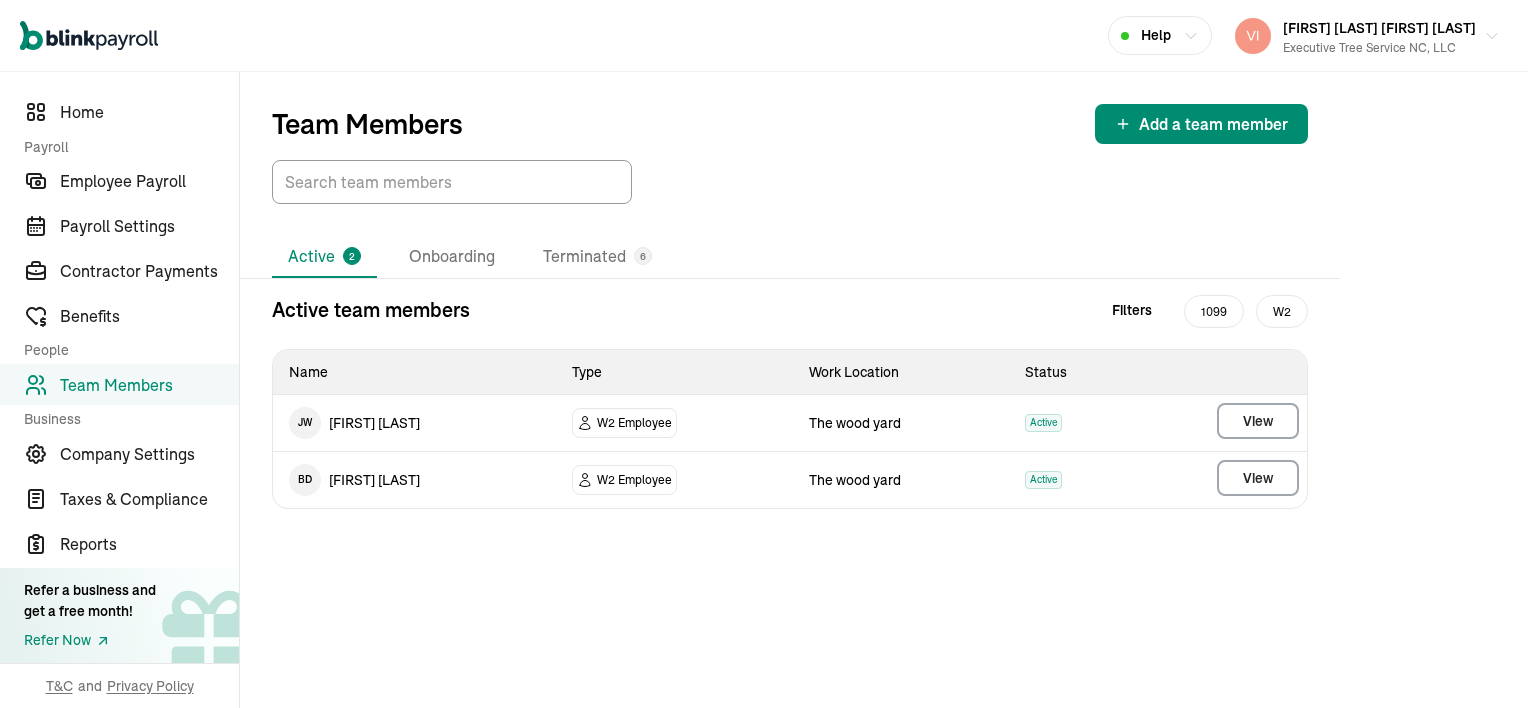scroll, scrollTop: 0, scrollLeft: 0, axis: both 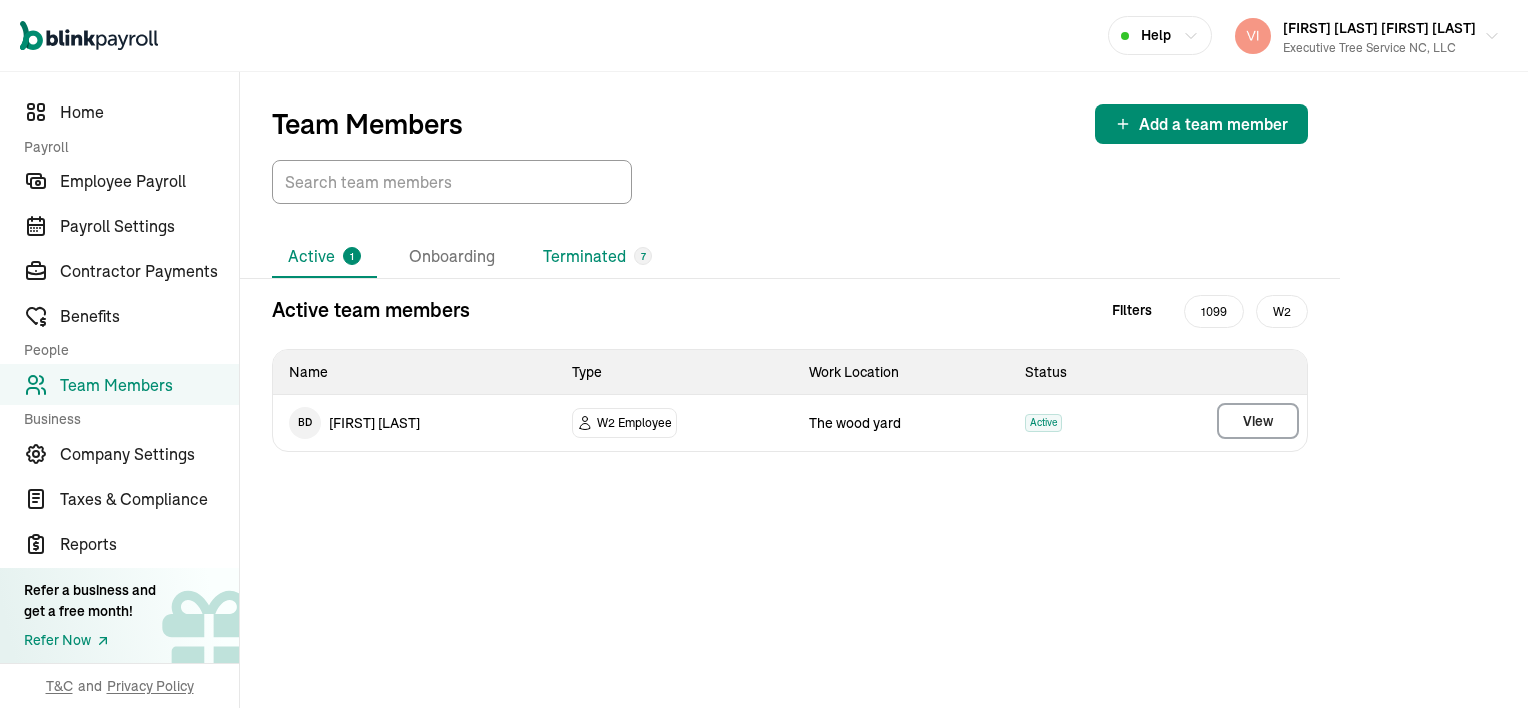 click on "Terminated 7" at bounding box center (597, 257) 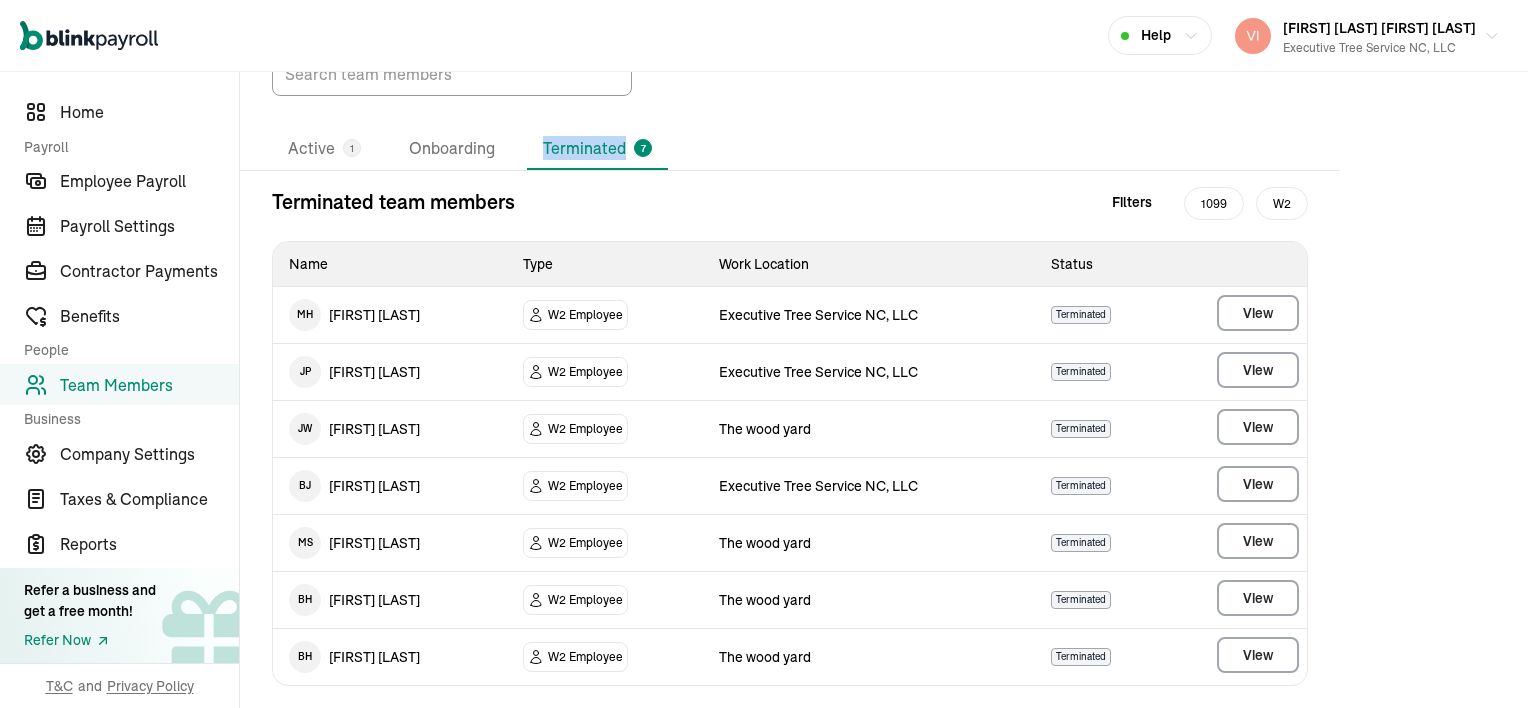 scroll, scrollTop: 116, scrollLeft: 0, axis: vertical 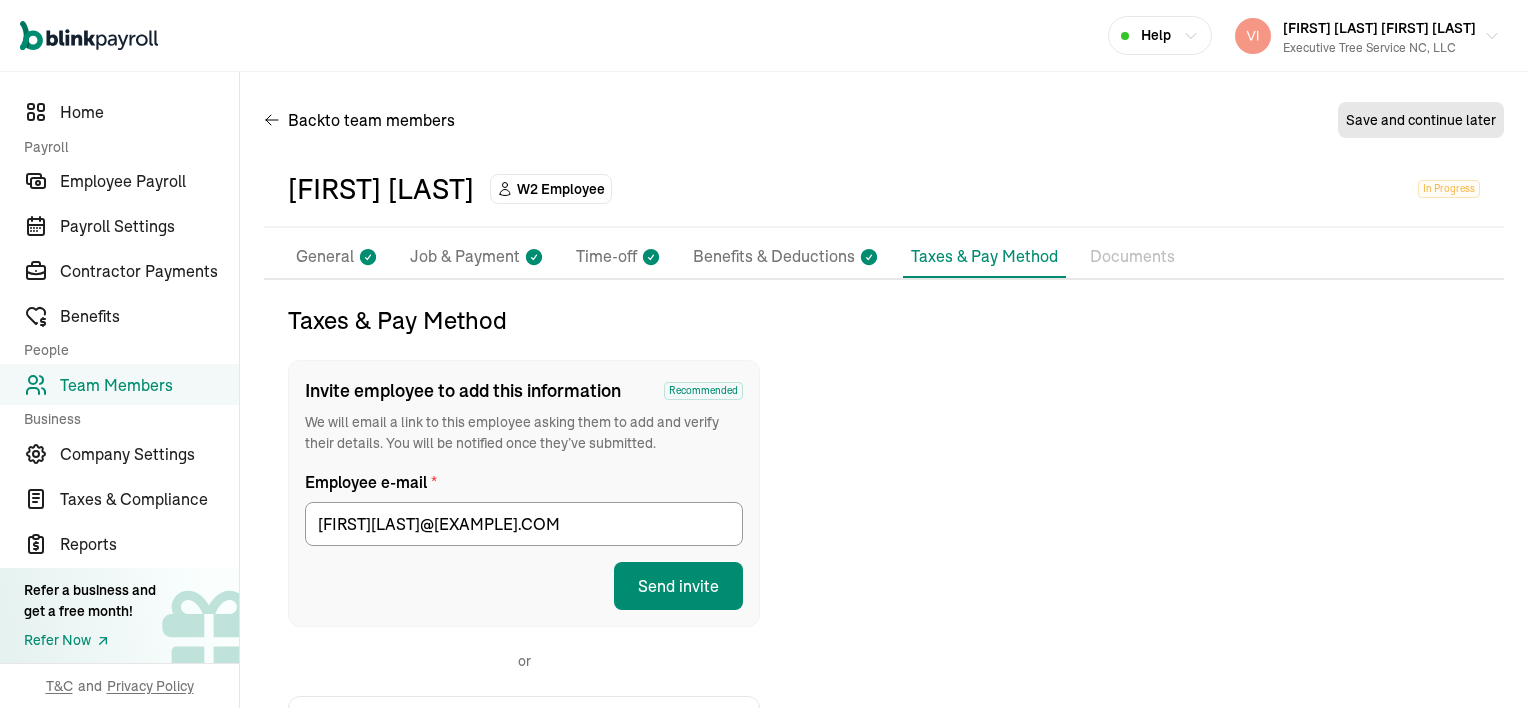 click on "Job & Payment" at bounding box center (465, 257) 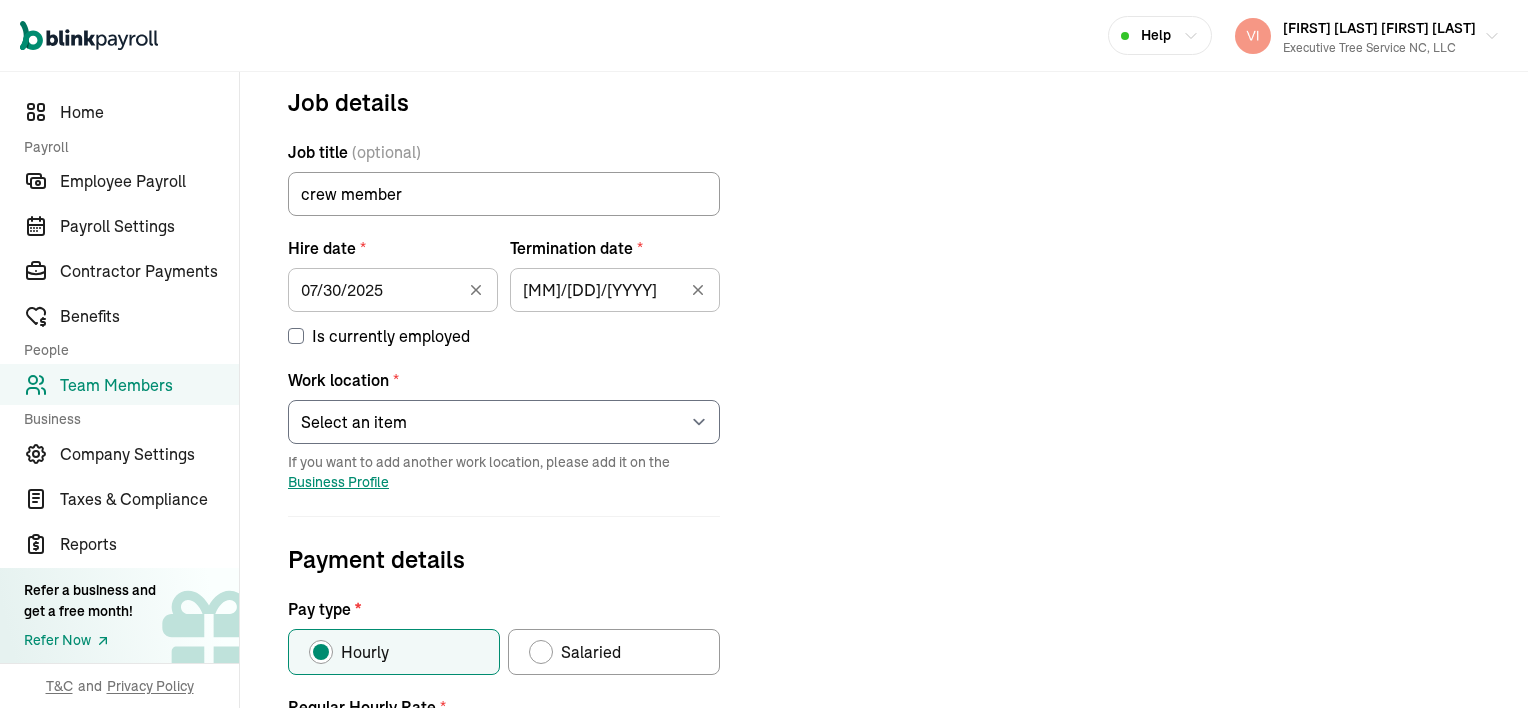 scroll, scrollTop: 236, scrollLeft: 0, axis: vertical 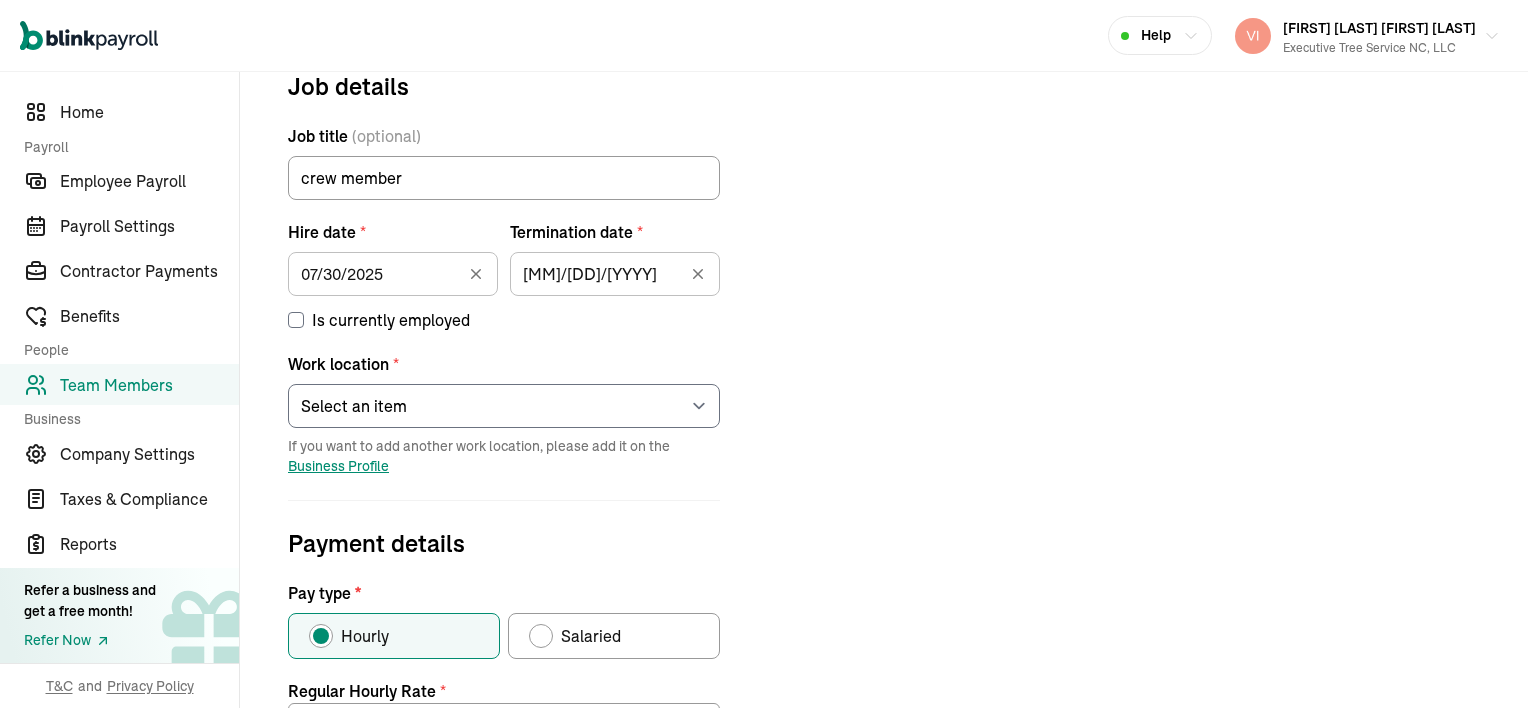 click on "Is currently employed" at bounding box center (296, 320) 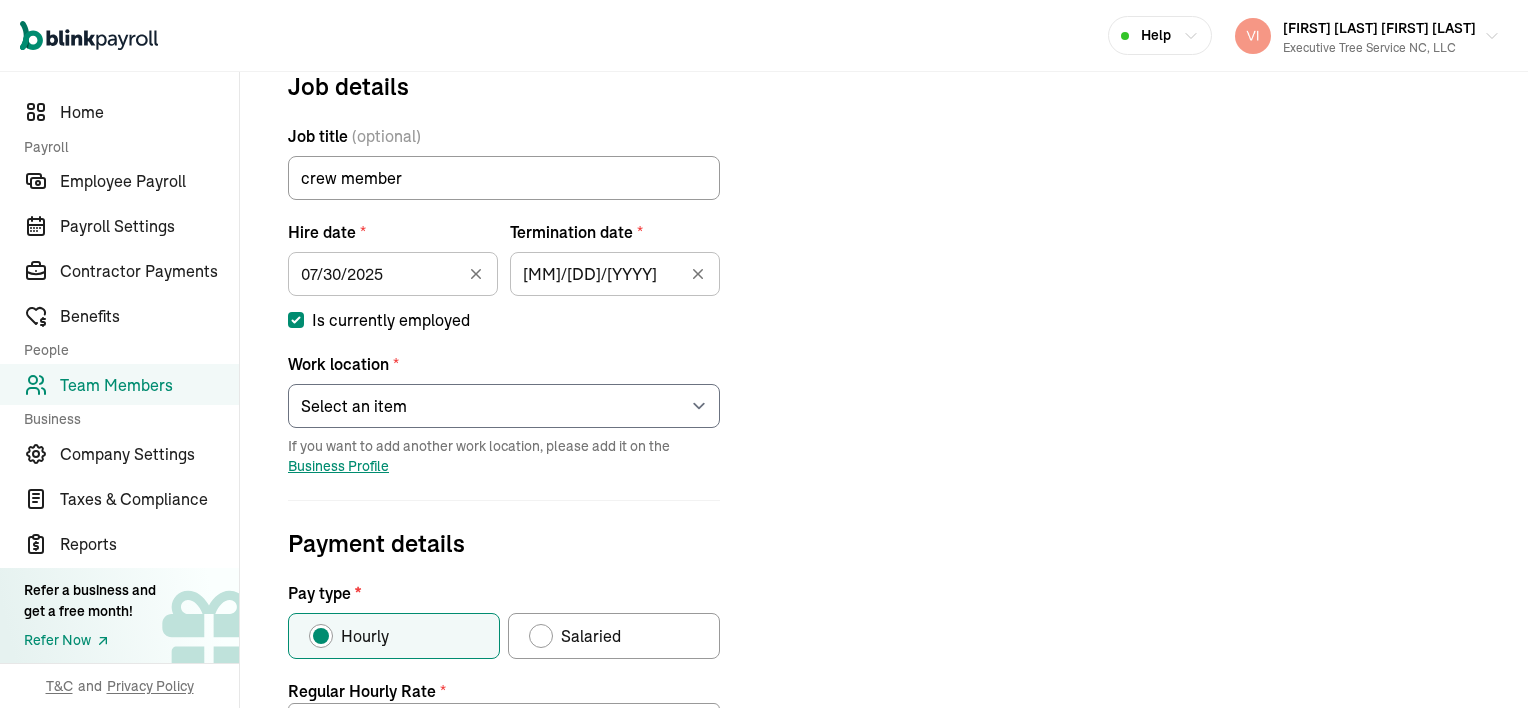 click on "Is currently employed" at bounding box center (296, 320) 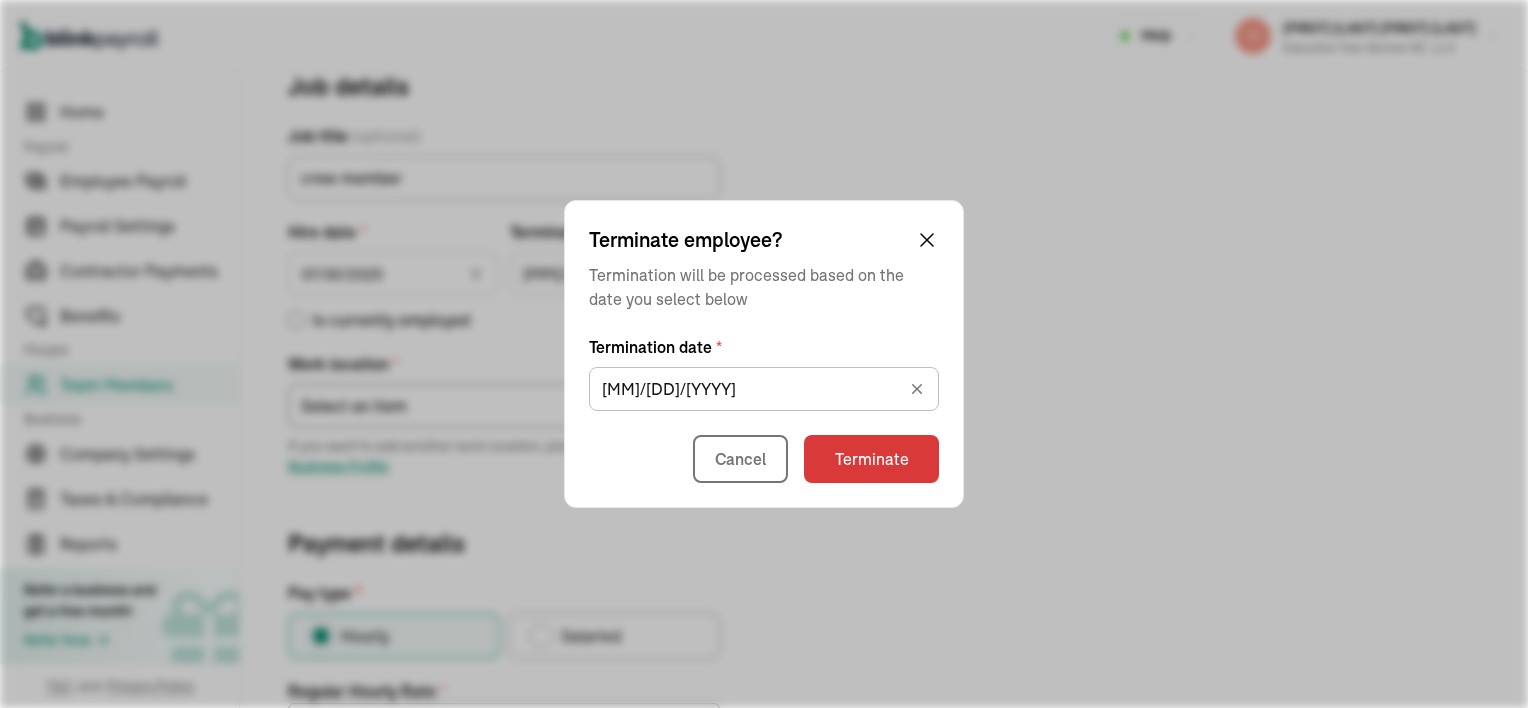 click on "Job details Job title   (optional) crew member Hire date * [MM]/[DD]/[YYYY] [MONTH] [YEAR] Mon Tue Wed Thu Fri Sat Sun 28 29 30 31 1 2 3 4 5 6 7 8 9 10 11 12 13 14 15 16 17 18 19 20 21 22 23 24 25 26 27 28 29 30 31 1 2 3 4 5 6 7 Termination date * [MM]/[DD]/[YYYY] [MONTH] [YEAR] Mon Tue Wed Thu Fri Sat Sun 28 29 30 31 1 2 3 4 5 6 7 8 9 10 11 12 13 14 15 16 17 18 19 20 21 22 23 24 25 26 27 28 29 30 31 1 2 3 4 5 6 7 Is currently employed Work location   *  Select an item Executive Tree Service NC, LLC Ortin the wood yard Works from home If you want to add another work location, please add it on the   Business Profile Payment details Pay type   * Hourly Salaried Regular Hourly Rate * 15 $ Amount * $ Per   *  Select an item Hour Week Month Year You can add multiple pay rates later. Over-time Hourly Rate * 22.5 $ Equals x1.5 the employee’s regular hourly rate by default Other payment types Double-overtime, custom hourly rates... Double over-time Hourly Rate * 30 $ Equals x2 the employee’s regular hourly rate by default   * Yes" at bounding box center [884, 628] 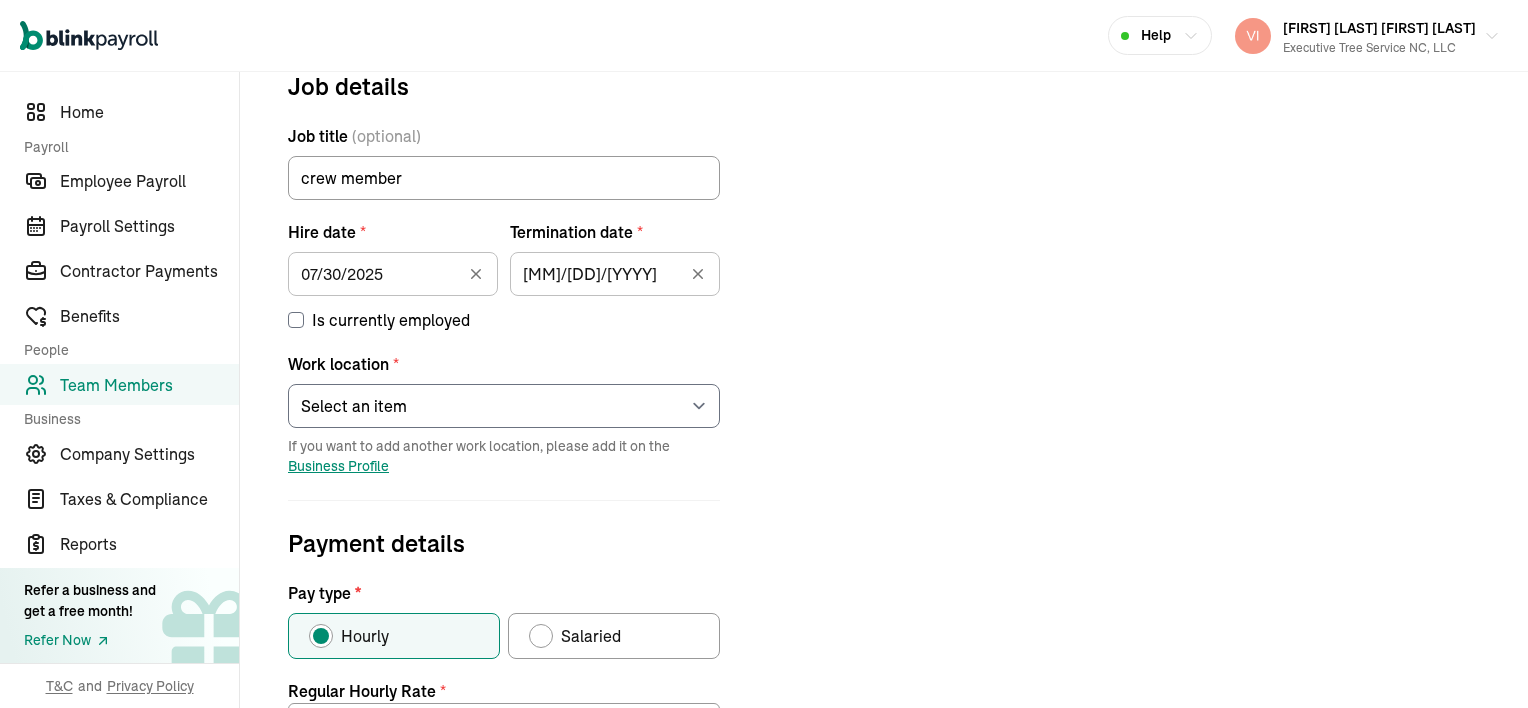 click on "Is currently employed" at bounding box center (504, 320) 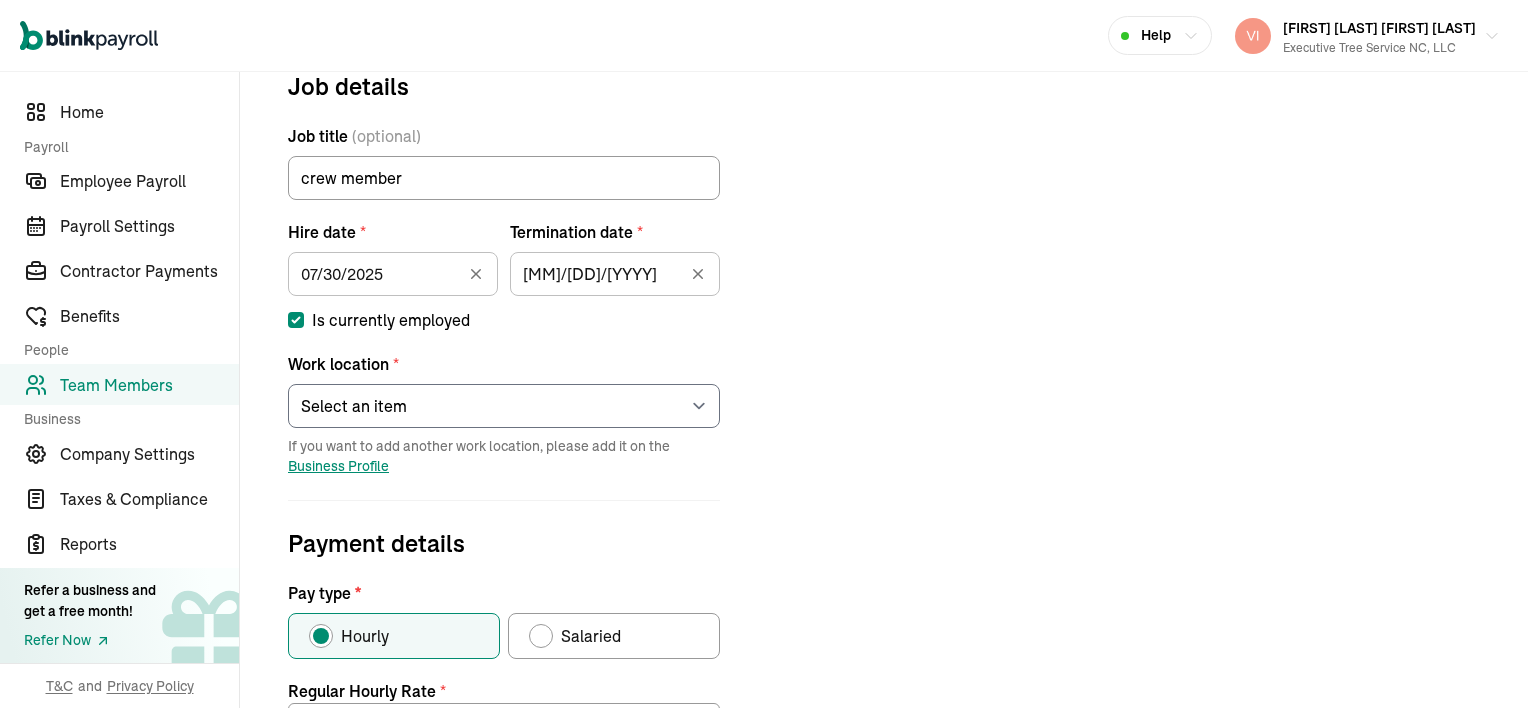 click on "Is currently employed" at bounding box center [504, 320] 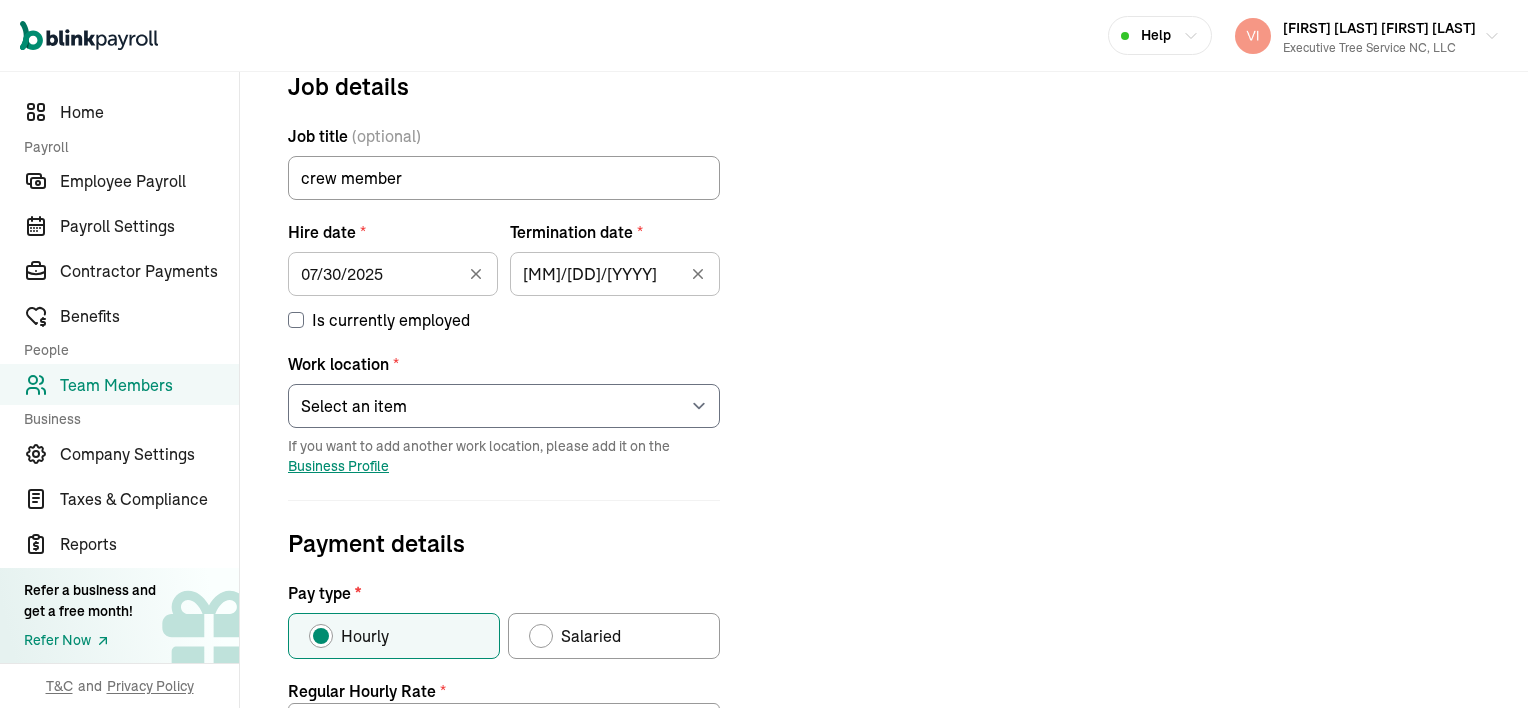 checkbox on "false" 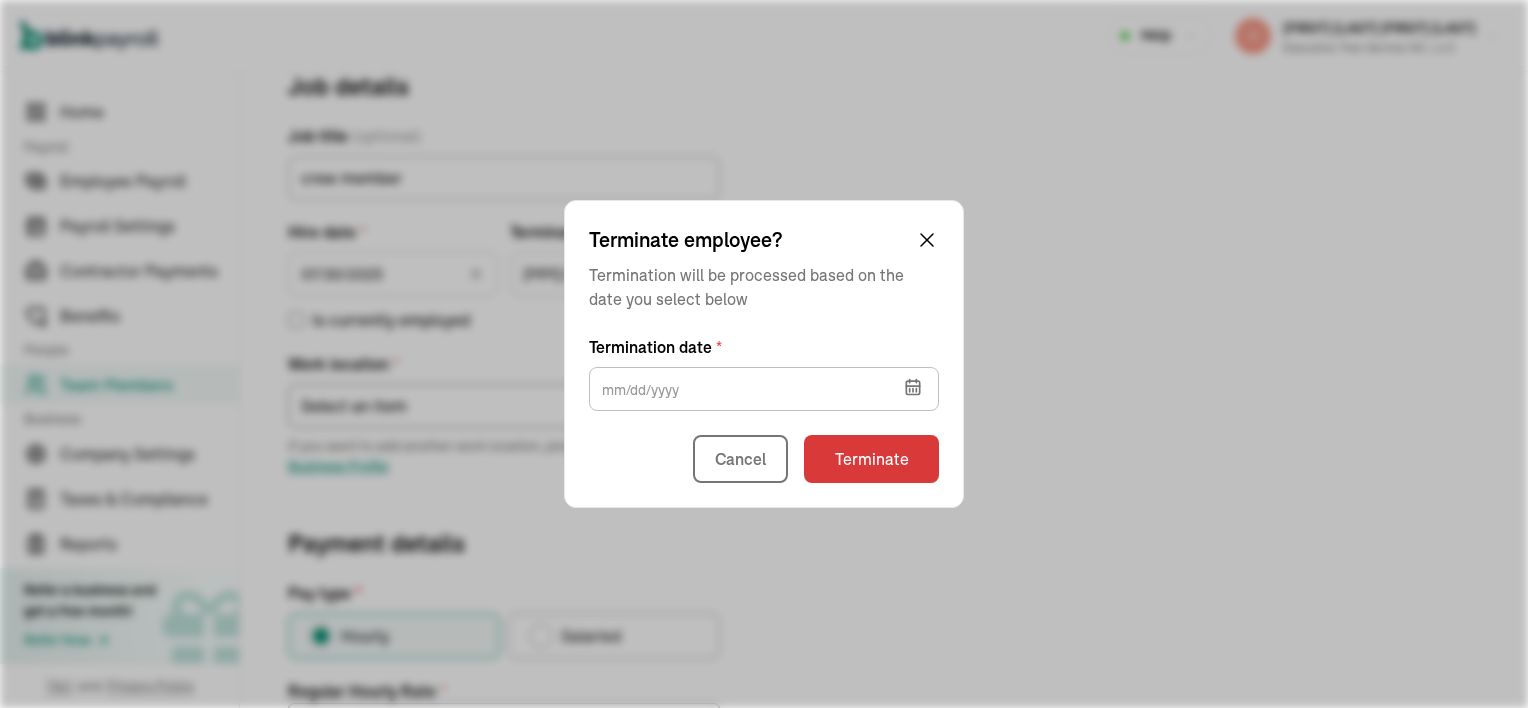 click on "Job details Job title   (optional) crew member Hire date * [MM]/[DD]/[YYYY] [MONTH] [YEAR] Mon Tue Wed Thu Fri Sat Sun 28 29 30 31 1 2 3 4 5 6 7 8 9 10 11 12 13 14 15 16 17 18 19 20 21 22 23 24 25 26 27 28 29 30 31 1 2 3 4 5 6 7 Termination date * [MM]/[DD]/[YYYY] [MONTH] [YEAR] Mon Tue Wed Thu Fri Sat Sun 28 29 30 31 1 2 3 4 5 6 7 8 9 10 11 12 13 14 15 16 17 18 19 20 21 22 23 24 25 26 27 28 29 30 31 1 2 3 4 5 6 7 Is currently employed Work location   *  Select an item Executive Tree Service NC, LLC Ortin the wood yard Works from home If you want to add another work location, please add it on the   Business Profile Payment details Pay type   * Hourly Salaried Regular Hourly Rate * 15 $ Amount * $ Per   *  Select an item Hour Week Month Year You can add multiple pay rates later. Over-time Hourly Rate * 22.5 $ Equals x1.5 the employee’s regular hourly rate by default Other payment types Double-overtime, custom hourly rates... Double over-time Hourly Rate * 30 $ Equals x2 the employee’s regular hourly rate by default   * Yes" at bounding box center [884, 628] 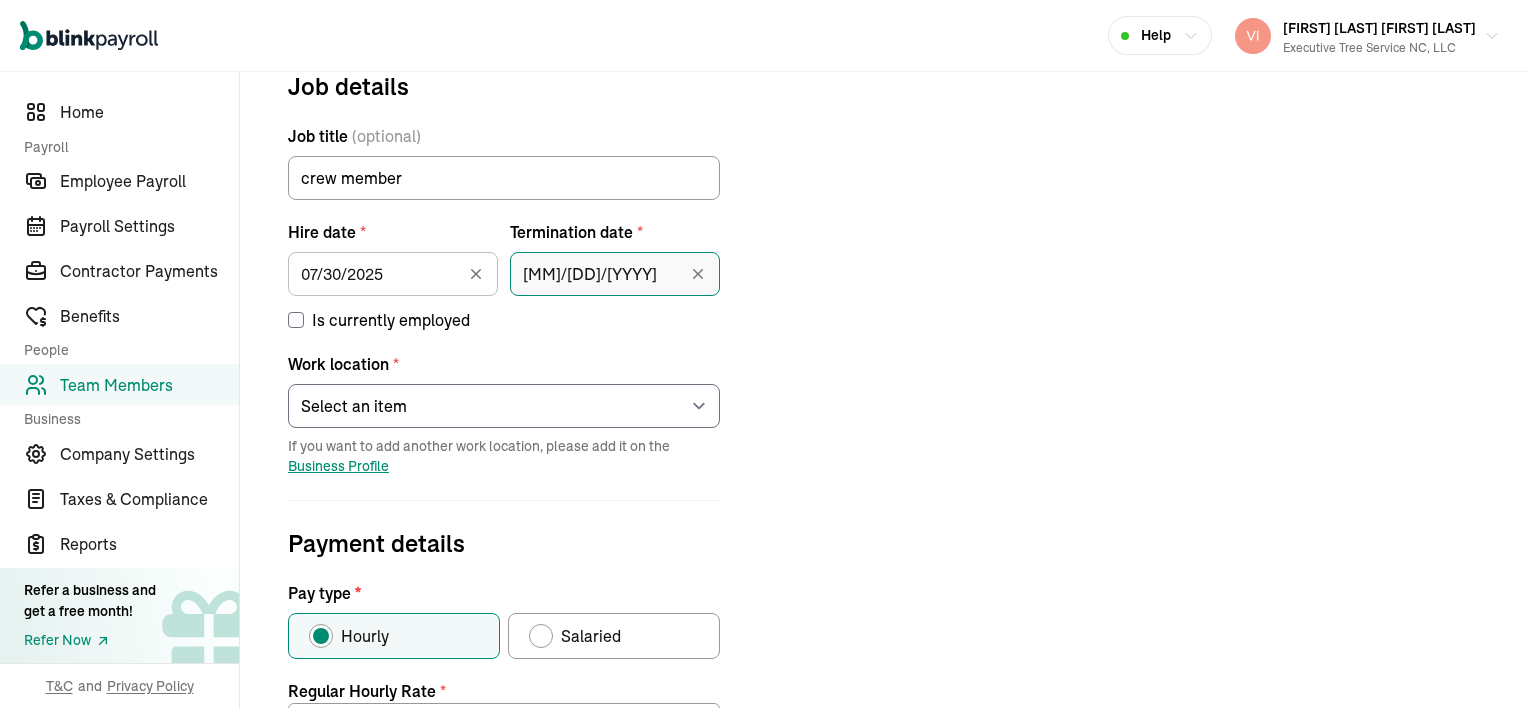 click on "[MM]/[DD]/[YYYY]" at bounding box center (615, 274) 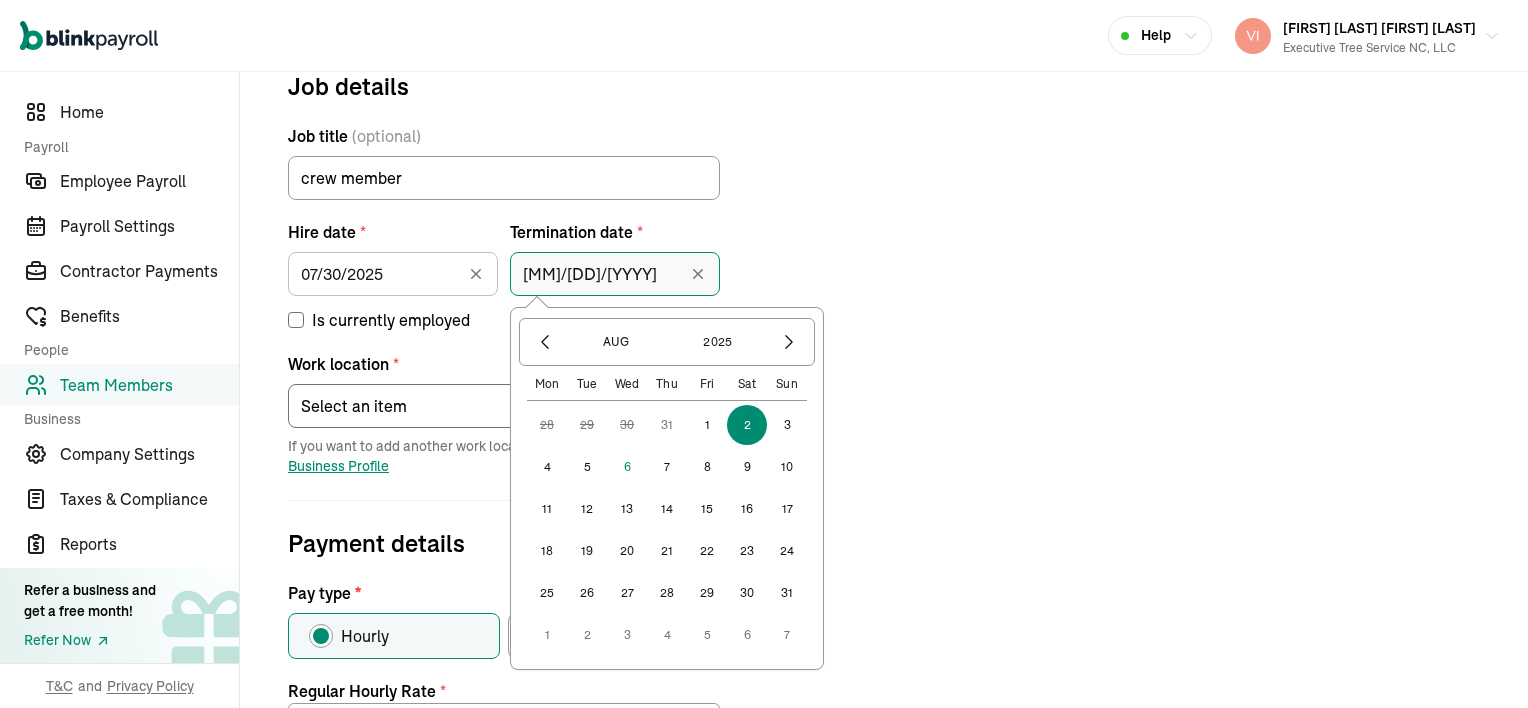 click on "[MM]/[DD]/[YYYY]" at bounding box center [615, 274] 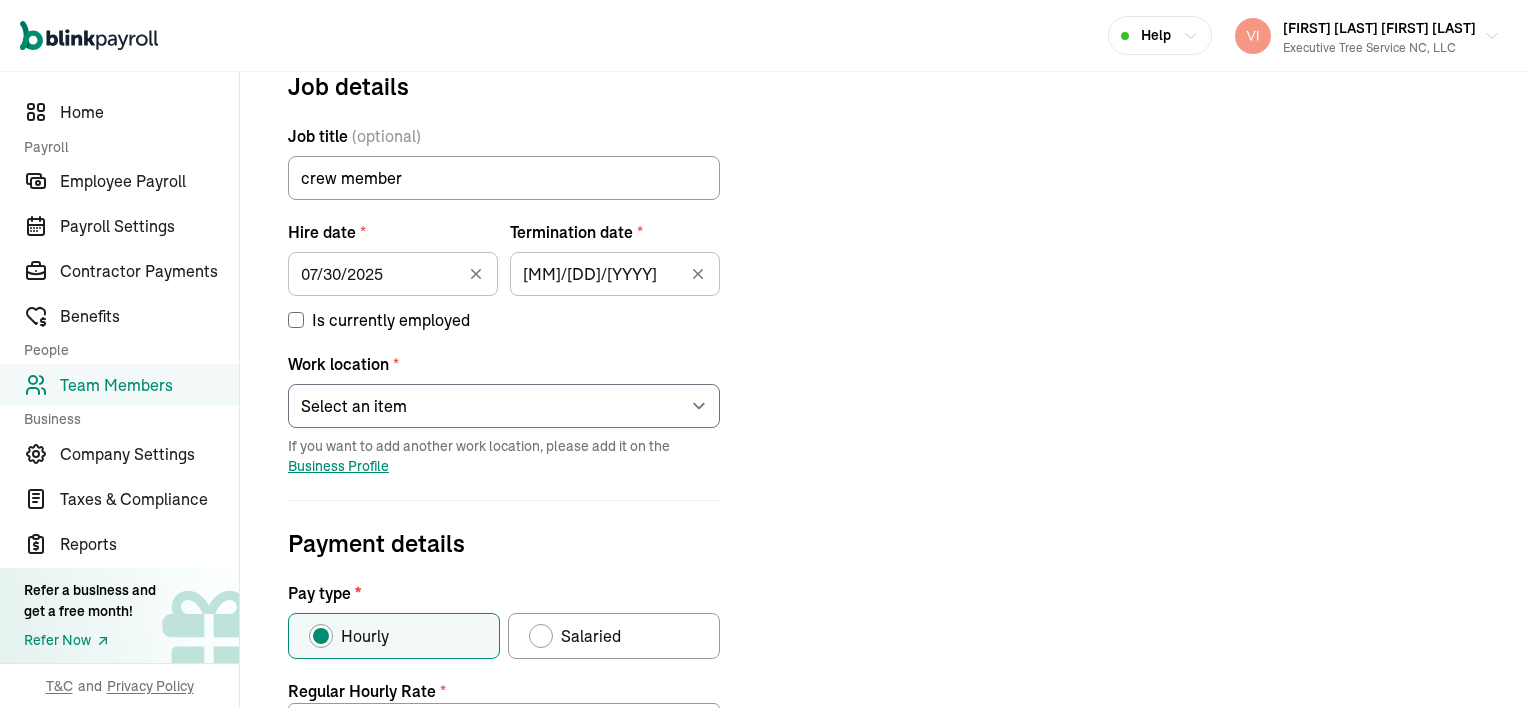 click on "Job details Job title   (optional) crew member Hire date * [MM]/[DD]/[YYYY] [MONTH] [YEAR] Mon Tue Wed Thu Fri Sat Sun 28 29 30 31 1 2 3 4 5 6 7 8 9 10 11 12 13 14 15 16 17 18 19 20 21 22 23 24 25 26 27 28 29 30 31 1 2 3 4 5 6 7 Termination date * [MM]/[DD]/[YYYY] [MONTH] [YEAR] Mon Tue Wed Thu Fri Sat Sun 28 29 30 31 1 2 3 4 5 6 7 8 9 10 11 12 13 14 15 16 17 18 19 20 21 22 23 24 25 26 27 28 29 30 31 1 2 3 4 5 6 7 Is currently employed Work location   *  Select an item Executive Tree Service NC, LLC Ortin the wood yard Works from home If you want to add another work location, please add it on the   Business Profile Payment details Pay type   * Hourly Salaried Regular Hourly Rate * 15 $ Amount * $ Per   *  Select an item Hour Week Month Year You can add multiple pay rates later. Over-time Hourly Rate * 22.5 $ Equals x1.5 the employee’s regular hourly rate by default Other payment types Double-overtime, custom hourly rates... Double over-time Hourly Rate * 30 $ Equals x2 the employee’s regular hourly rate by default   * Yes" at bounding box center [884, 628] 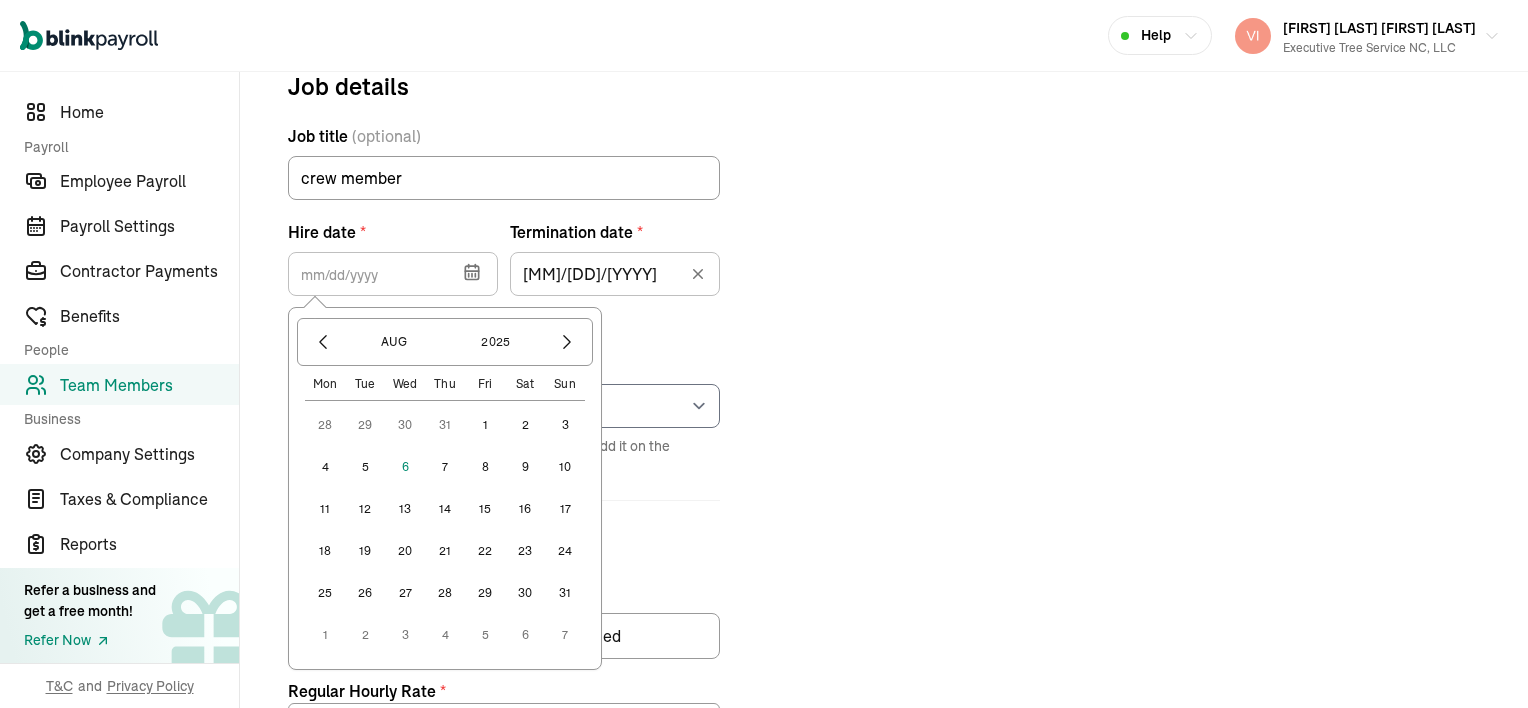 click on "4" at bounding box center [325, 467] 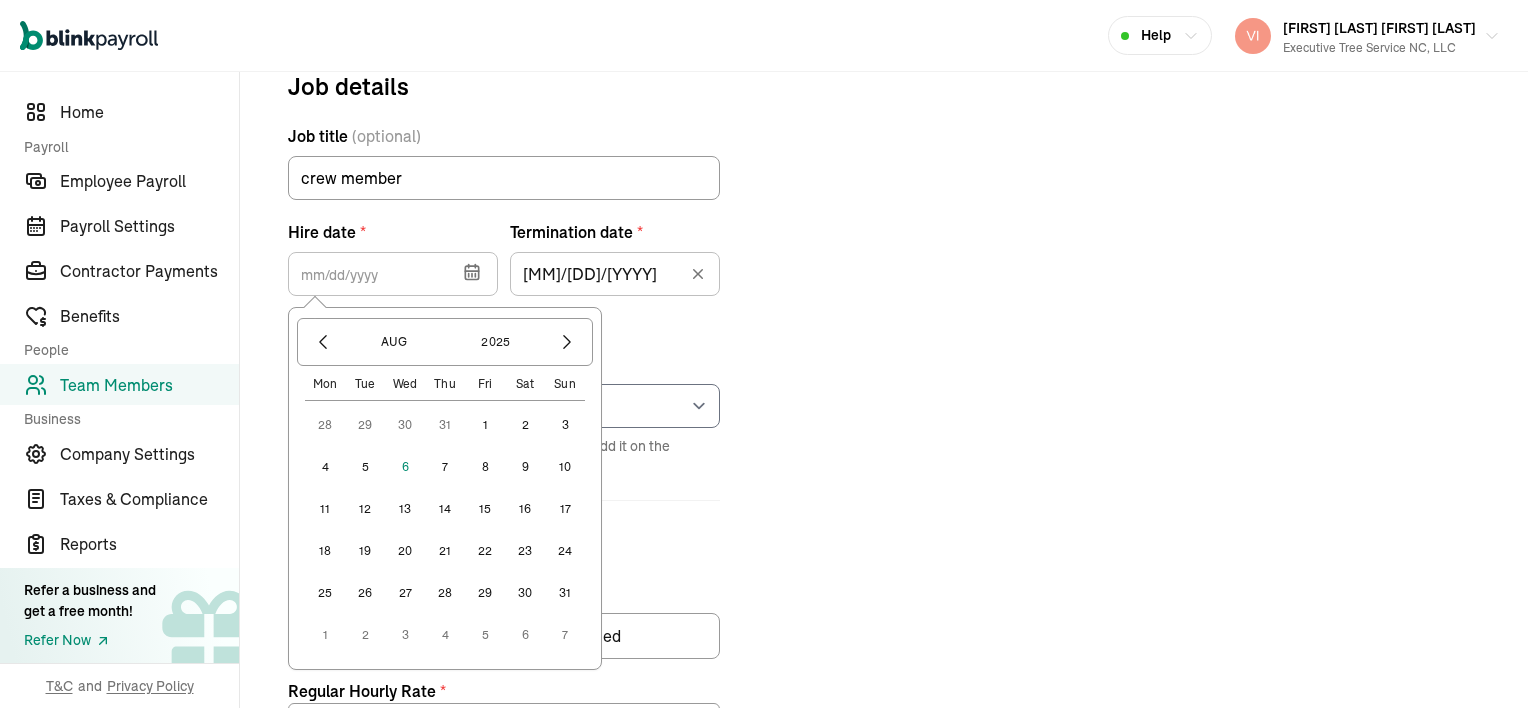 type on "[MM]/[DD]/[YYYY]" 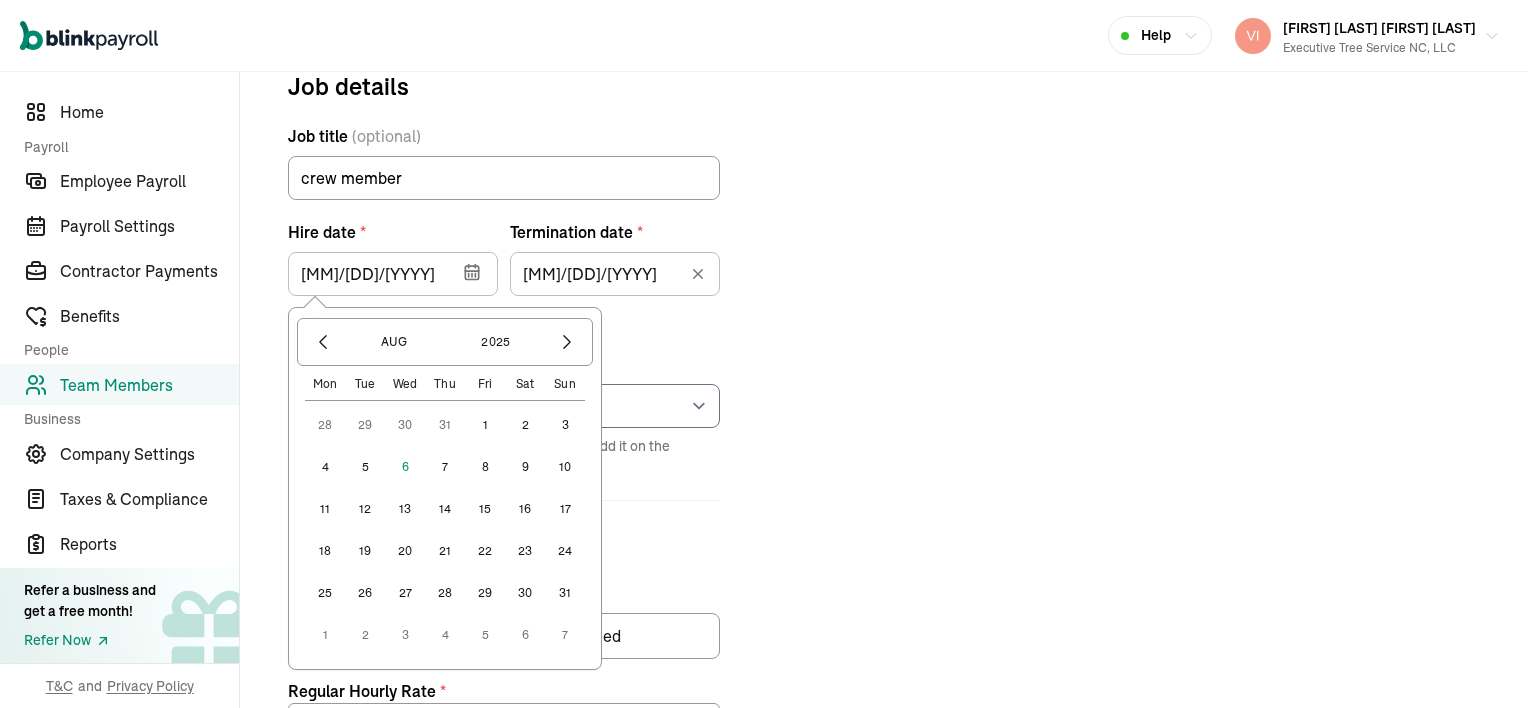 type 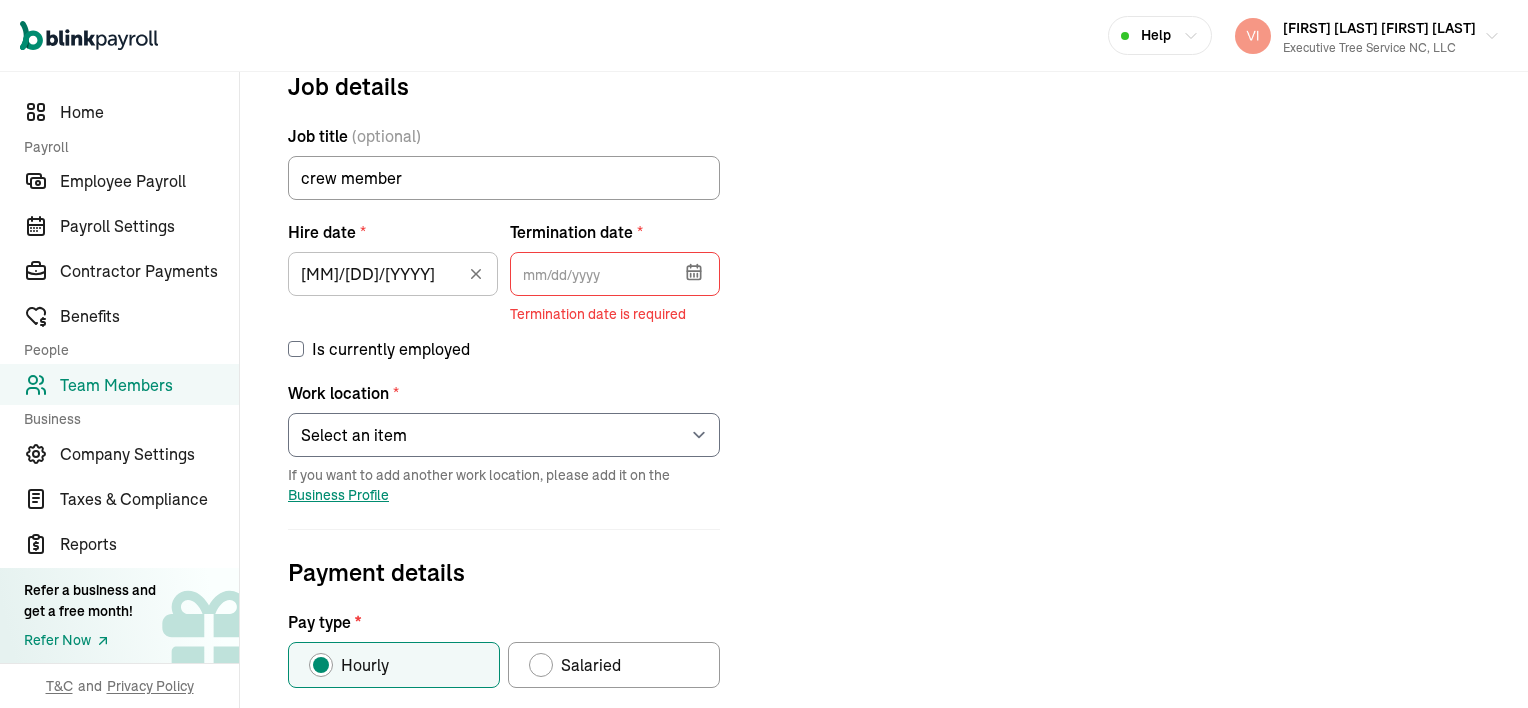 click on "Is currently employed" at bounding box center [296, 349] 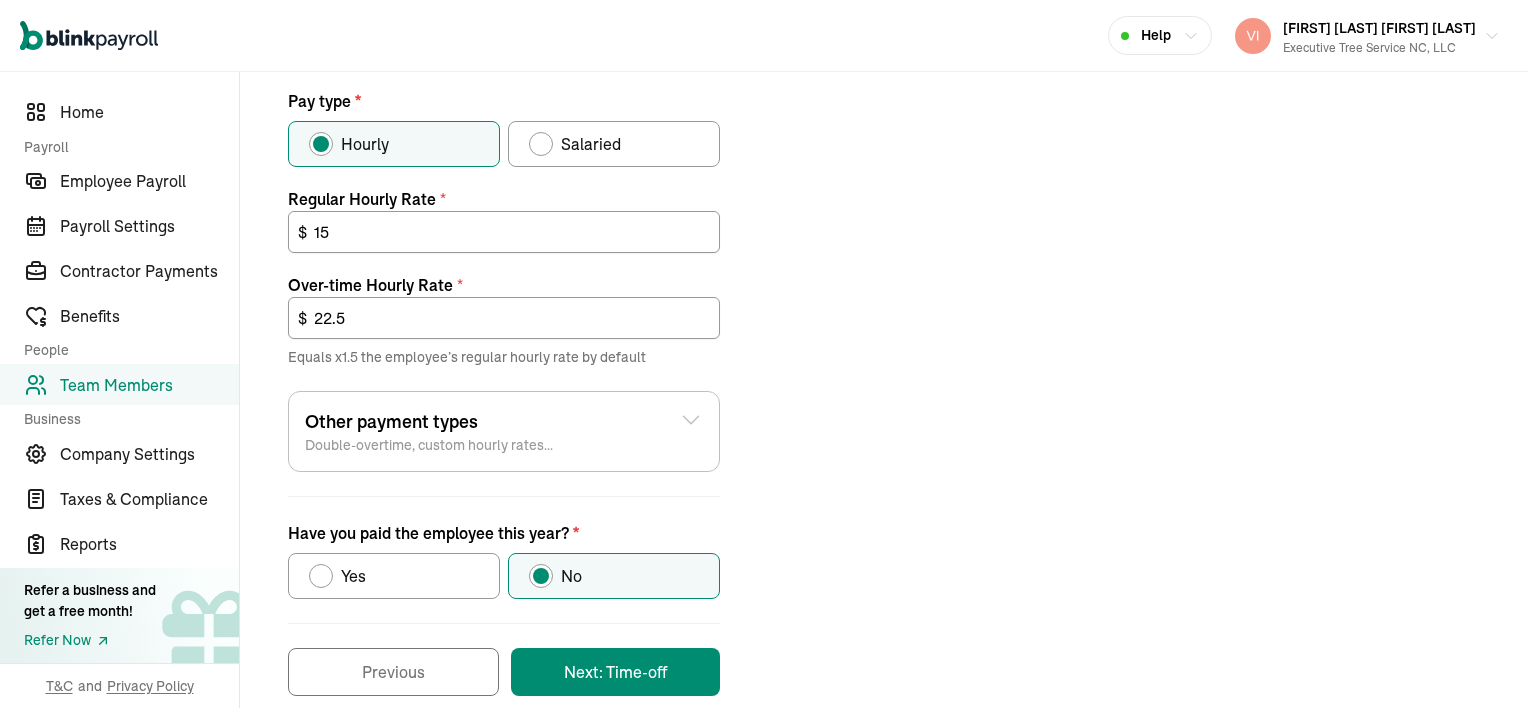 scroll, scrollTop: 756, scrollLeft: 0, axis: vertical 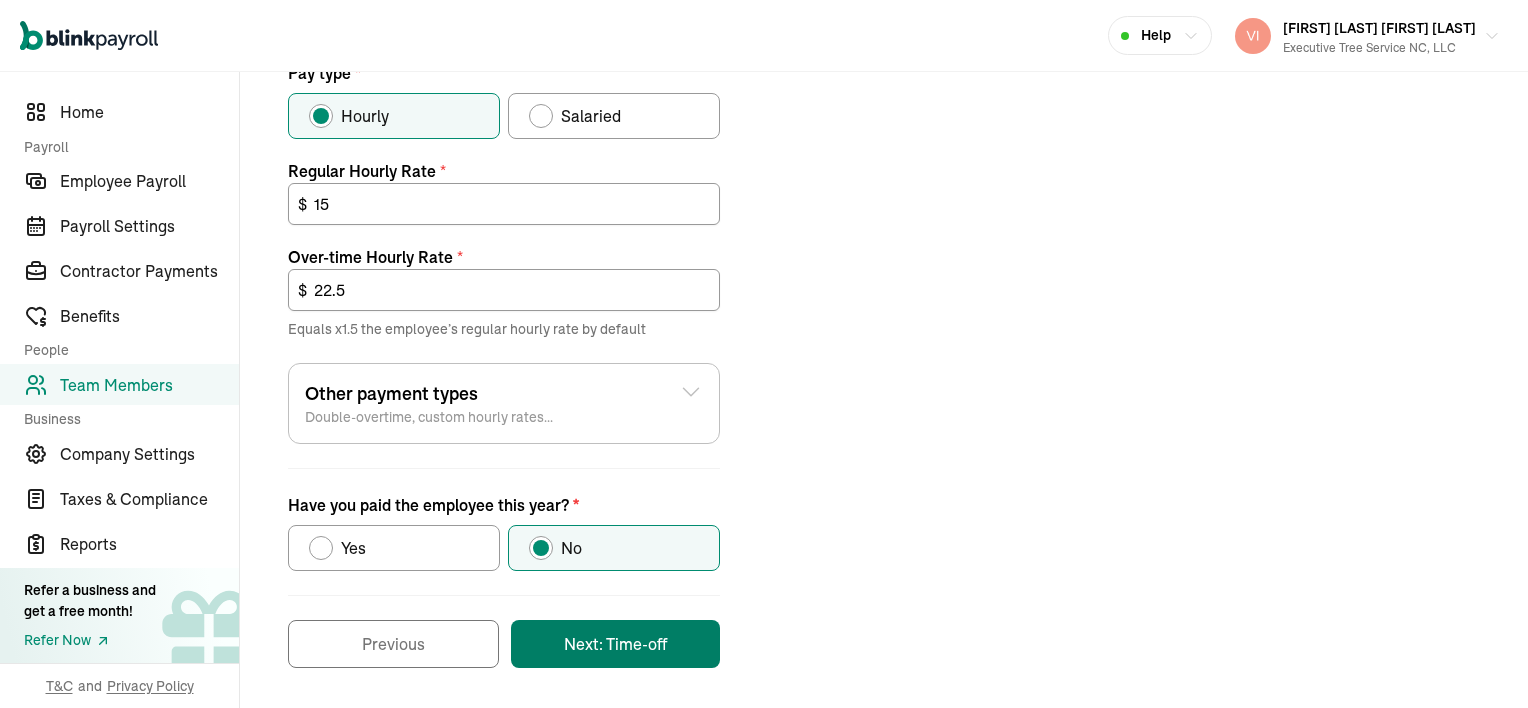 click on "Next: Time-off" at bounding box center [615, 644] 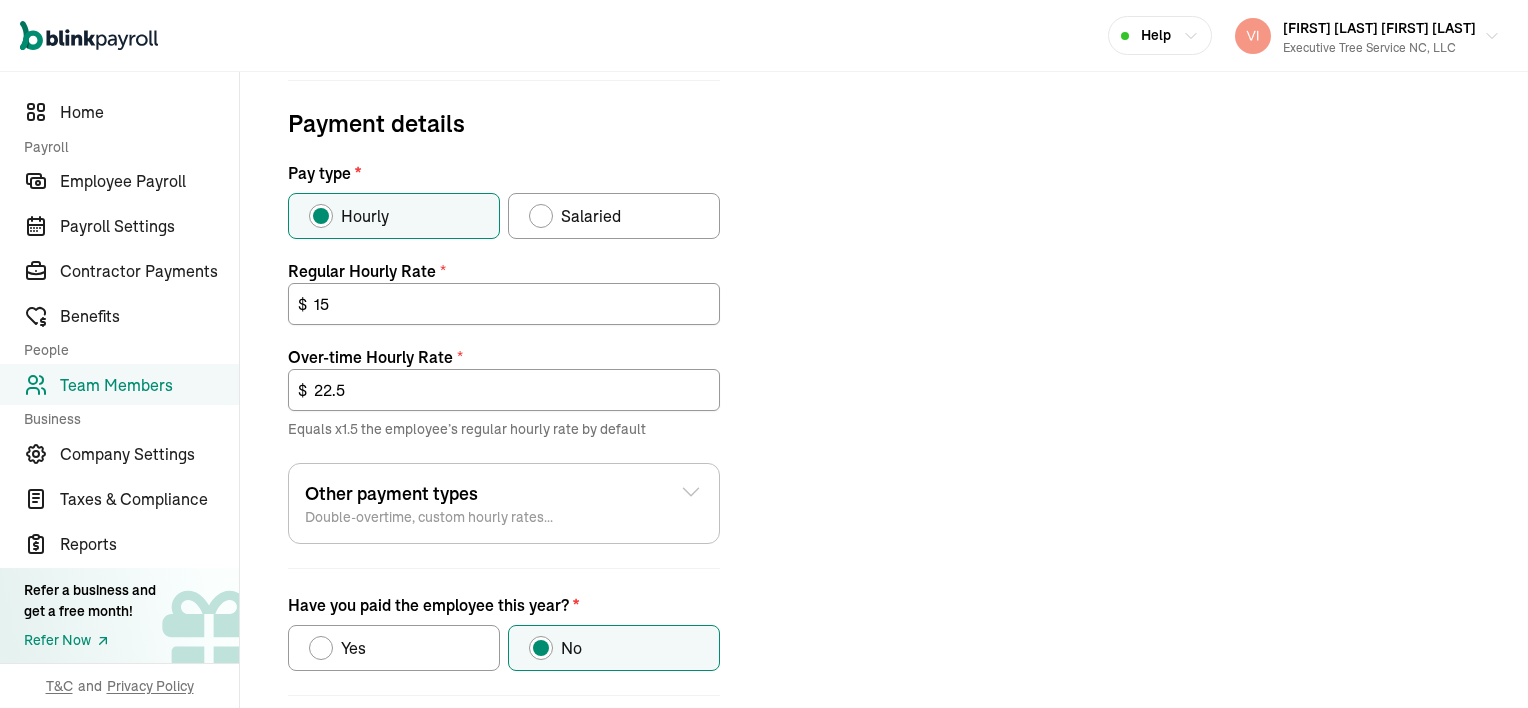 scroll, scrollTop: 756, scrollLeft: 0, axis: vertical 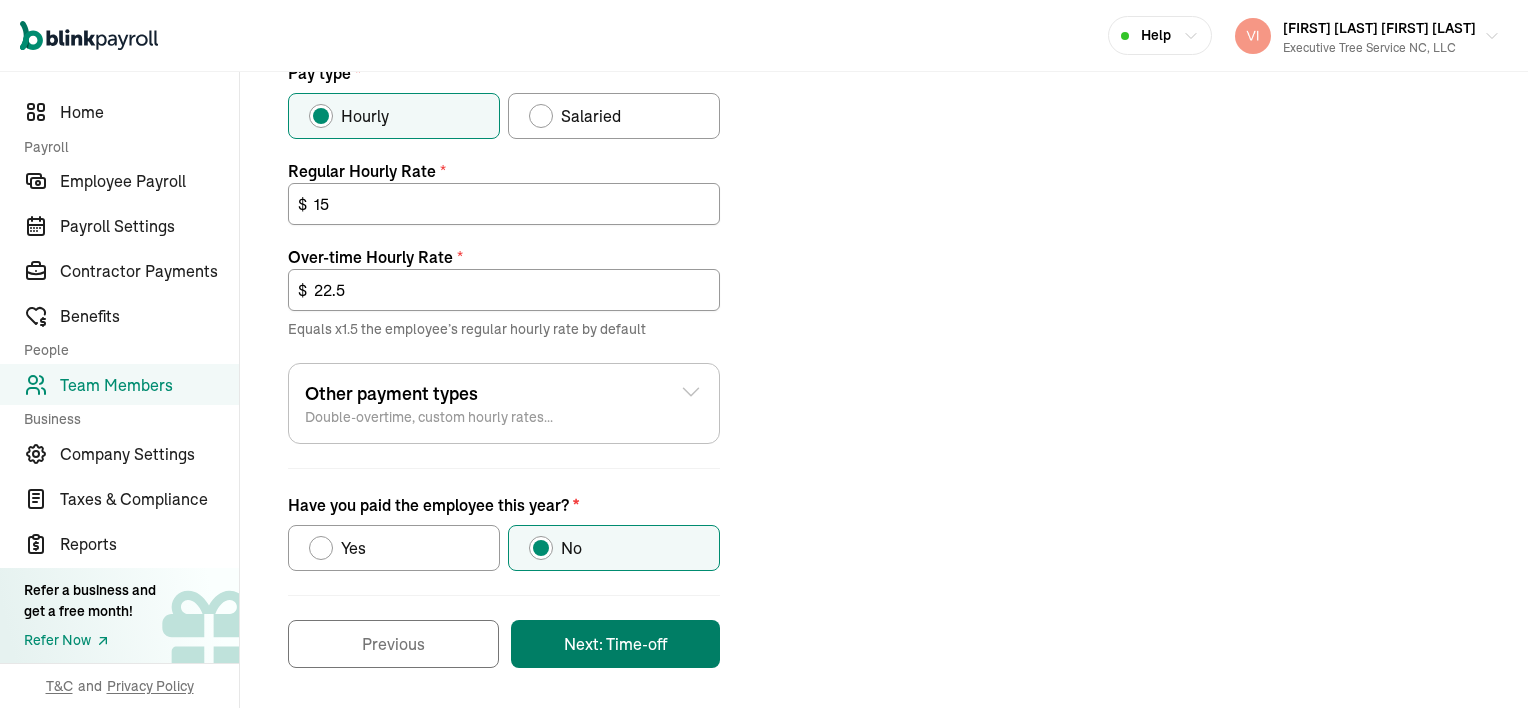 click on "Next: Time-off" at bounding box center [615, 644] 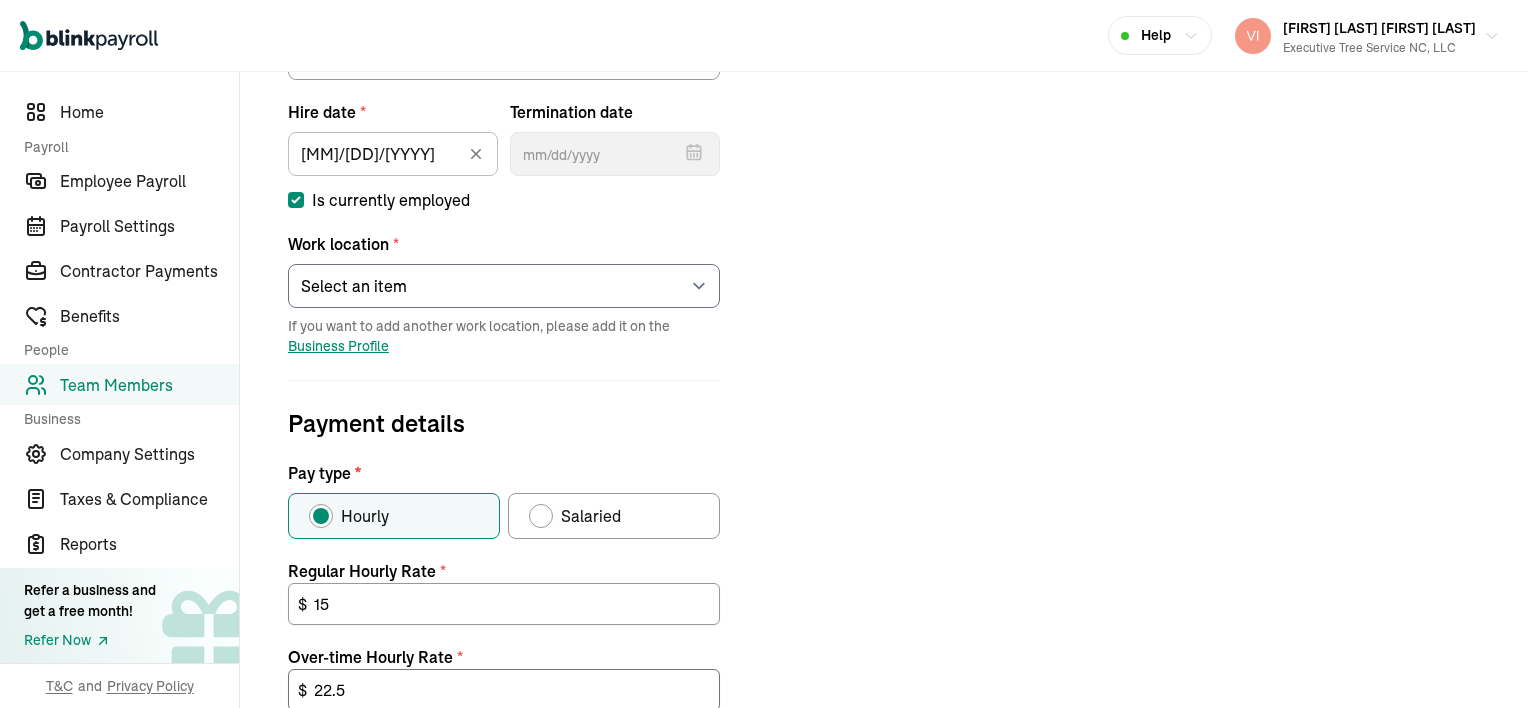 scroll, scrollTop: 456, scrollLeft: 0, axis: vertical 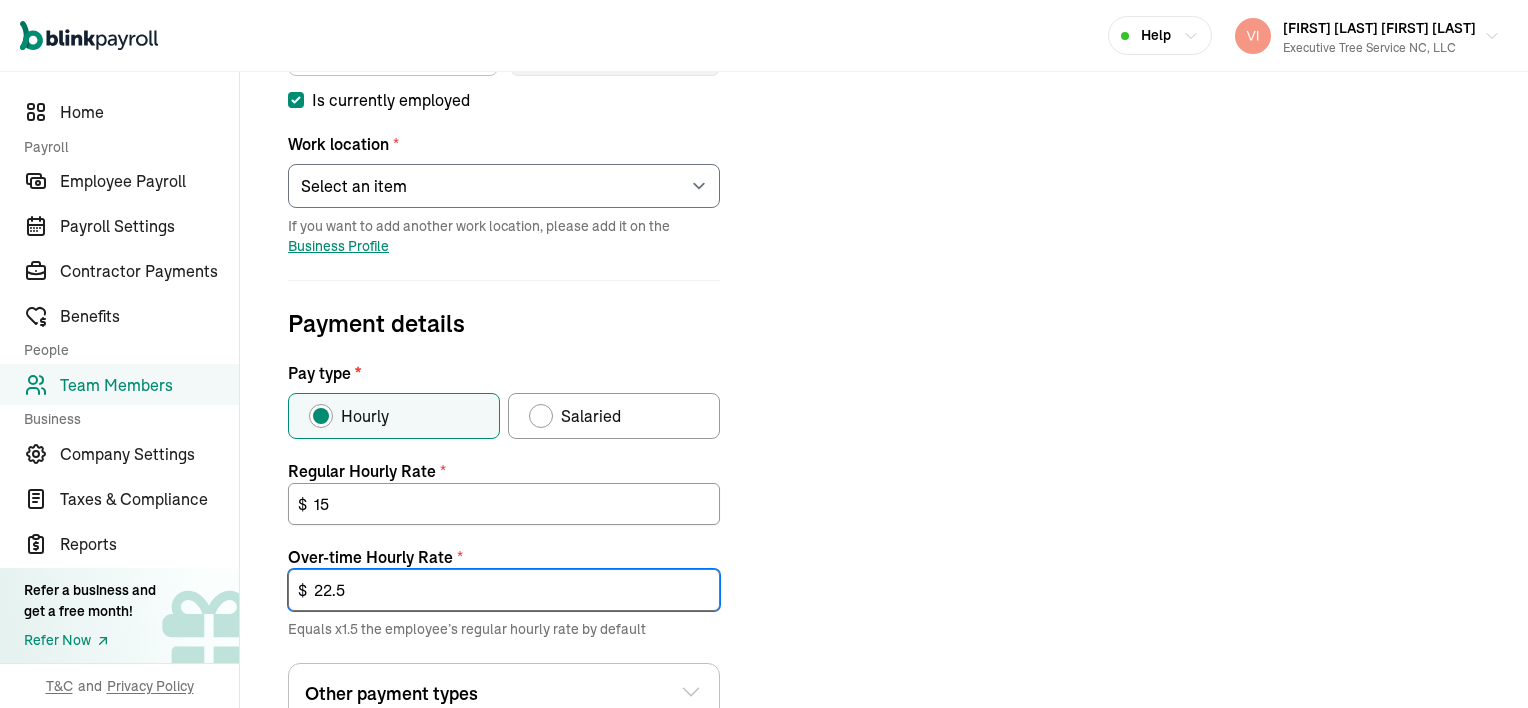 click on "22.5" at bounding box center [504, 590] 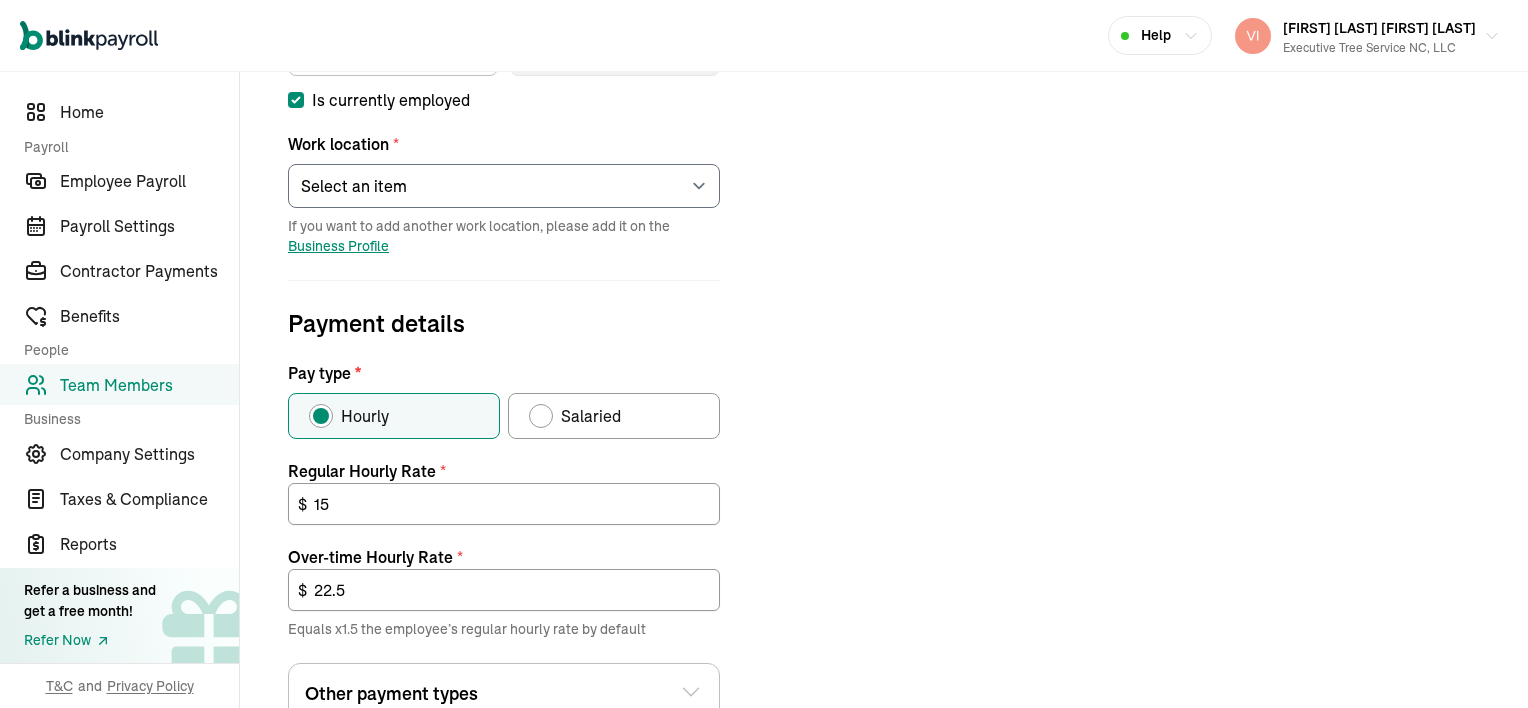 click on "Job details Job title   (optional) crew member Hire date * [MM]/[DD]/[YYYY] [MONTH] [YEAR] Mon Tue Wed Thu Fri Sat Sun 28 29 30 31 1 2 3 4 5 6 7 8 9 10 11 12 13 14 15 16 17 18 19 20 21 22 23 24 25 26 27 28 29 30 31 1 2 3 4 5 6 7 Termination date [MONTH] [YEAR] Mon Tue Wed Thu Fri Sat Sun 28 29 30 31 1 2 3 4 5 6 7 8 9 10 11 12 13 14 15 16 17 18 19 20 21 22 23 24 25 26 27 28 29 30 31 1 2 3 4 5 6 7 Is currently employed Work location   *  Select an item Executive Tree Service NC, LLC Ortin the wood yard Works from home If you want to add another work location, please add it on the   Business Profile Payment details Pay type   * Hourly Salaried Regular Hourly Rate * 15 $ Amount * $ Per   *  Select an item Hour Week Month Year You can add multiple pay rates later. Over-time Hourly Rate * 22.5 $ Equals x1.5 the employee’s regular hourly rate by default Other payment types Double-overtime, custom hourly rates... Double over-time Hourly Rate * 30 $ Equals x2 the employee’s regular hourly rate by default Custom hourly rate   *" at bounding box center [884, 408] 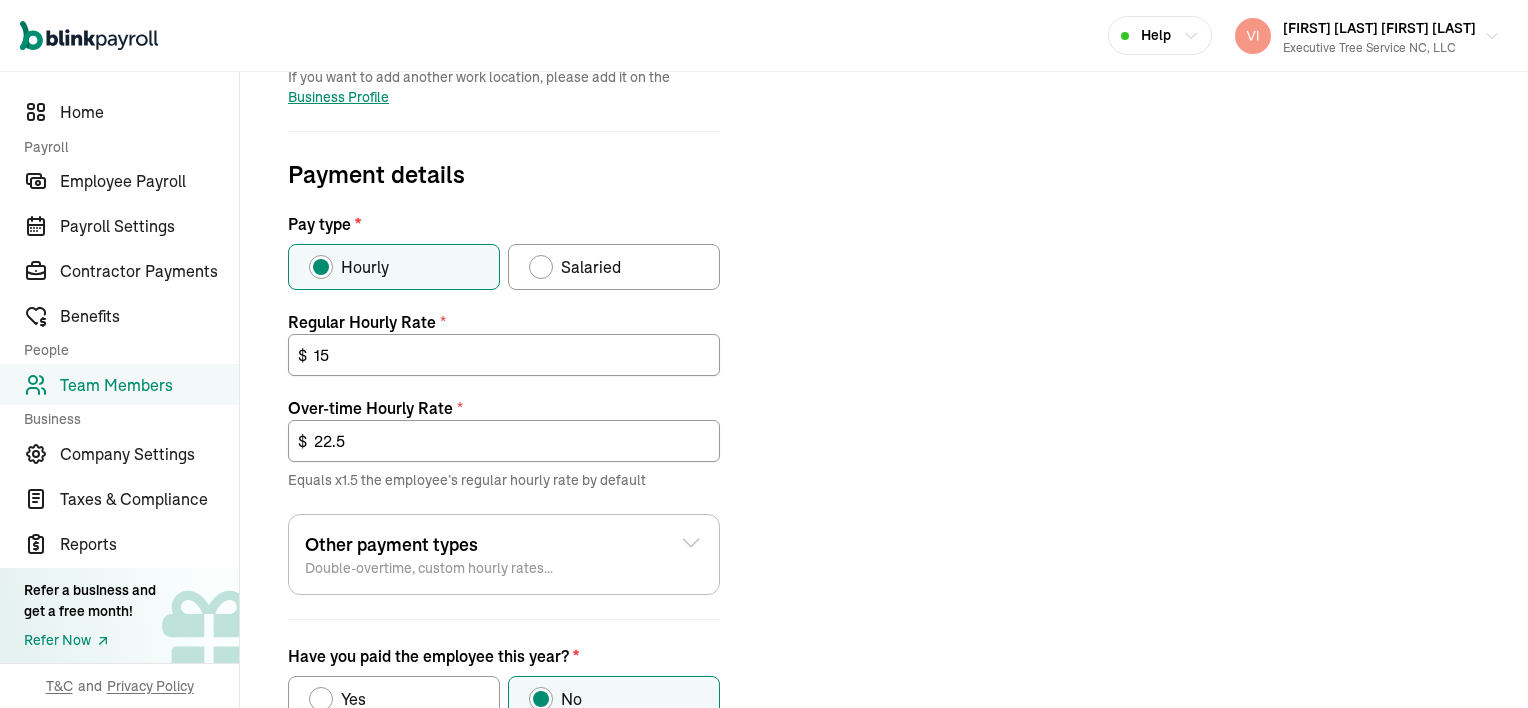 scroll, scrollTop: 656, scrollLeft: 0, axis: vertical 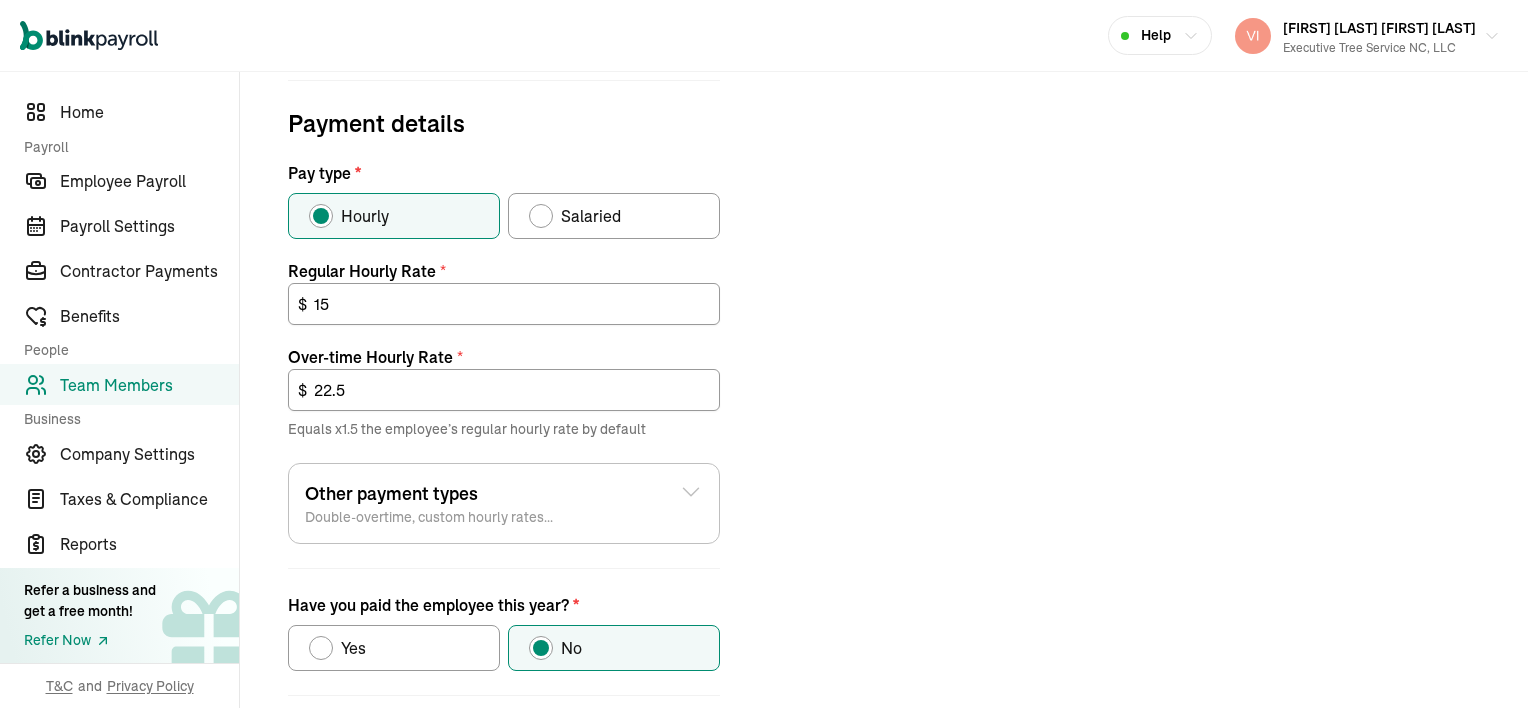 click 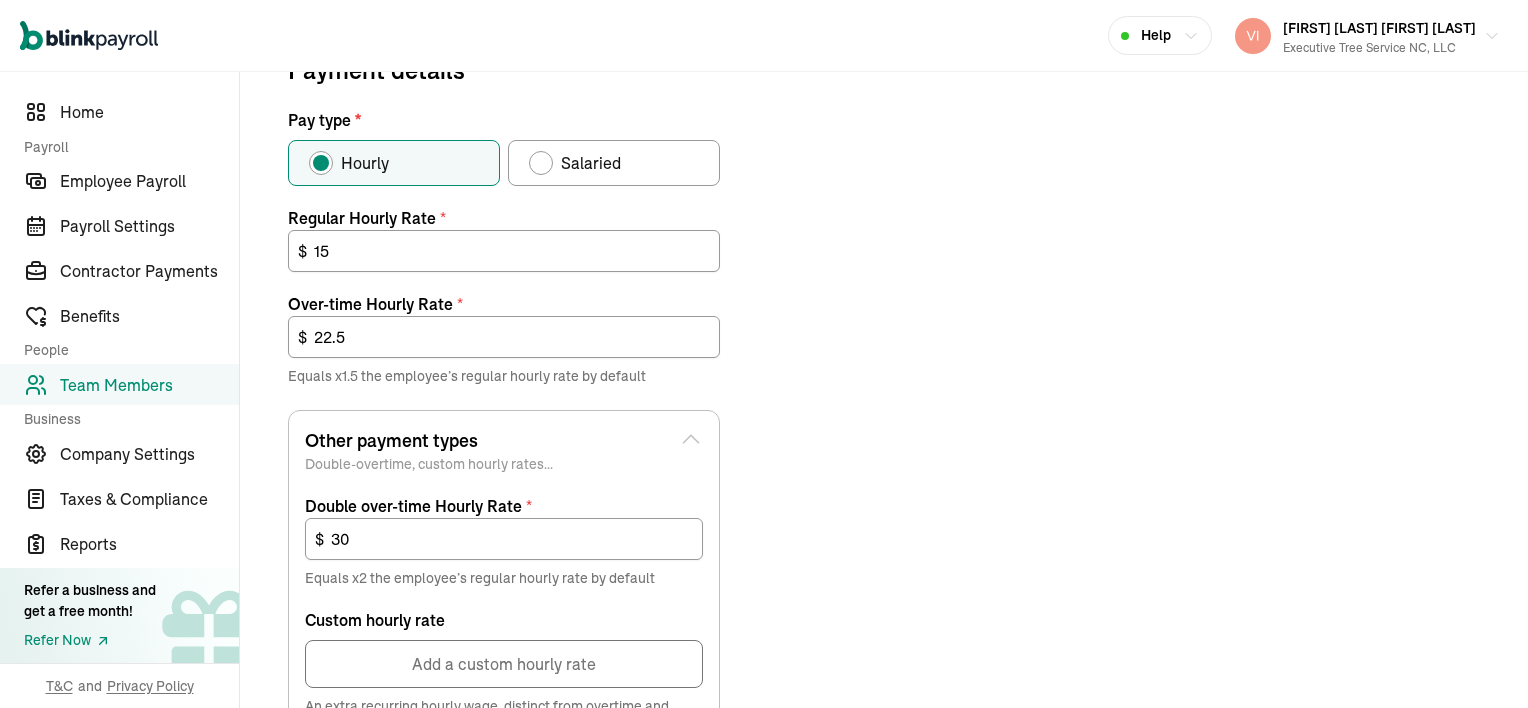 scroll, scrollTop: 656, scrollLeft: 0, axis: vertical 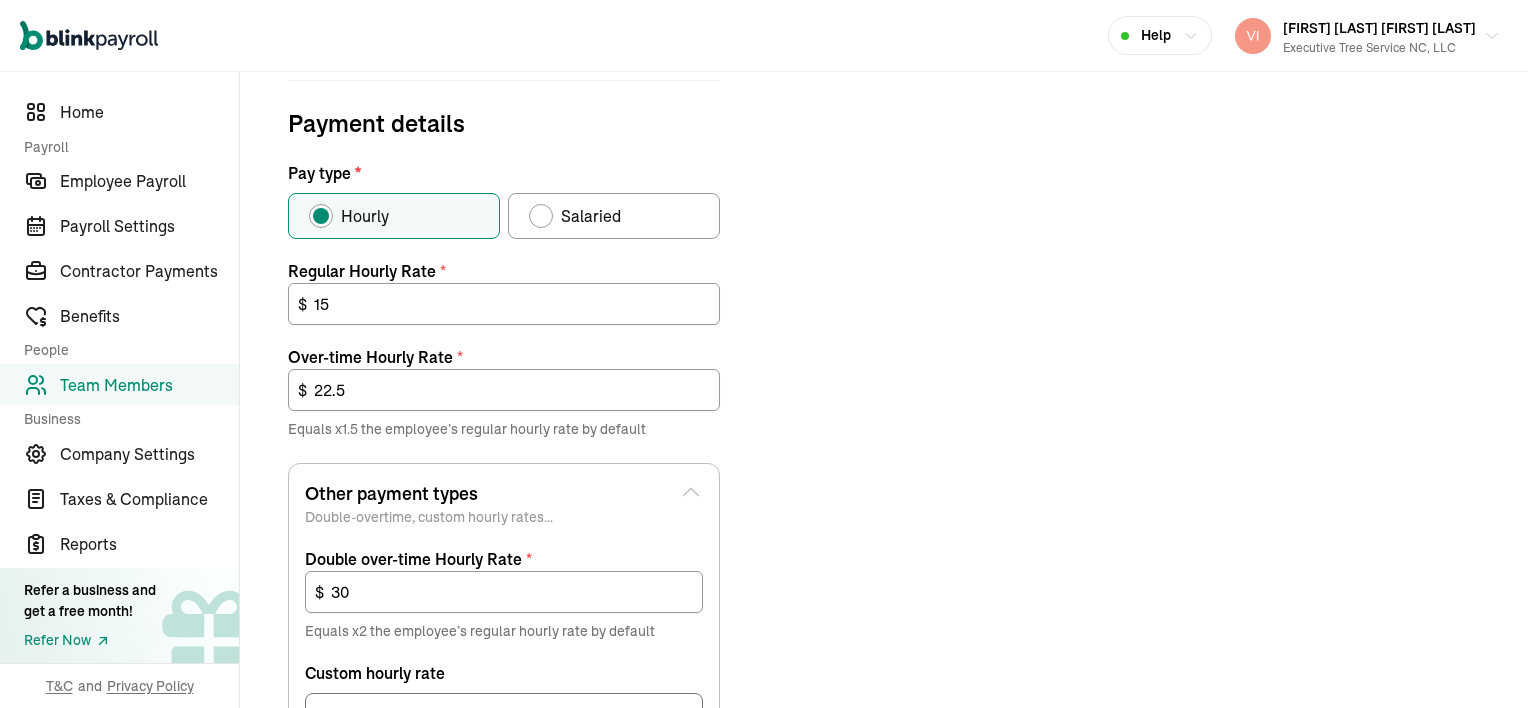 click 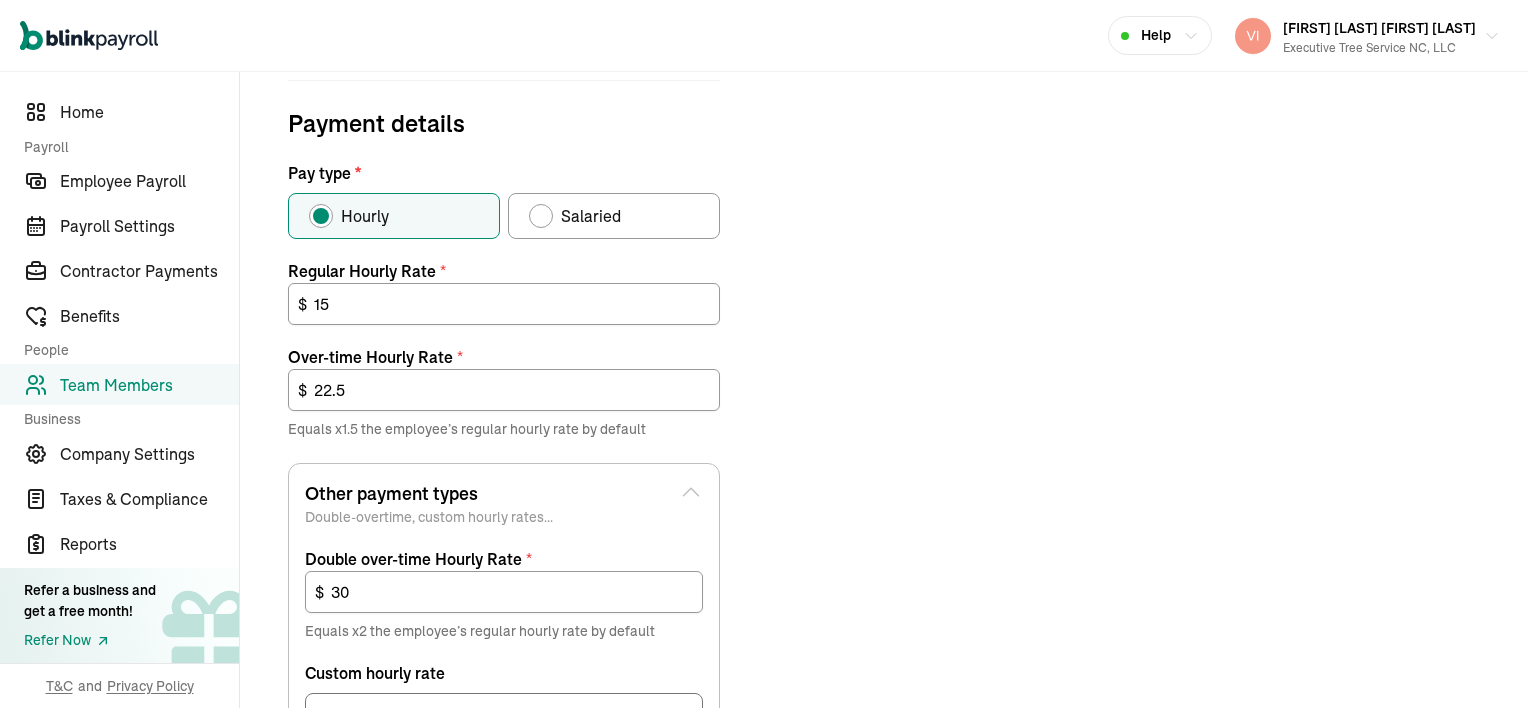 click on "Job details Job title   (optional) crew member Hire date * [MM]/[DD]/[YYYY] [MONTH] [YEAR] Mon Tue Wed Thu Fri Sat Sun 28 29 30 31 1 2 3 4 5 6 7 8 9 10 11 12 13 14 15 16 17 18 19 20 21 22 23 24 25 26 27 28 29 30 31 1 2 3 4 5 6 7 Termination date [MONTH] [YEAR] Mon Tue Wed Thu Fri Sat Sun 28 29 30 31 1 2 3 4 5 6 7 8 9 10 11 12 13 14 15 16 17 18 19 20 21 22 23 24 25 26 27 28 29 30 31 1 2 3 4 5 6 7 Is currently employed Work location   *  Select an item Executive Tree Service NC, LLC Ortin the wood yard Works from home If you want to add another work location, please add it on the   Business Profile Payment details Pay type   * Hourly Salaried Regular Hourly Rate * 15 $ Amount * $ Per   *  Select an item Hour Week Month Year You can add multiple pay rates later. Over-time Hourly Rate * 22.5 $ Equals x1.5 the employee’s regular hourly rate by default Other payment types Double-overtime, custom hourly rates... Double over-time Hourly Rate * 30 $ Equals x2 the employee’s regular hourly rate by default Custom hourly rate   *" at bounding box center [884, 359] 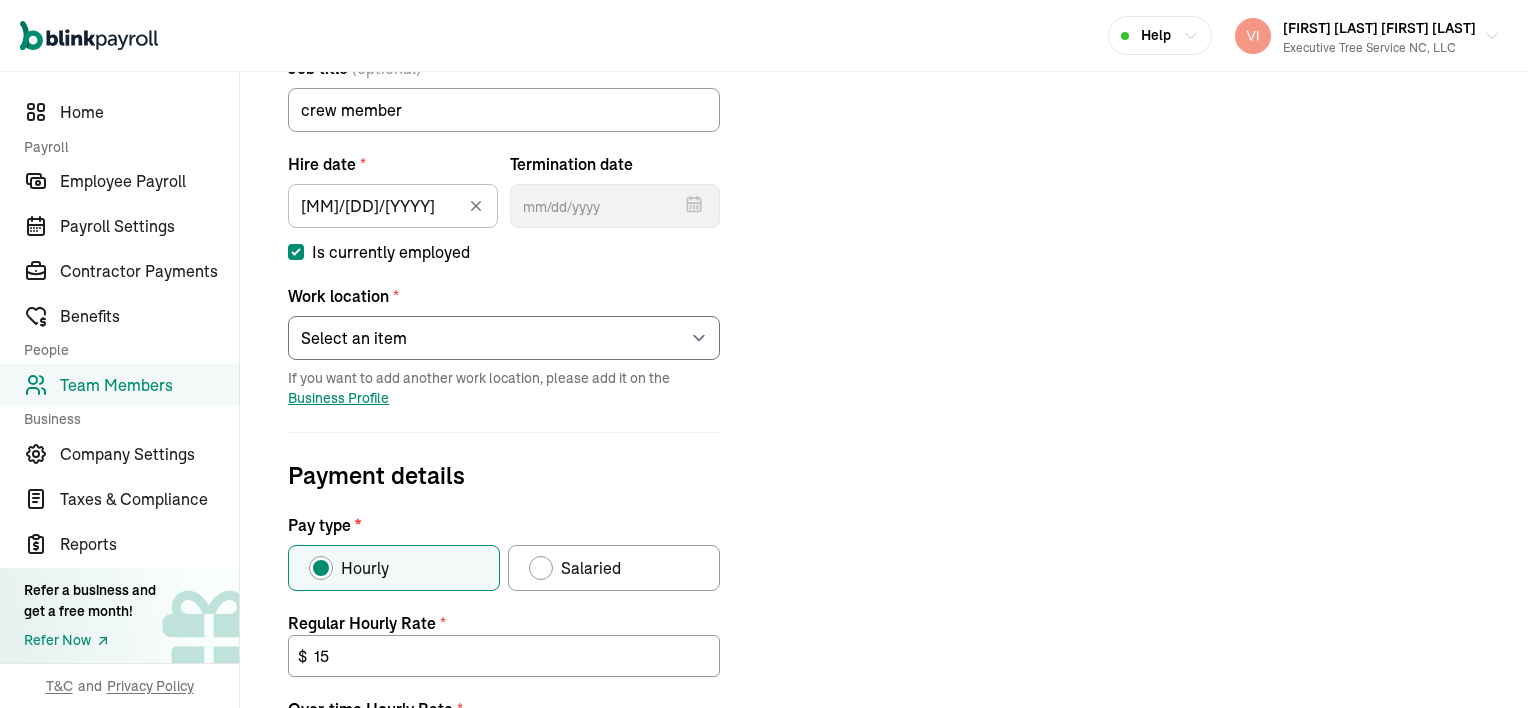 scroll, scrollTop: 256, scrollLeft: 0, axis: vertical 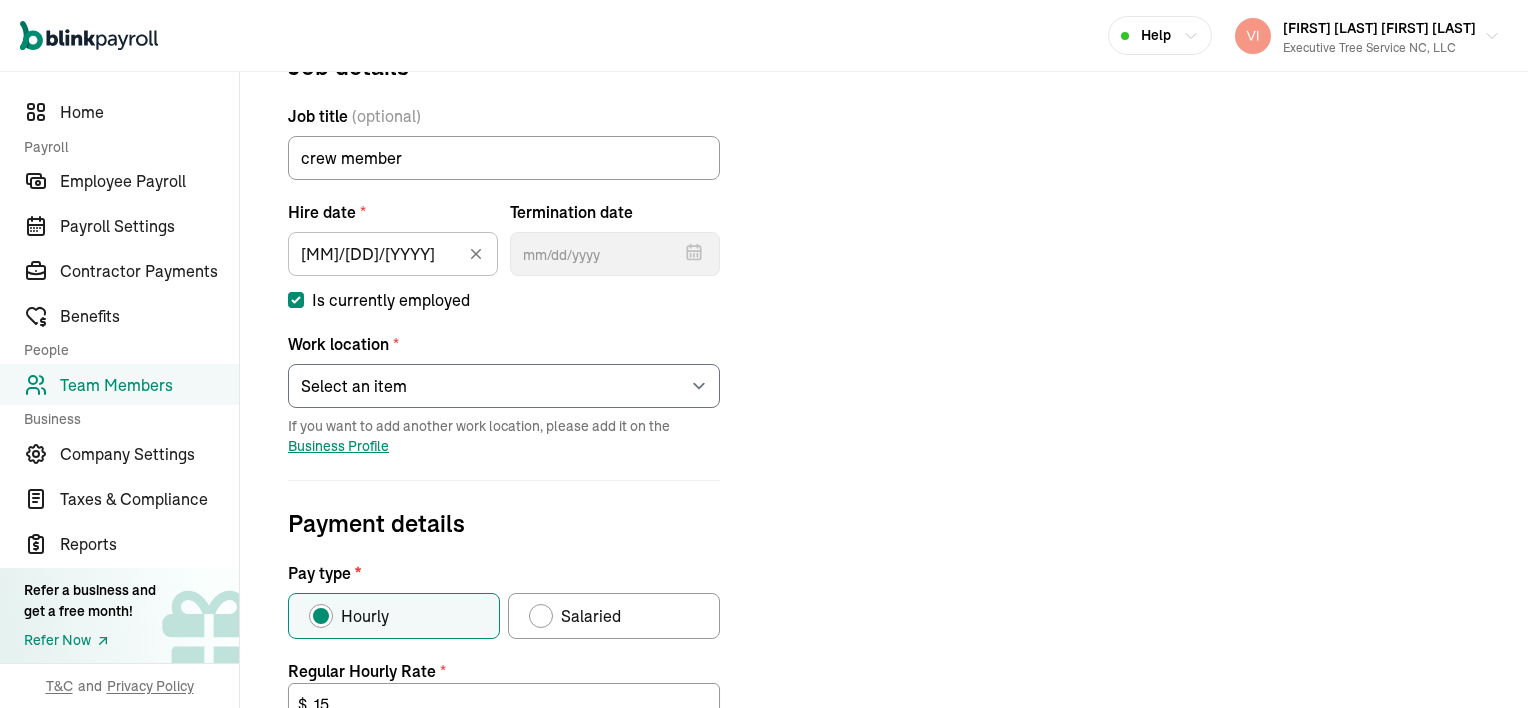click on "Is currently employed" at bounding box center [296, 300] 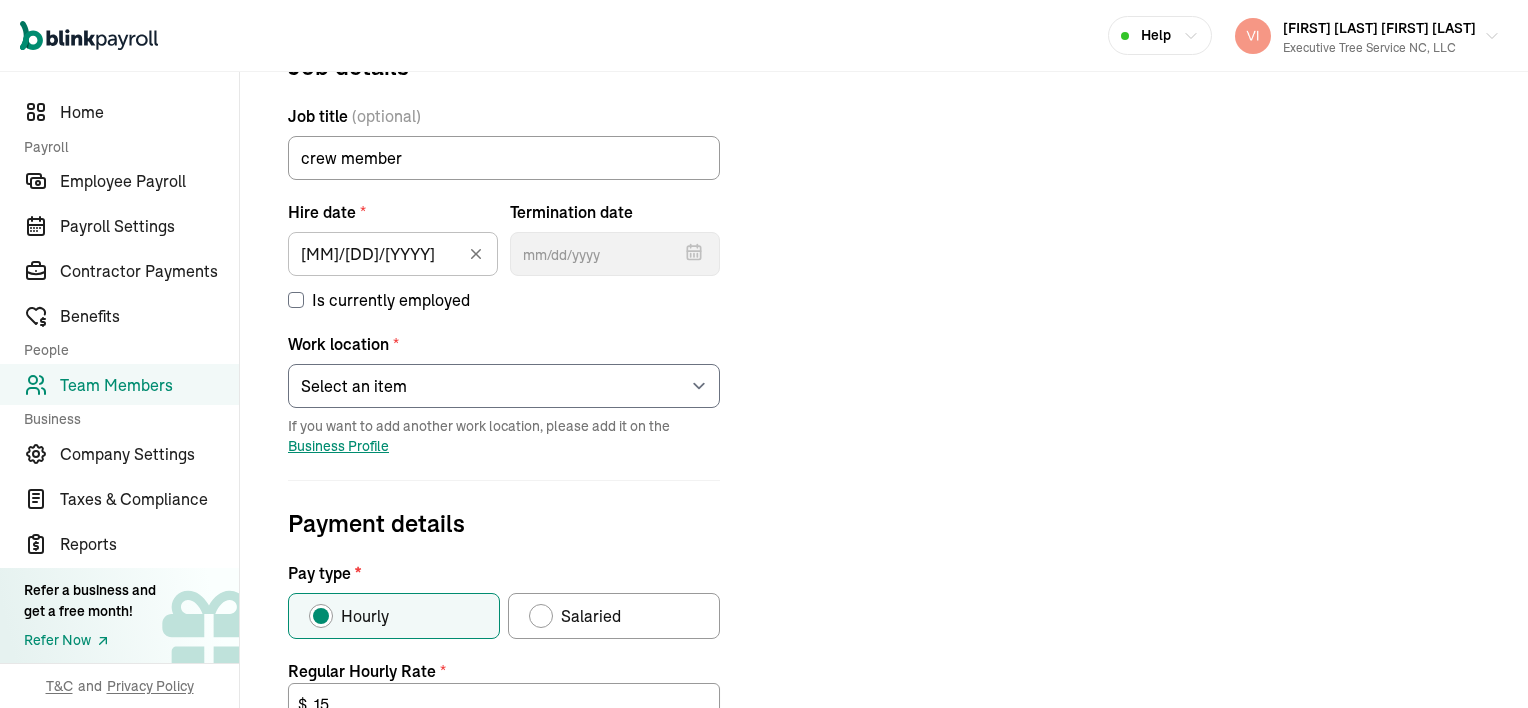 checkbox on "false" 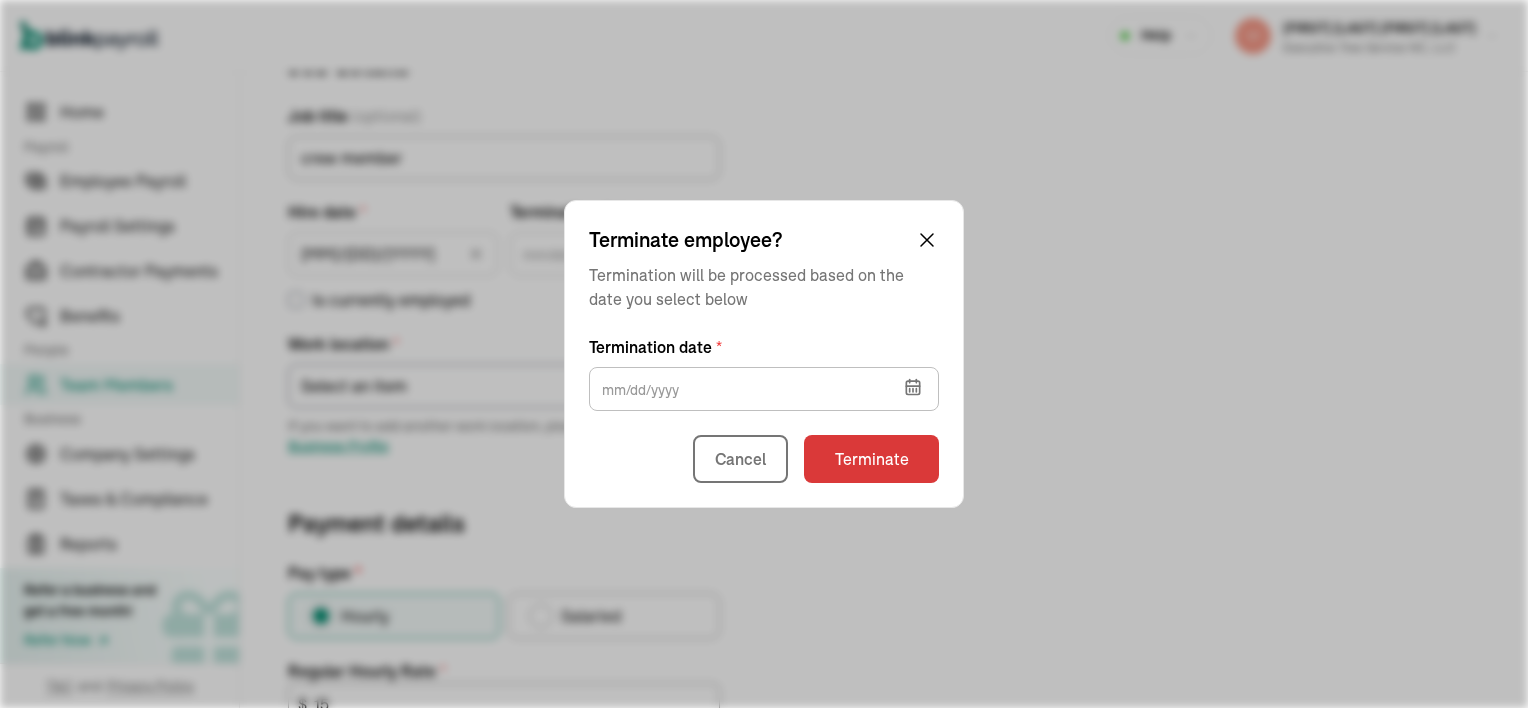 click on "Job details Job title   (optional) crew member Hire date * [MM]/[DD]/[YYYY] [MONTH] [YEAR] Mon Tue Wed Thu Fri Sat Sun 28 29 30 31 1 2 3 4 5 6 7 8 9 10 11 12 13 14 15 16 17 18 19 20 21 22 23 24 25 26 27 28 29 30 31 1 2 3 4 5 6 7 Termination date * [MONTH] [YEAR] Mon Tue Wed Thu Fri Sat Sun 28 29 30 31 1 2 3 4 5 6 7 8 9 10 11 12 13 14 15 16 17 18 19 20 21 22 23 24 25 26 27 28 29 30 31 1 2 3 4 5 6 7 Is currently employed Work location   *  Select an item Executive Tree Service NC, LLC Ortin the wood yard Works from home If you want to add another work location, please add it on the   Business Profile Payment details Pay type   * Hourly Salaried Regular Hourly Rate * 15 $ Amount * $ Per   *  Select an item Hour Week Month Year You can add multiple pay rates later. Over-time Hourly Rate * 22.5 $ Equals x1.5 the employee’s regular hourly rate by default Other payment types Double-overtime, custom hourly rates... Double over-time Hourly Rate * 30 $ Equals x2 the employee’s regular hourly rate by default Custom hourly rate" at bounding box center (504, 759) 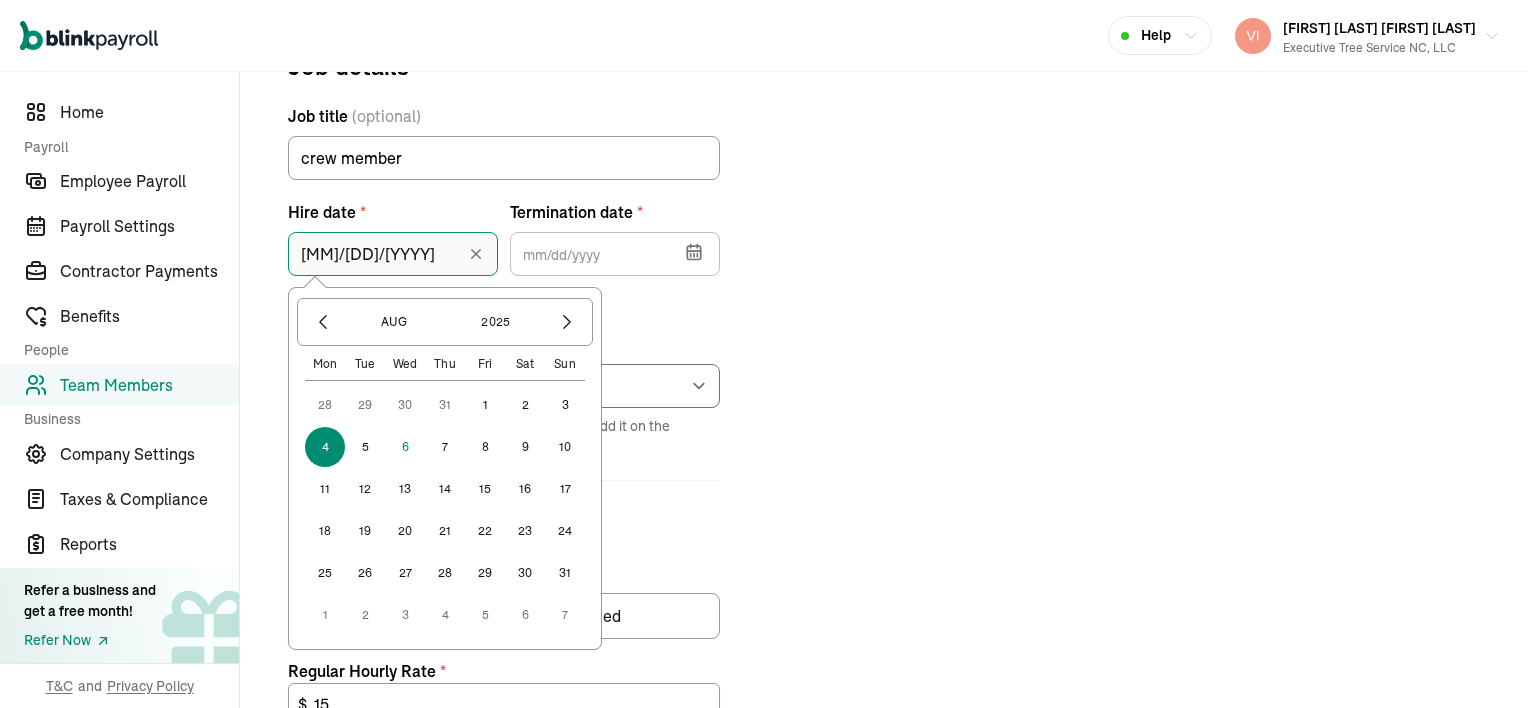 click on "[MM]/[DD]/[YYYY]" at bounding box center (393, 254) 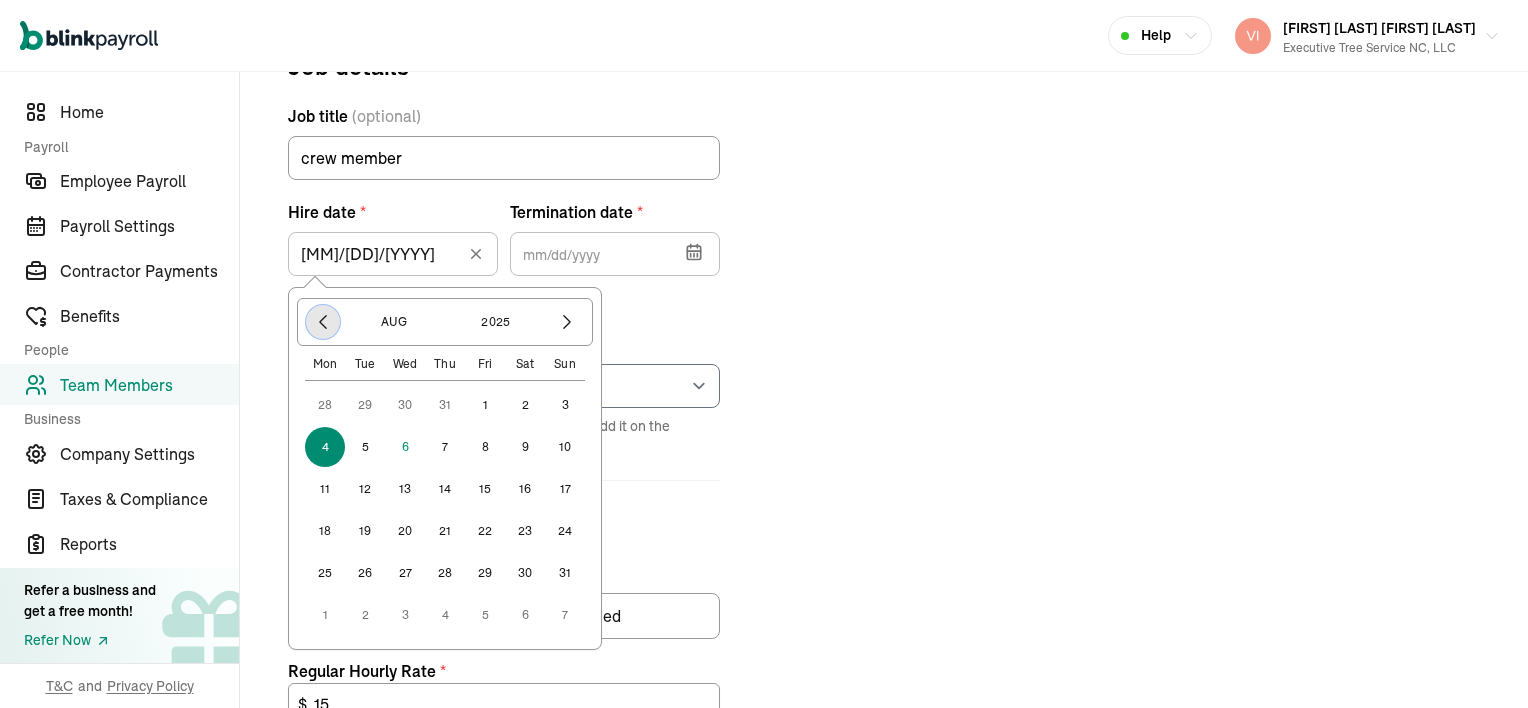 click 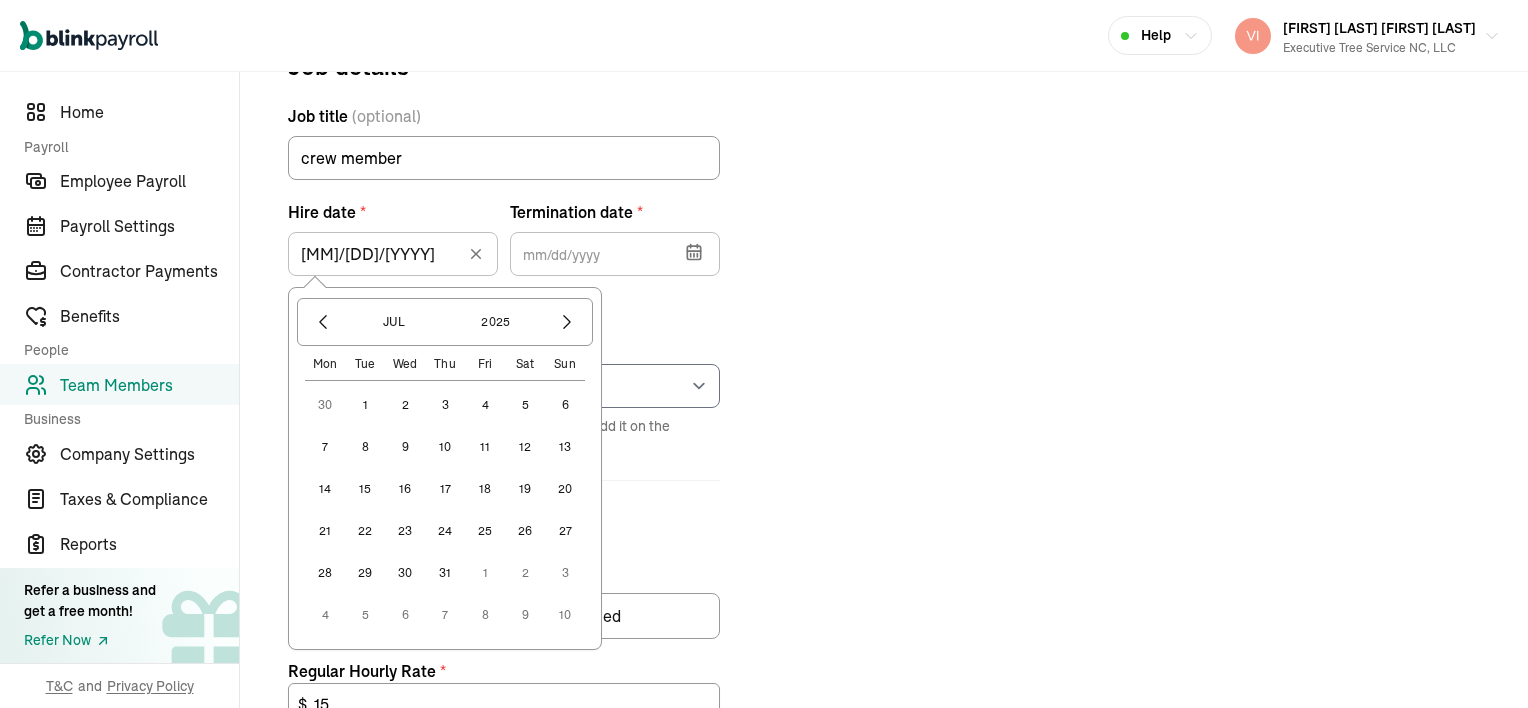 click on "30" at bounding box center (405, 573) 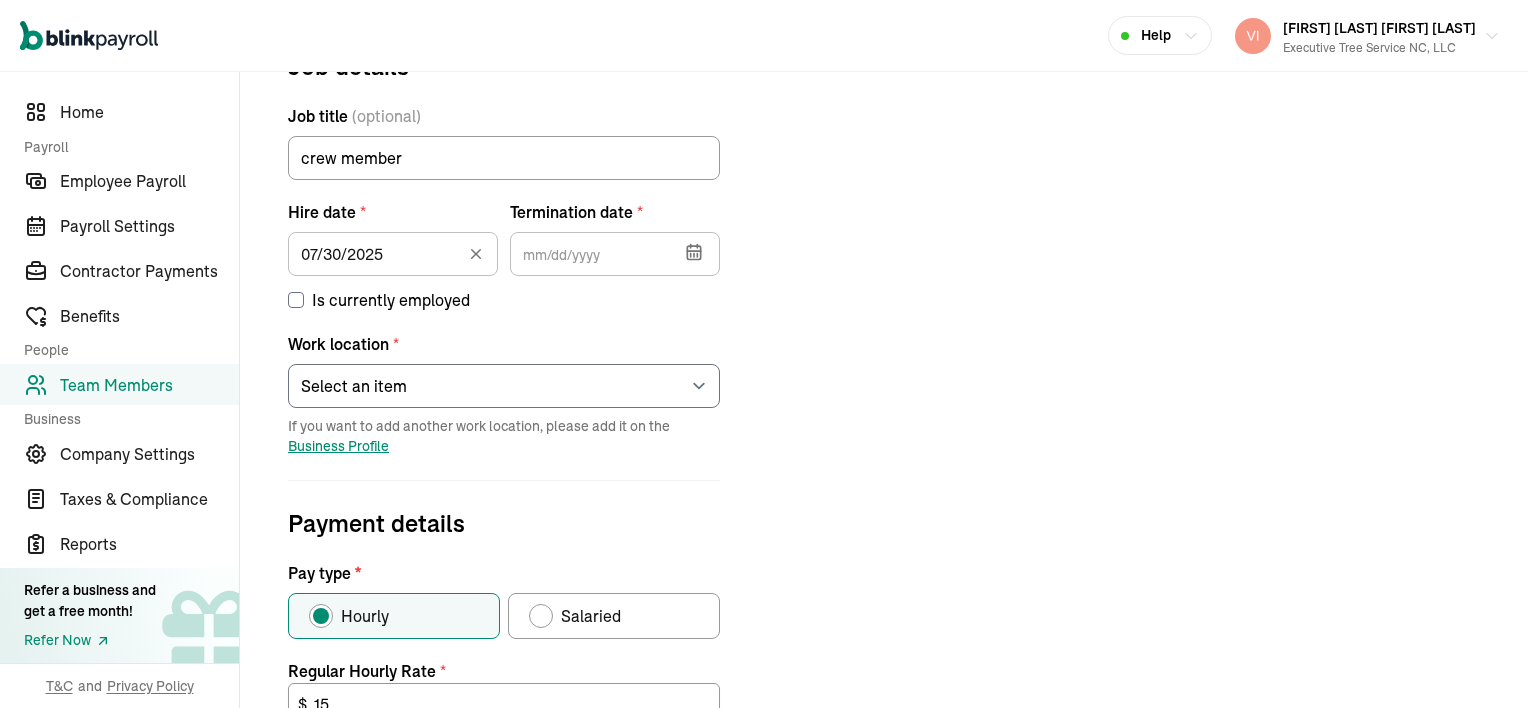 click on "Is currently employed" at bounding box center (296, 300) 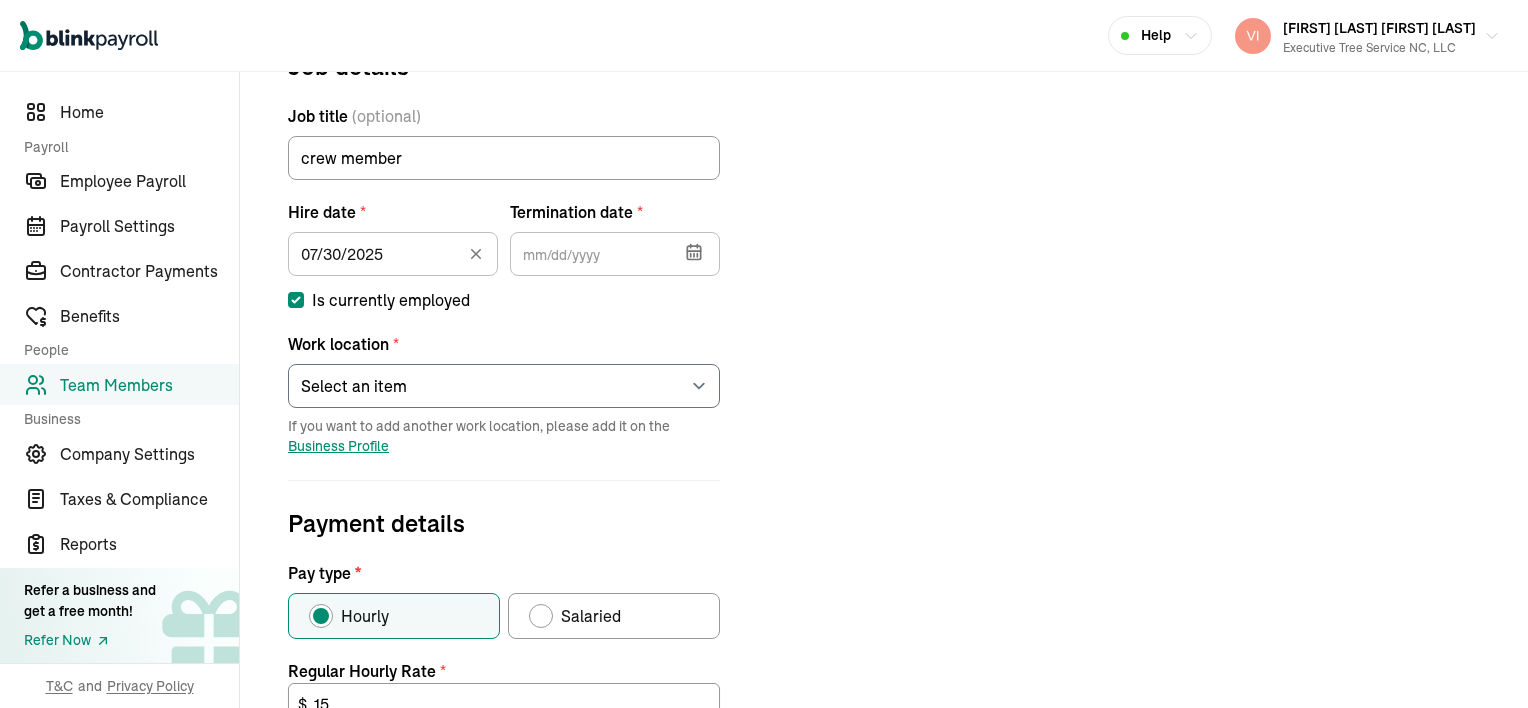 click on "Is currently employed" at bounding box center [296, 300] 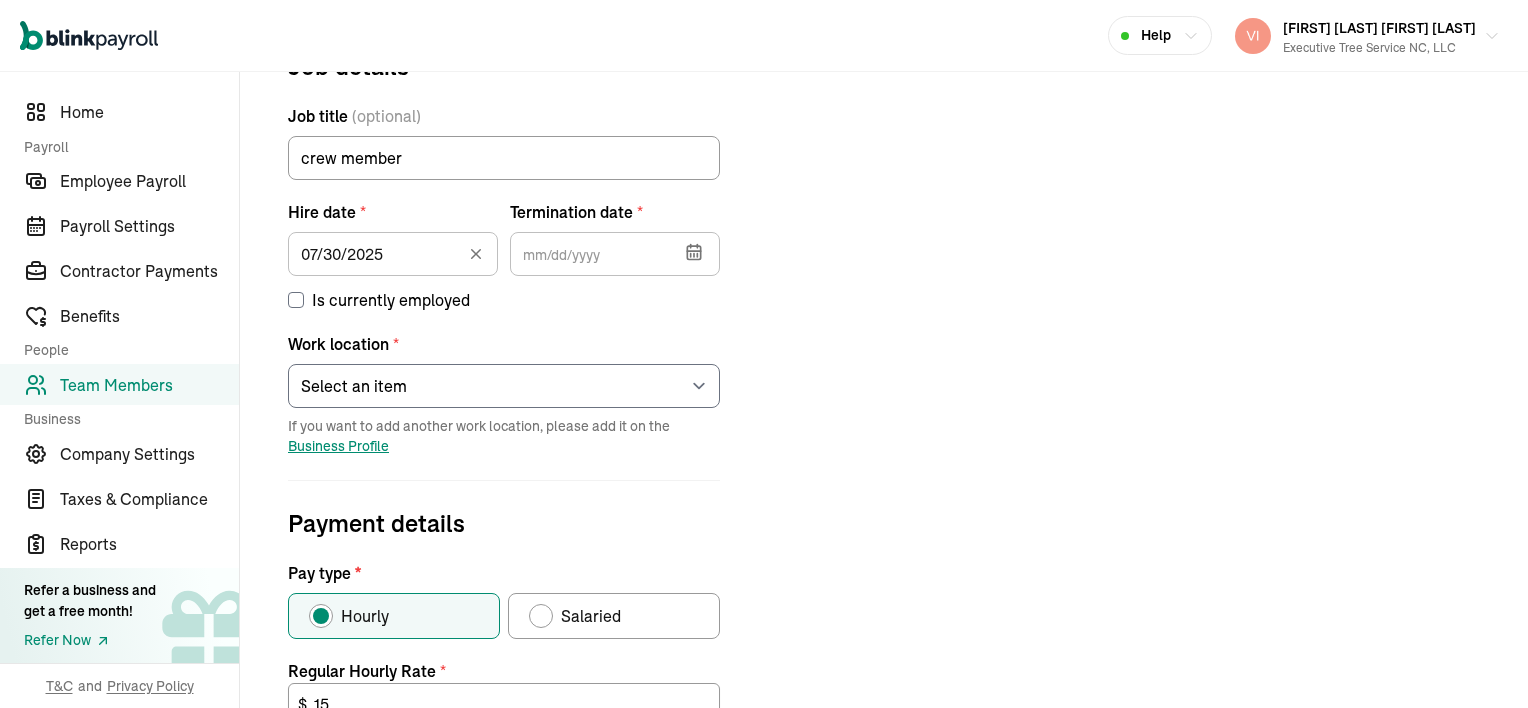 checkbox on "false" 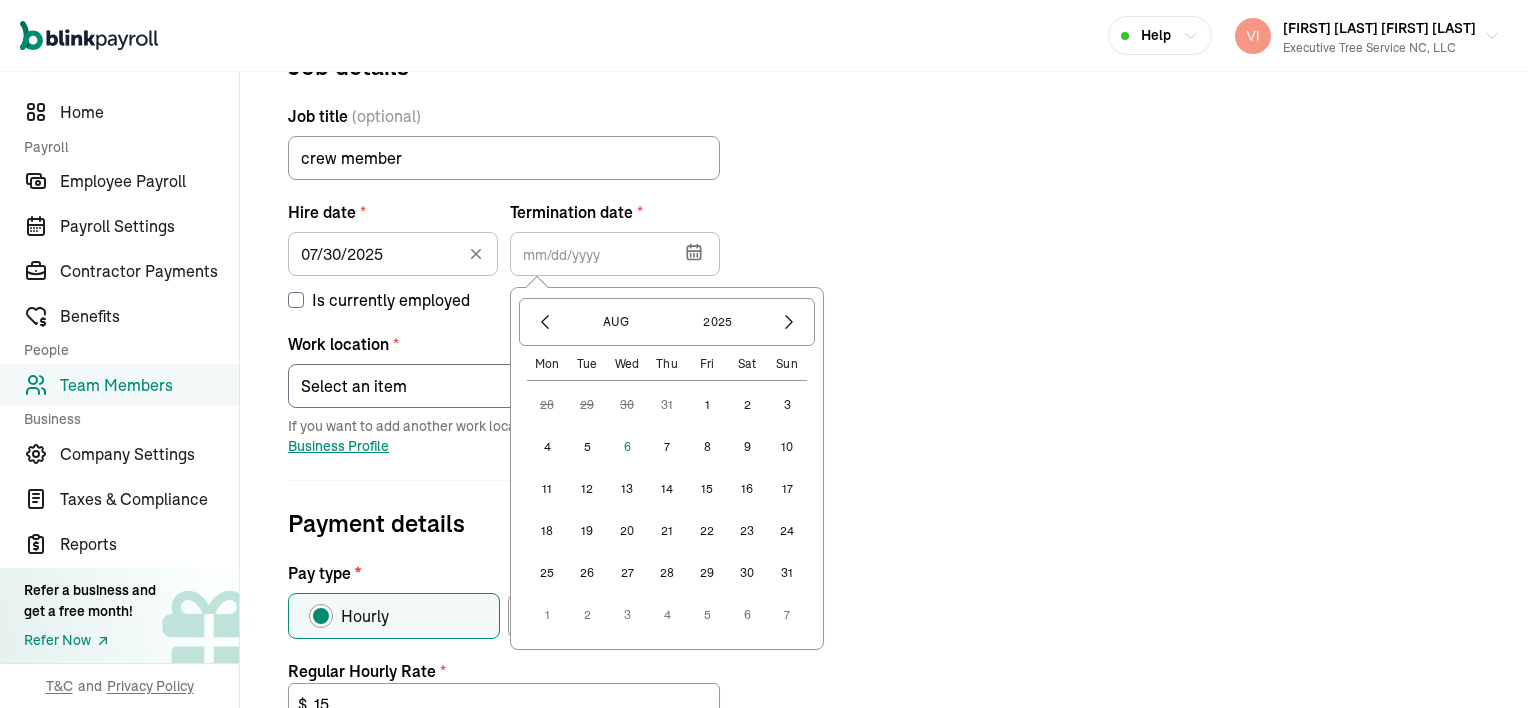 click on "2" at bounding box center [747, 405] 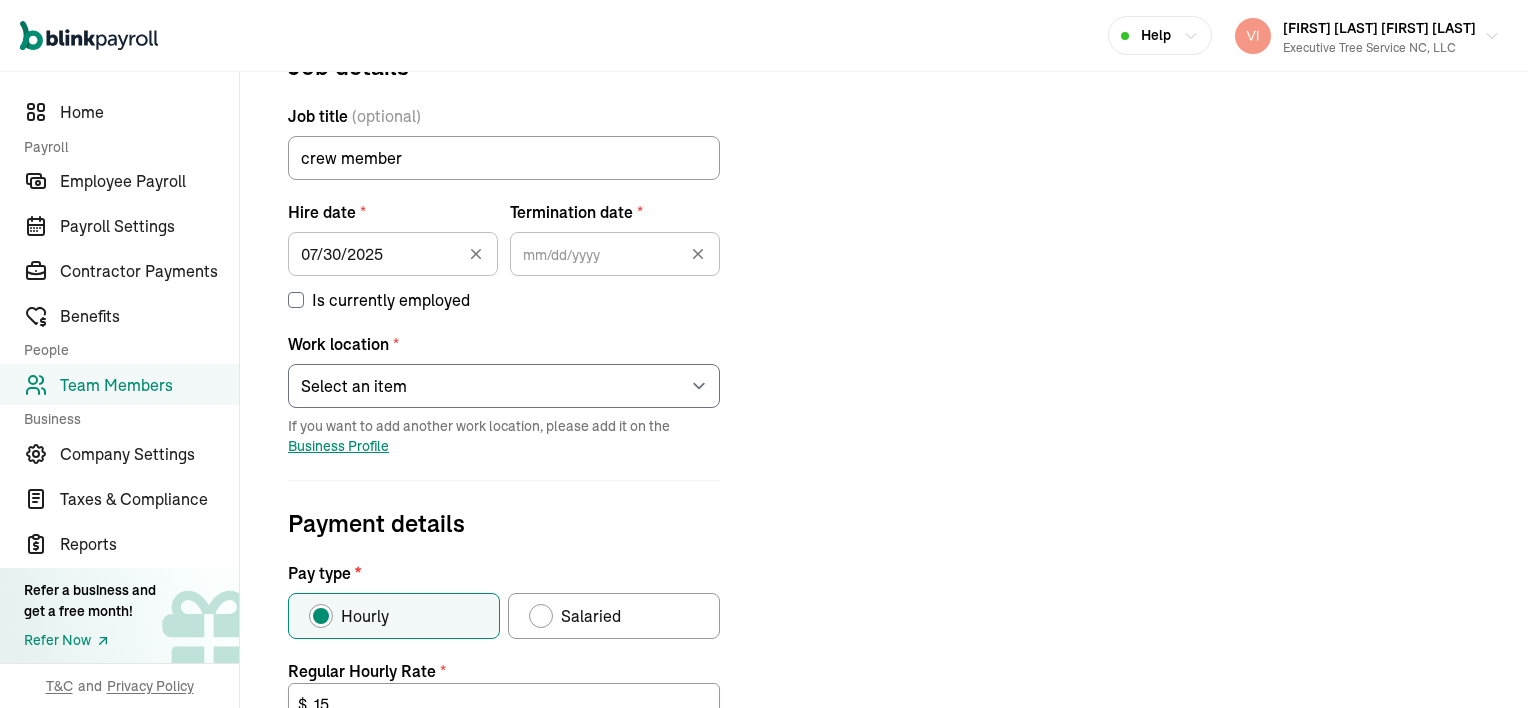 type on "[MM]/[DD]/[YYYY]" 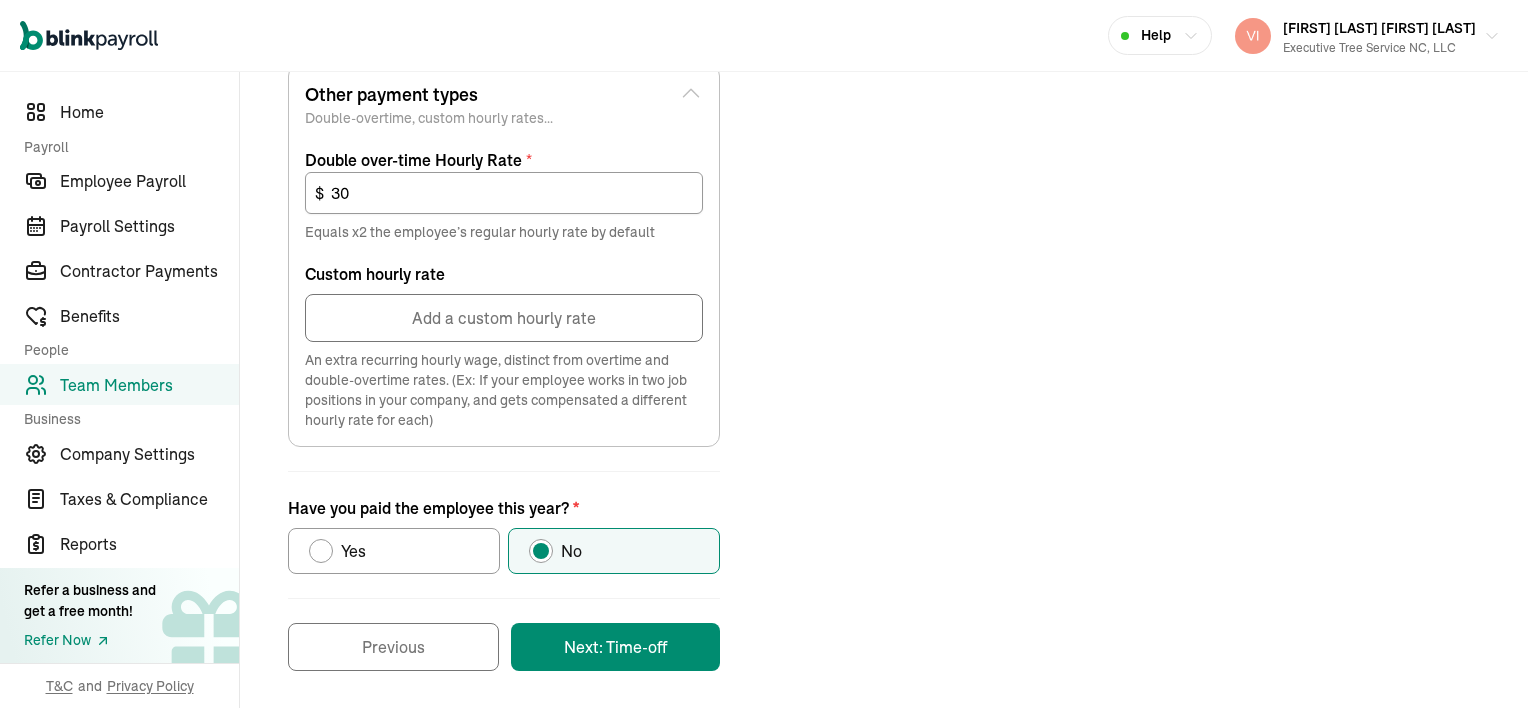 scroll, scrollTop: 1056, scrollLeft: 0, axis: vertical 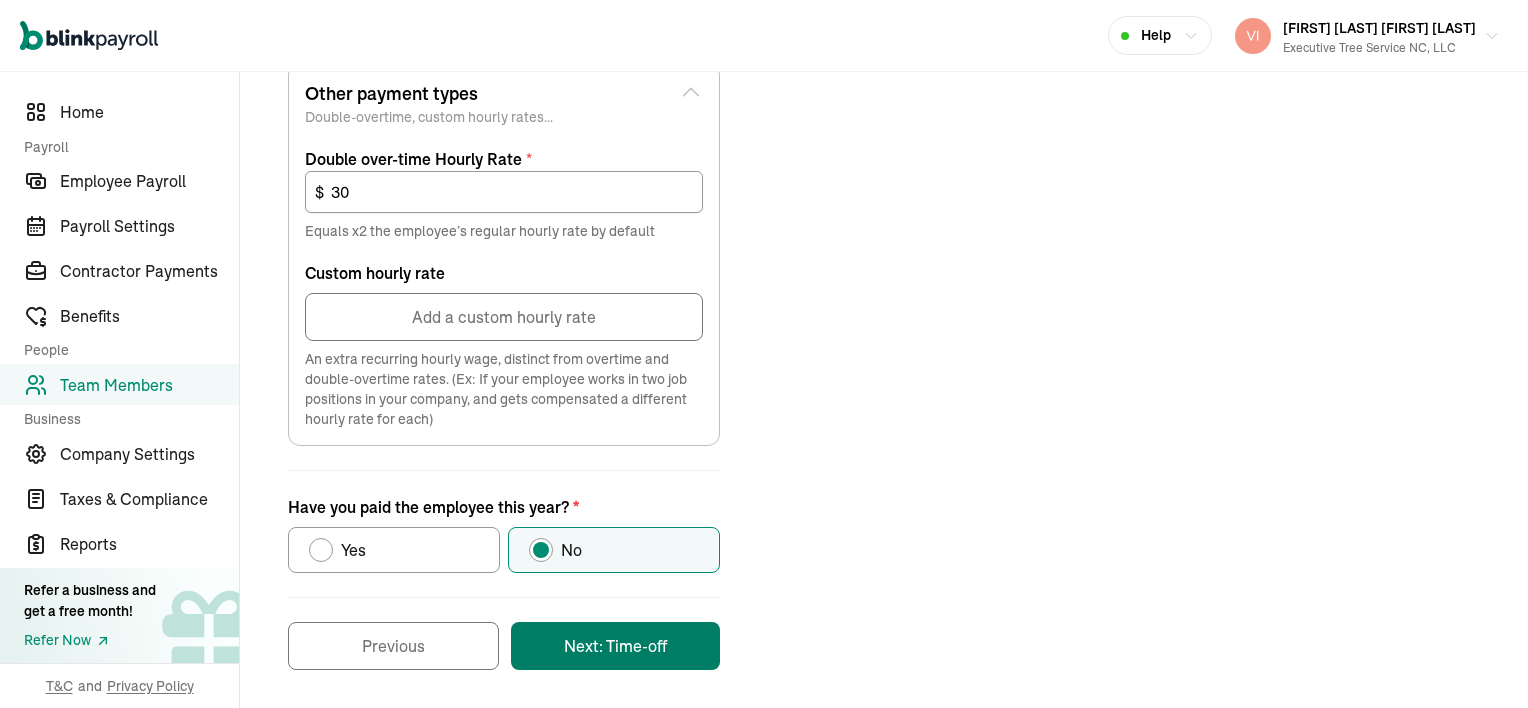 click on "Next: Time-off" at bounding box center [615, 646] 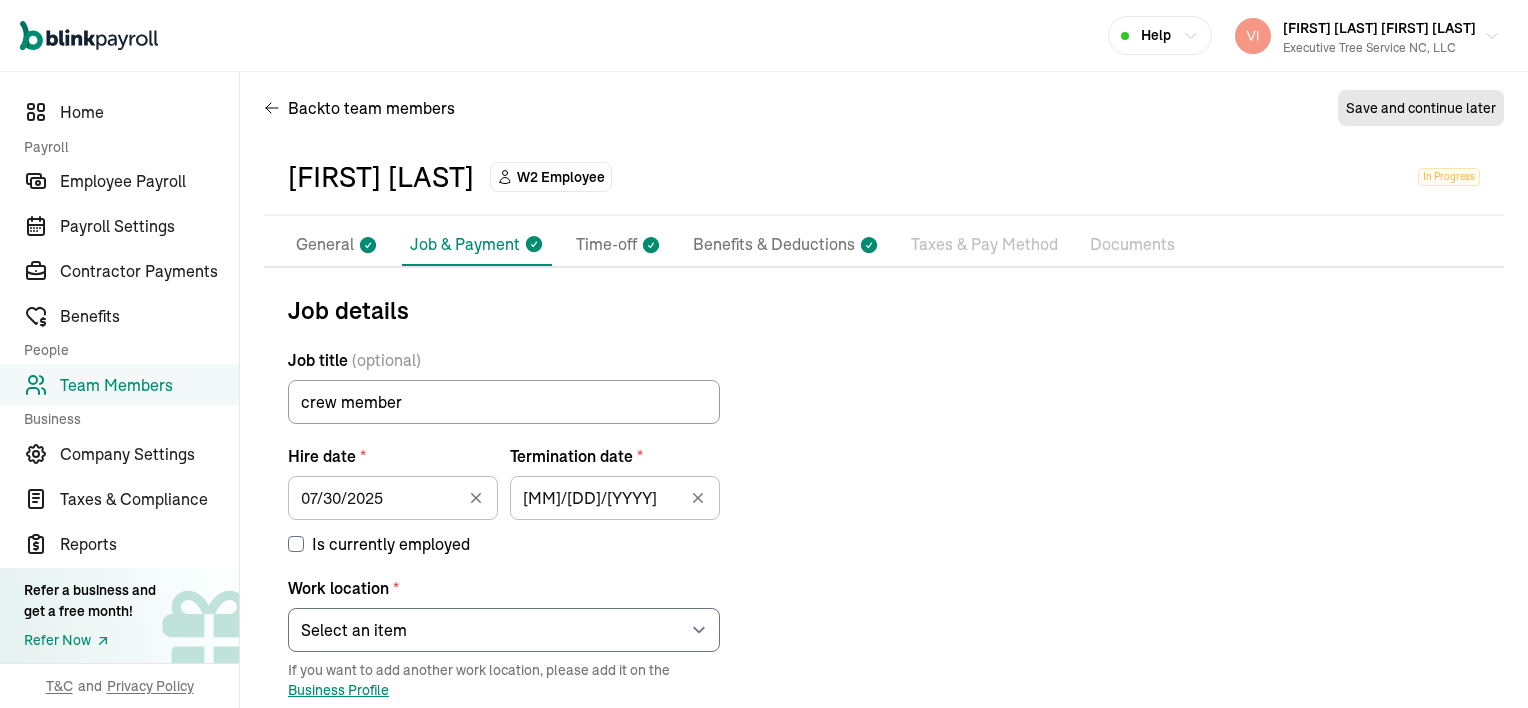 scroll, scrollTop: 0, scrollLeft: 0, axis: both 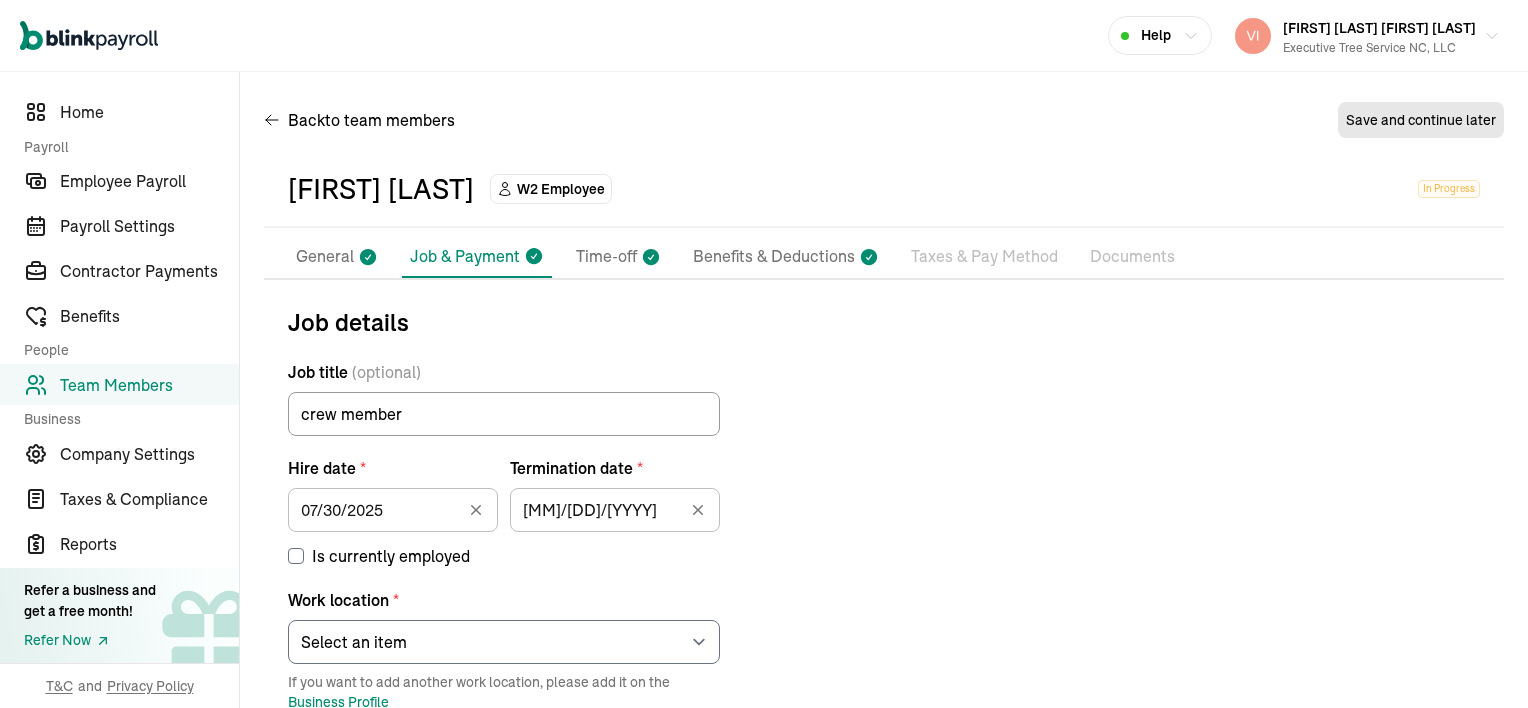 click on "General" at bounding box center [325, 257] 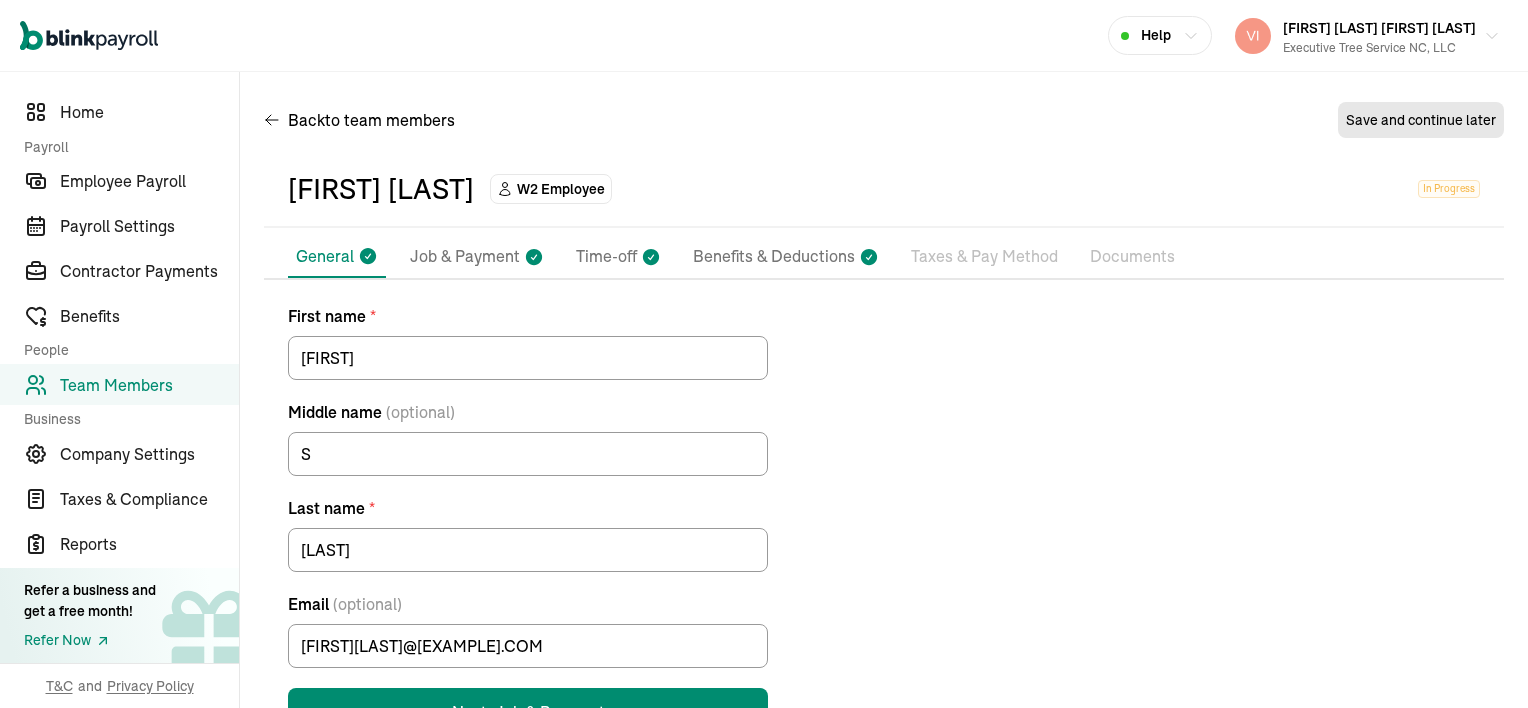 scroll, scrollTop: 71, scrollLeft: 0, axis: vertical 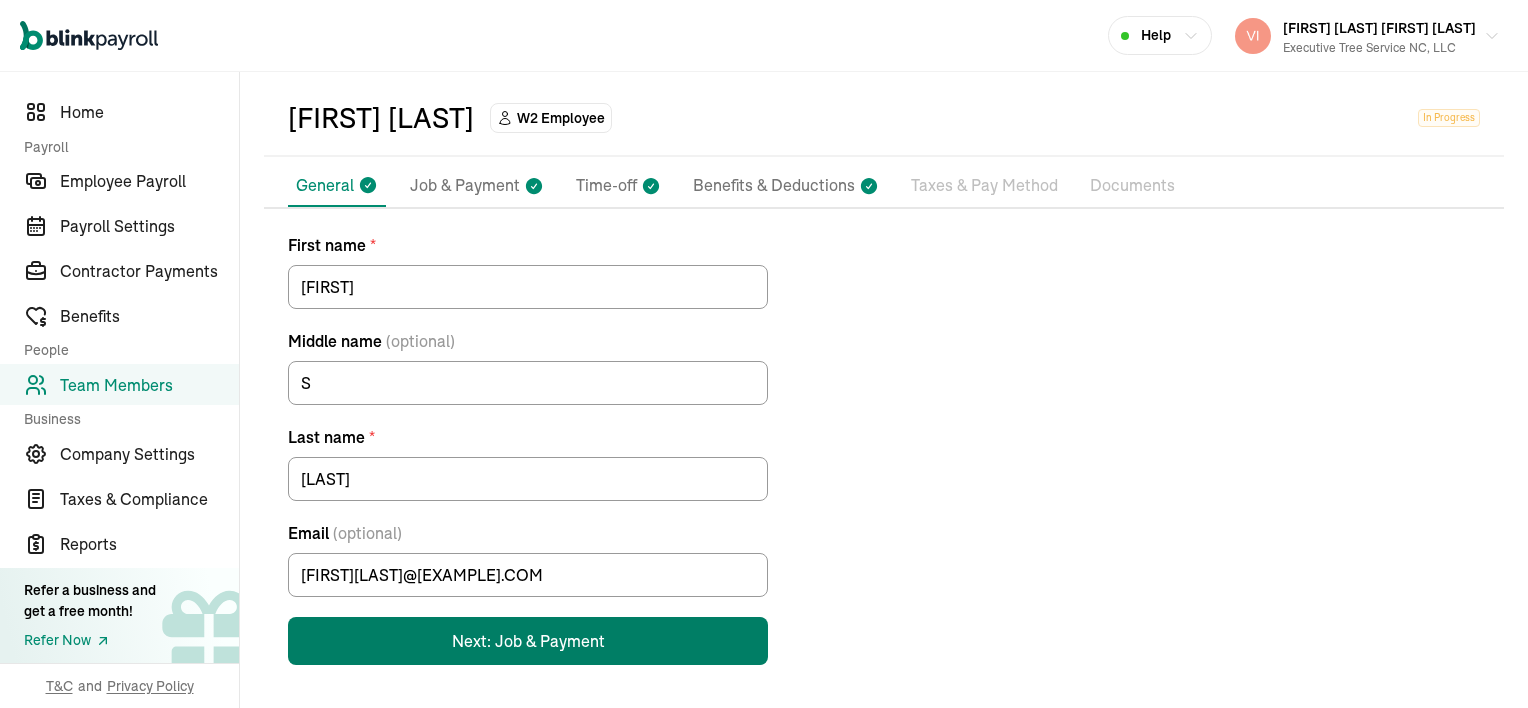click on "Next: Job & Payment" at bounding box center [528, 641] 